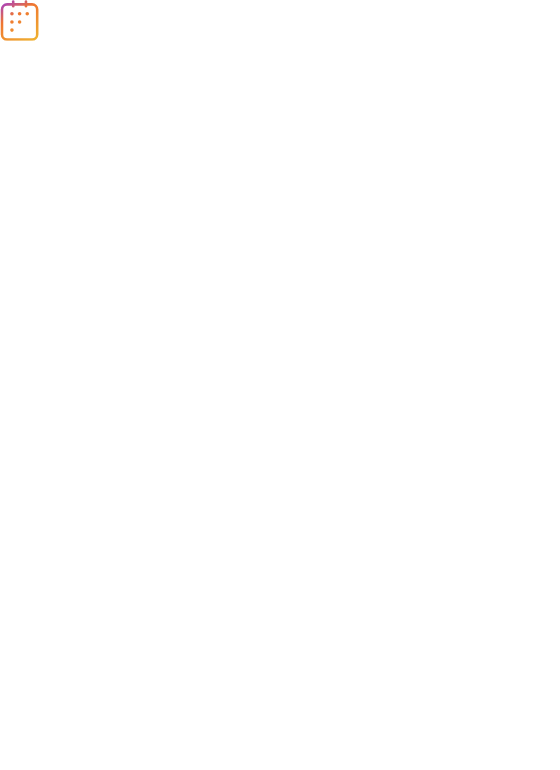 scroll, scrollTop: 0, scrollLeft: 0, axis: both 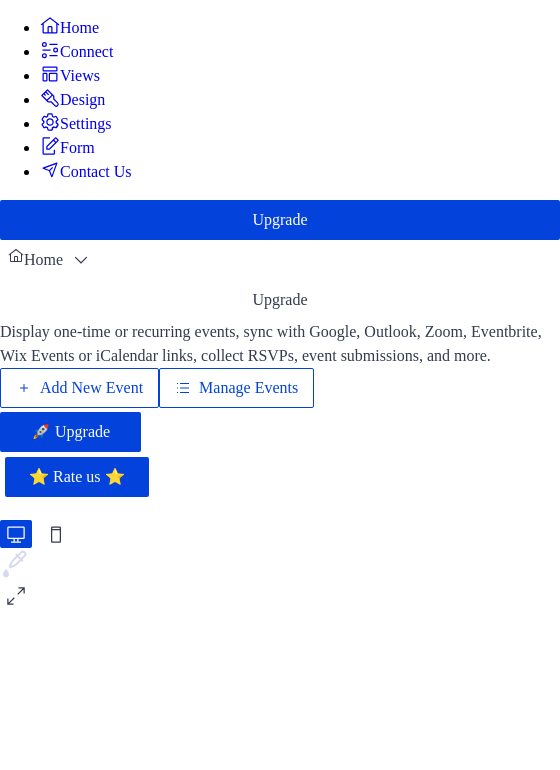 click on "Manage Events" at bounding box center (248, 388) 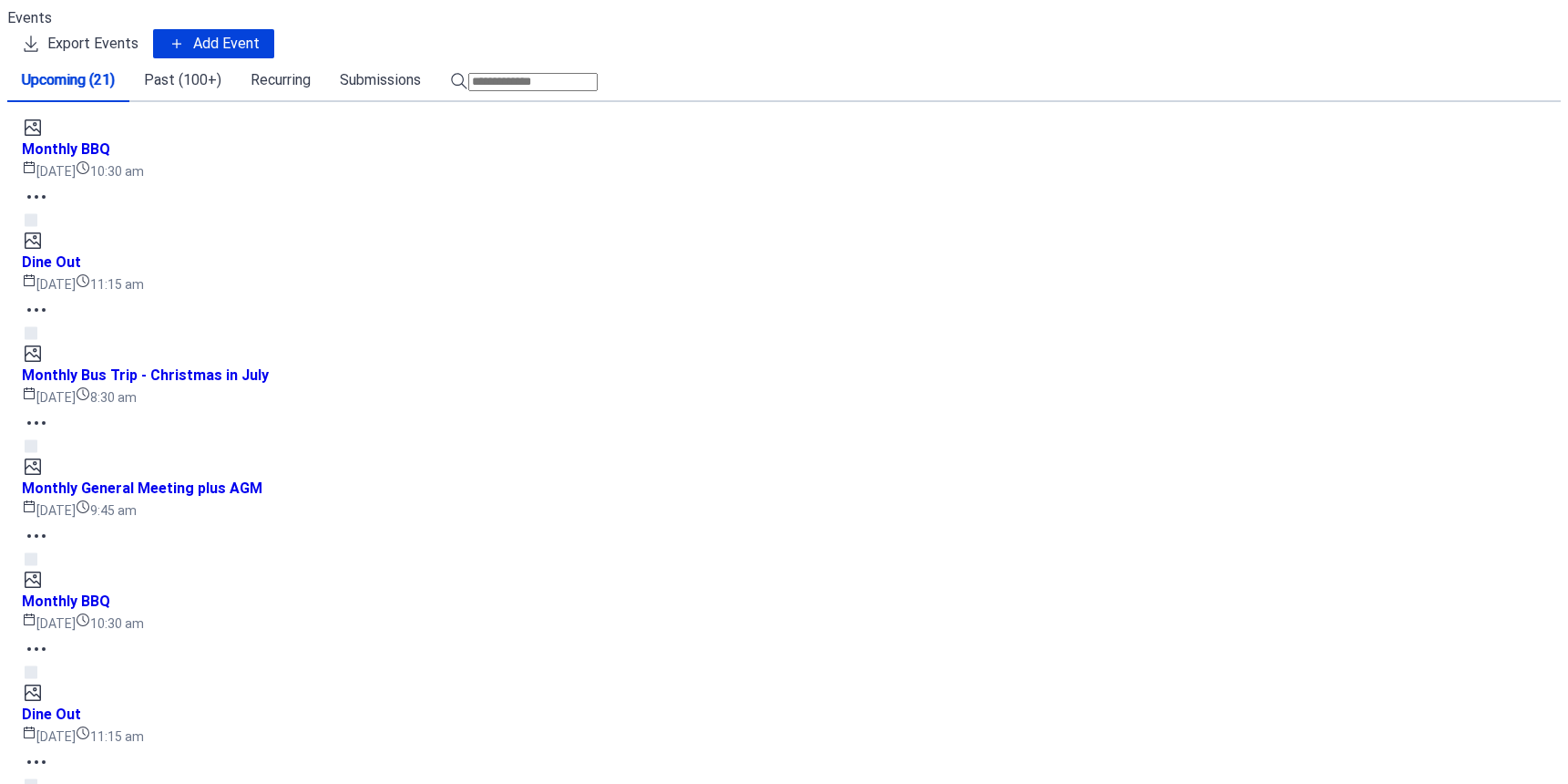 scroll, scrollTop: 0, scrollLeft: 0, axis: both 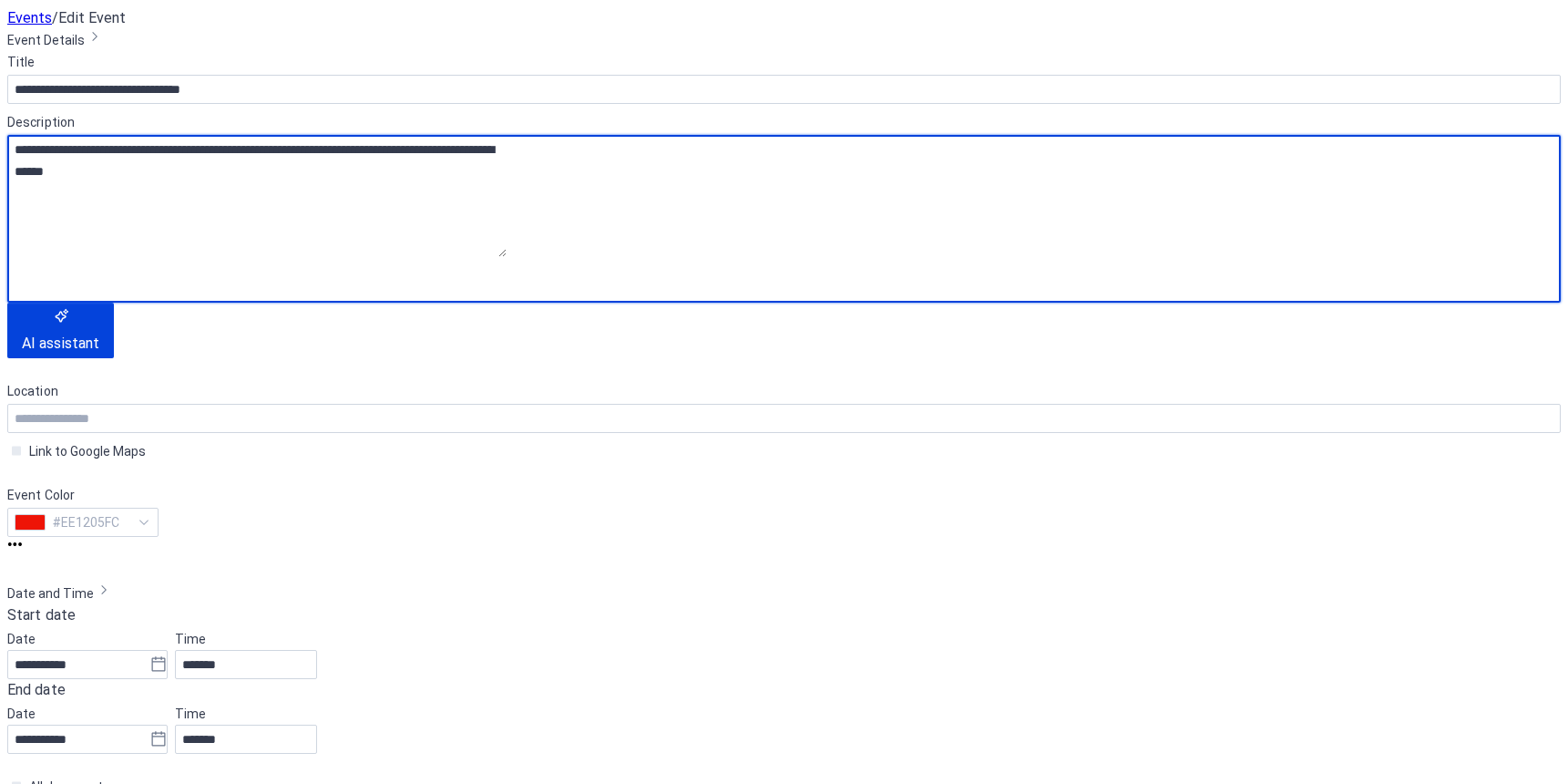 drag, startPoint x: 58, startPoint y: 216, endPoint x: 118, endPoint y: 241, distance: 65 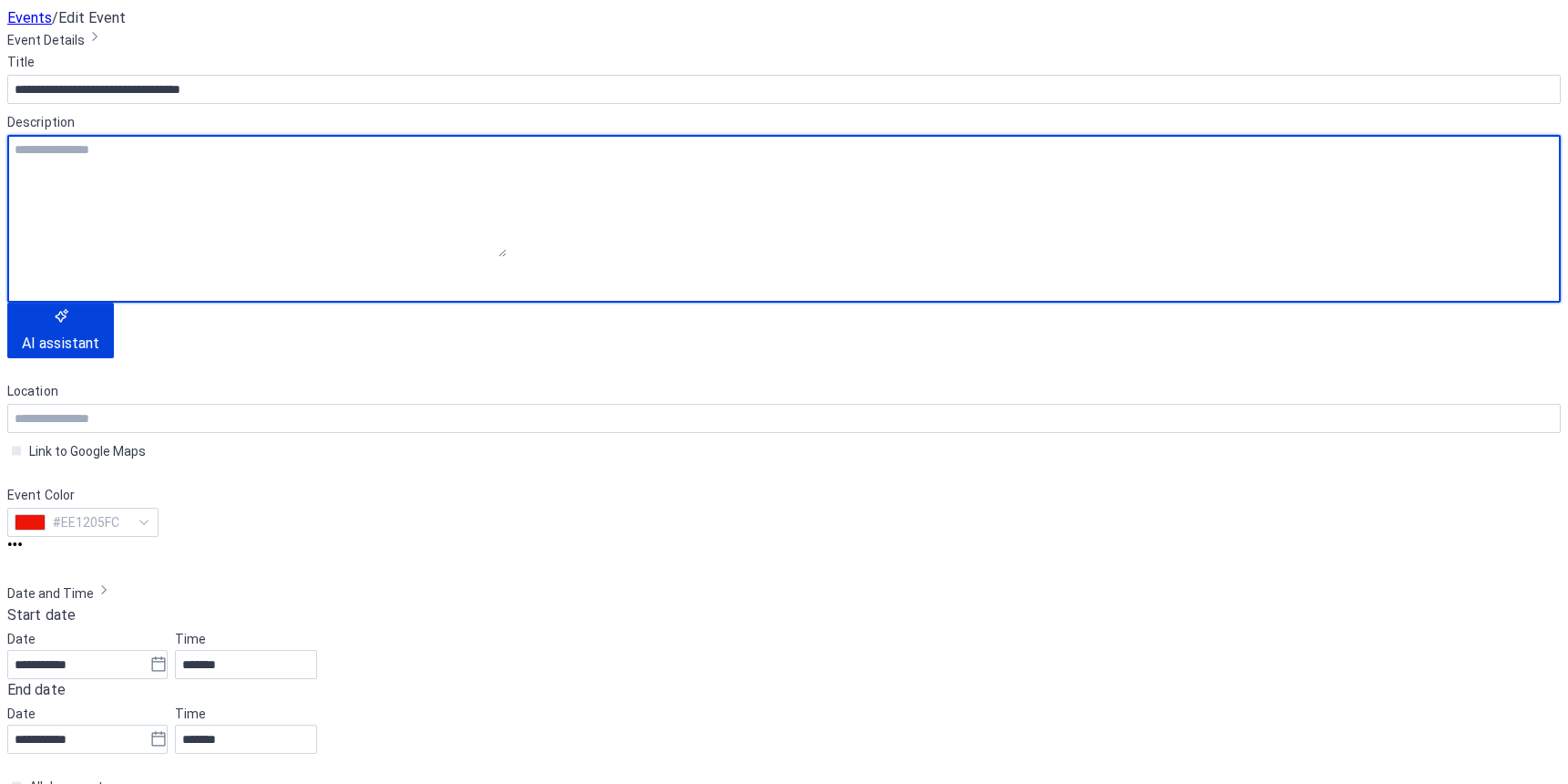 paste on "**********" 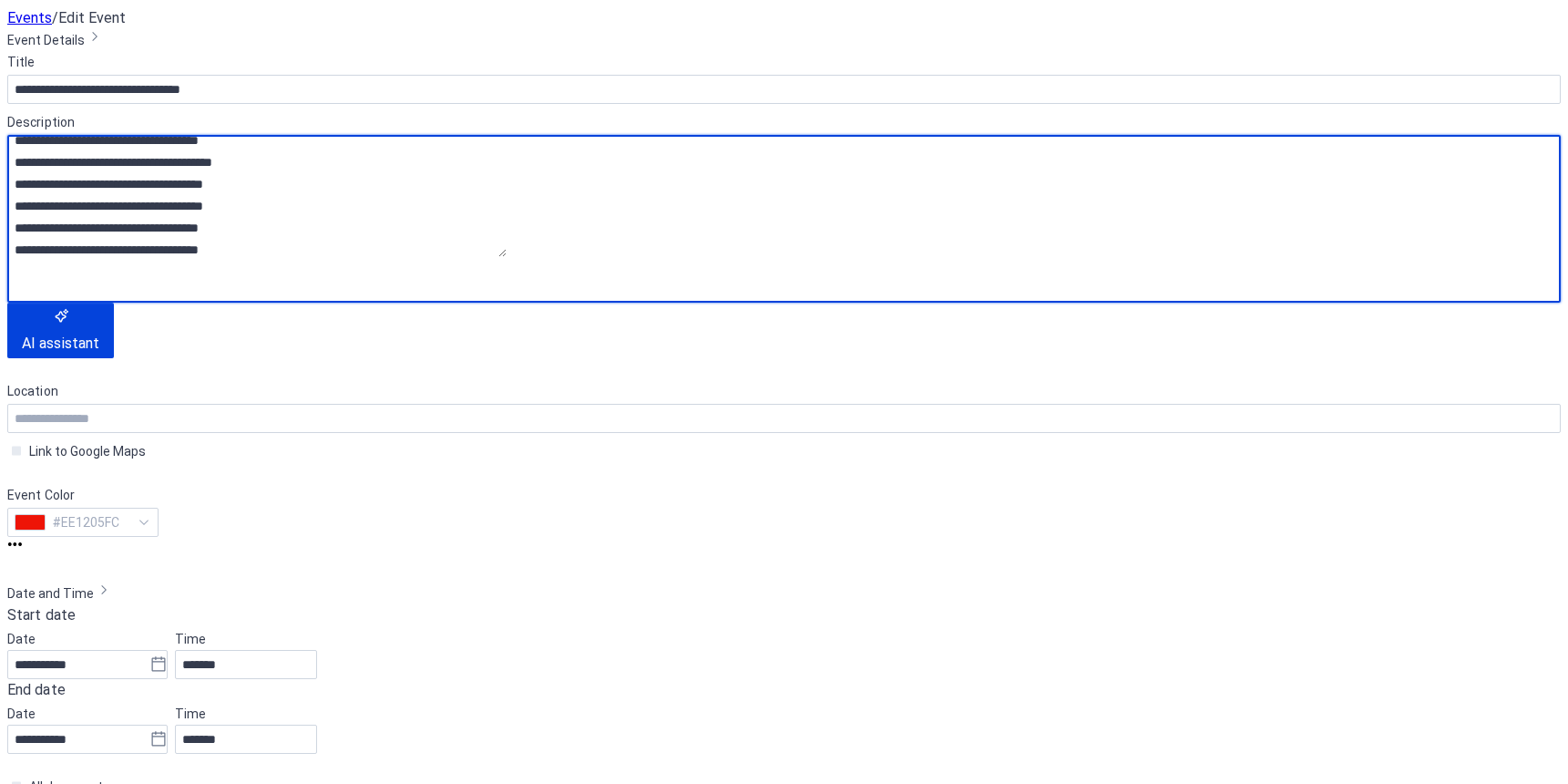 scroll, scrollTop: 0, scrollLeft: 0, axis: both 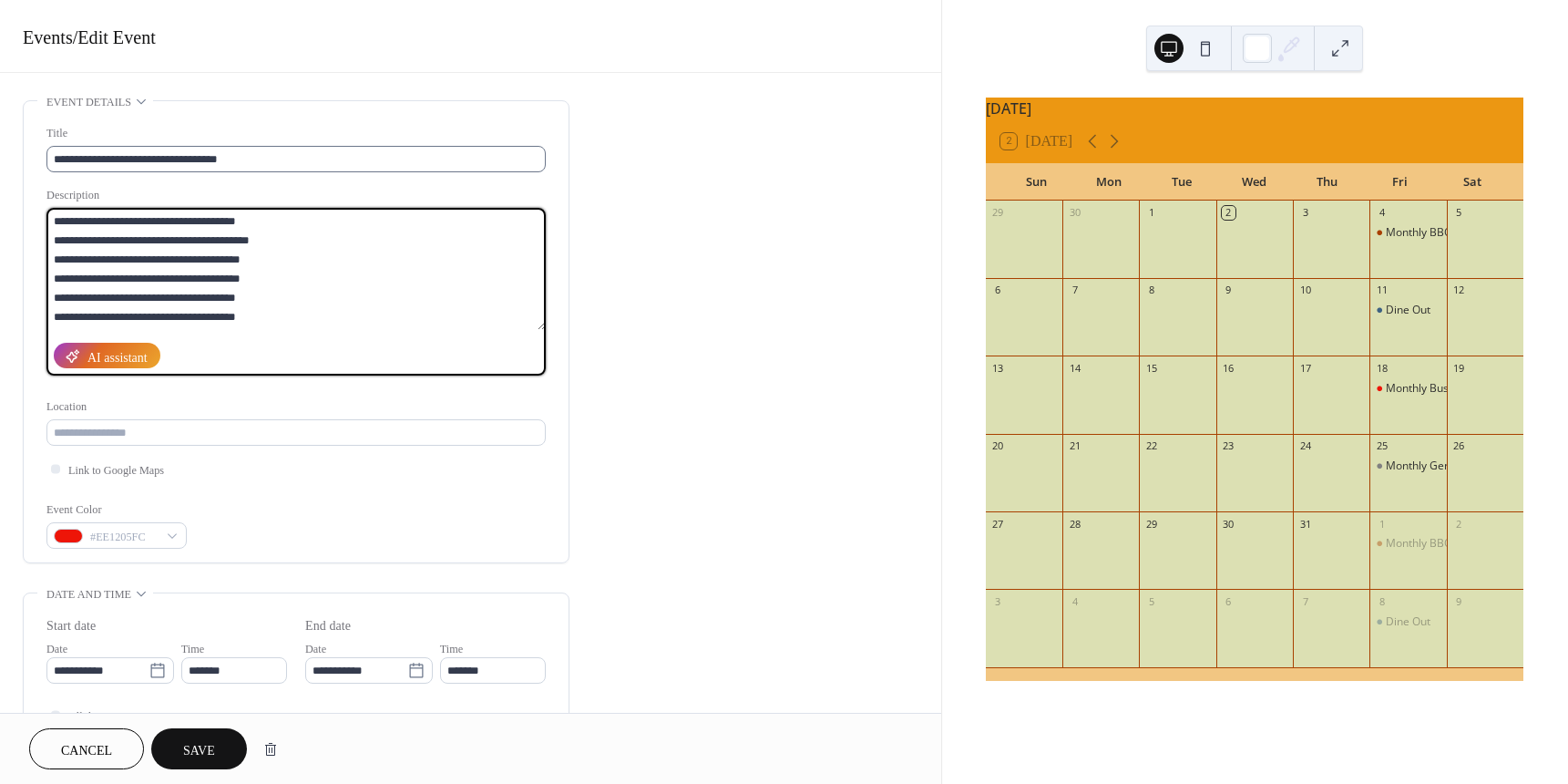 type on "**********" 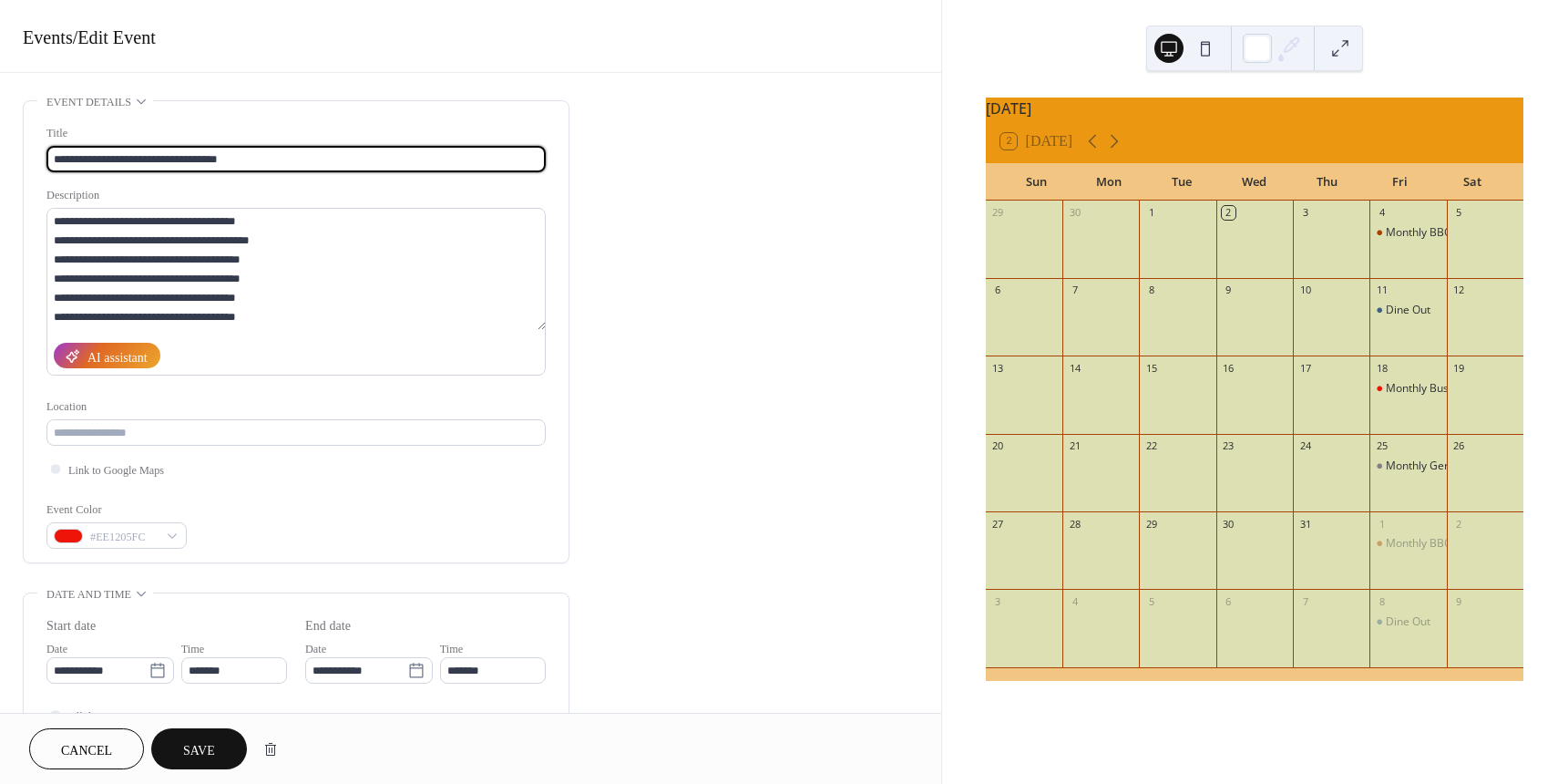 click on "**********" at bounding box center (296, 159) 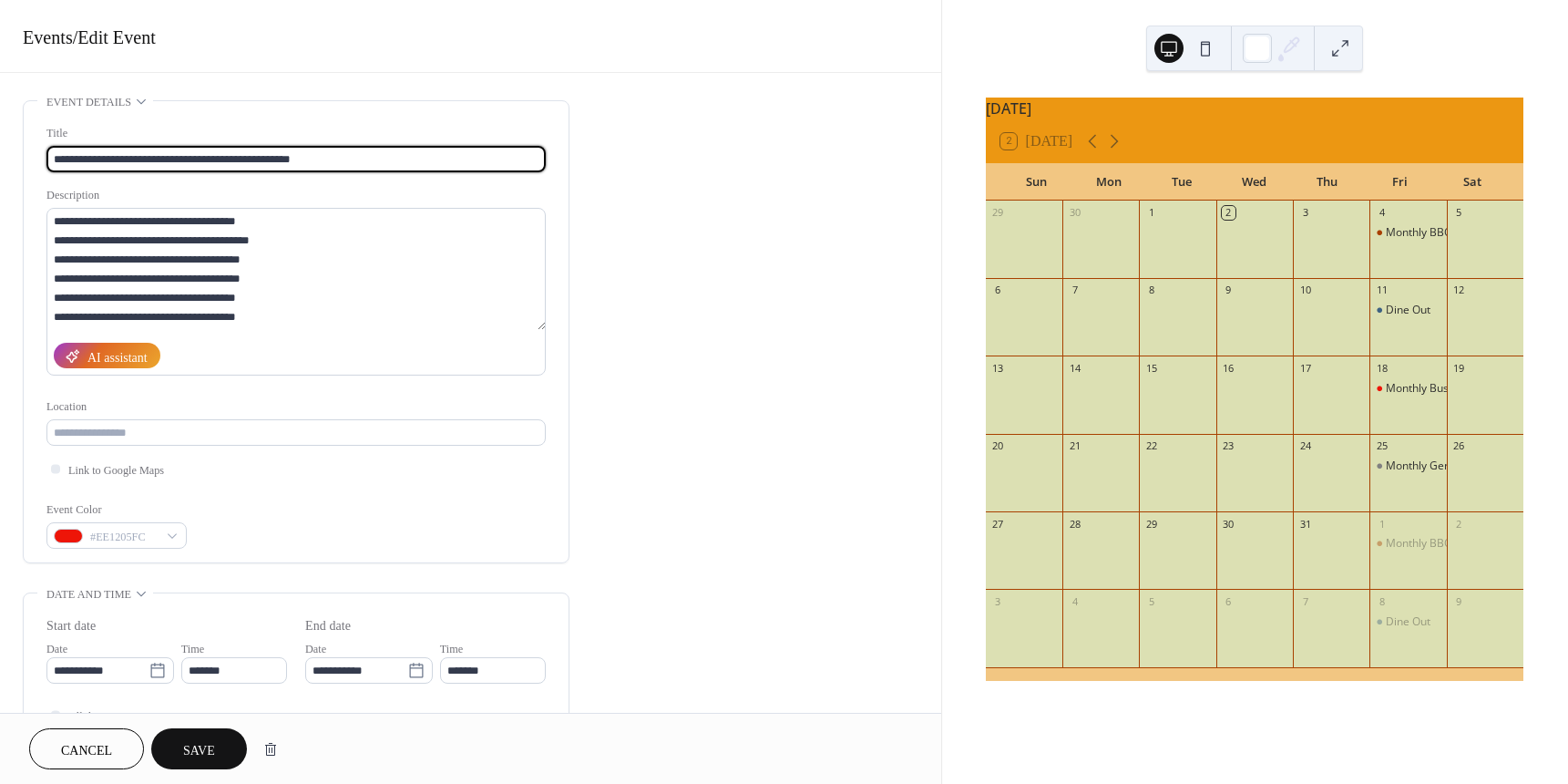 type on "**********" 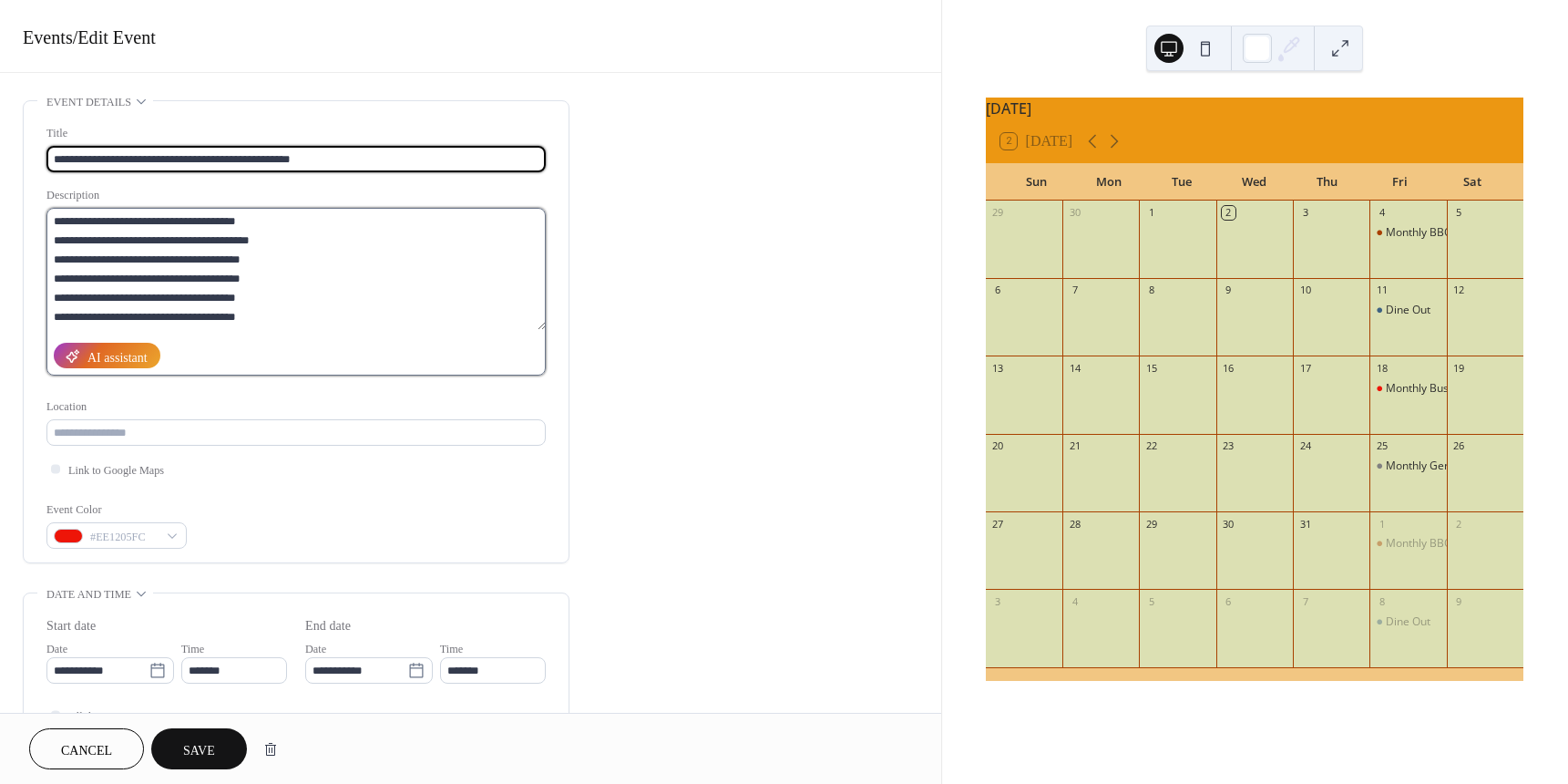 click on "**********" at bounding box center (296, 269) 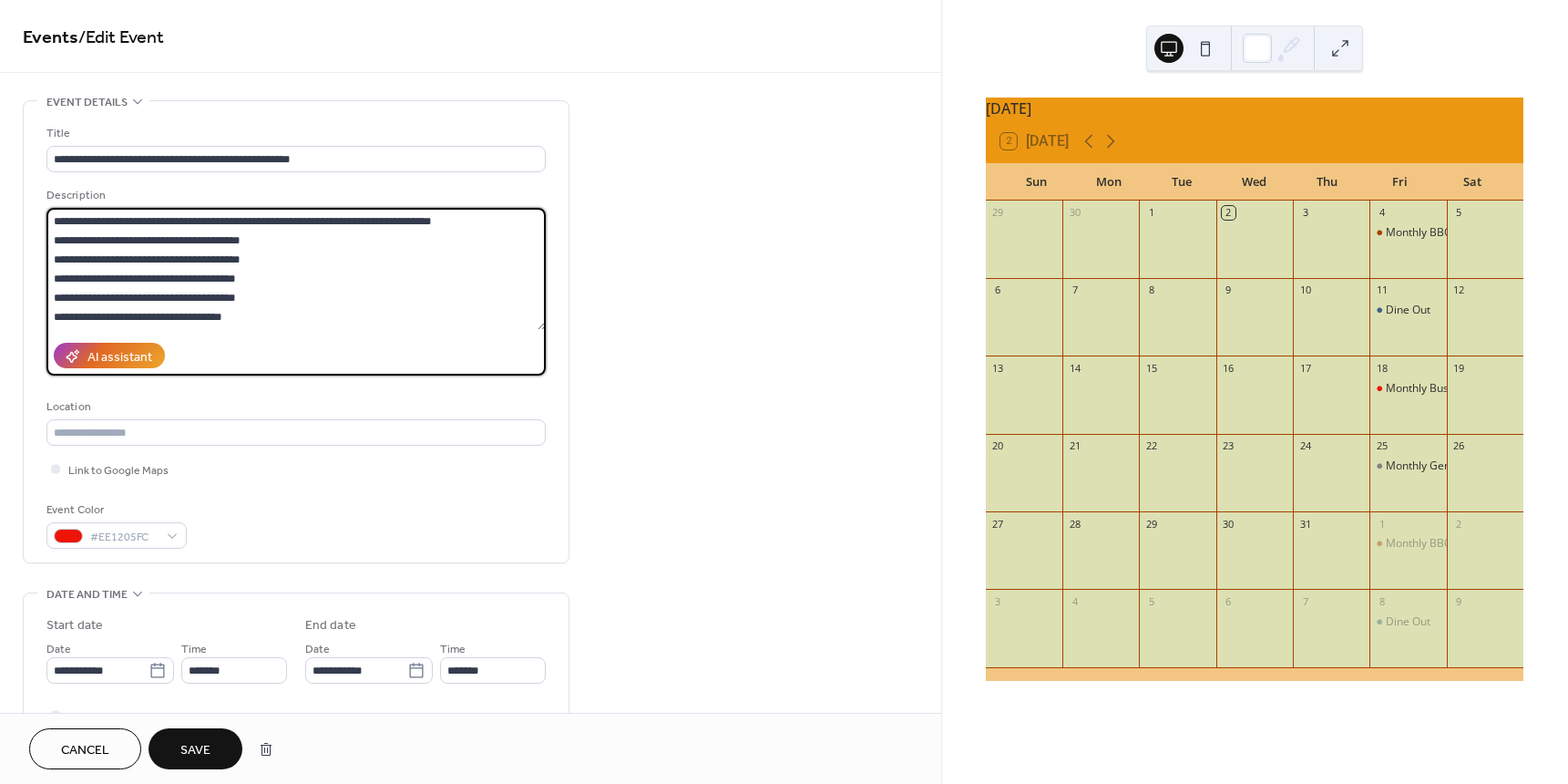 click on "**********" at bounding box center (296, 269) 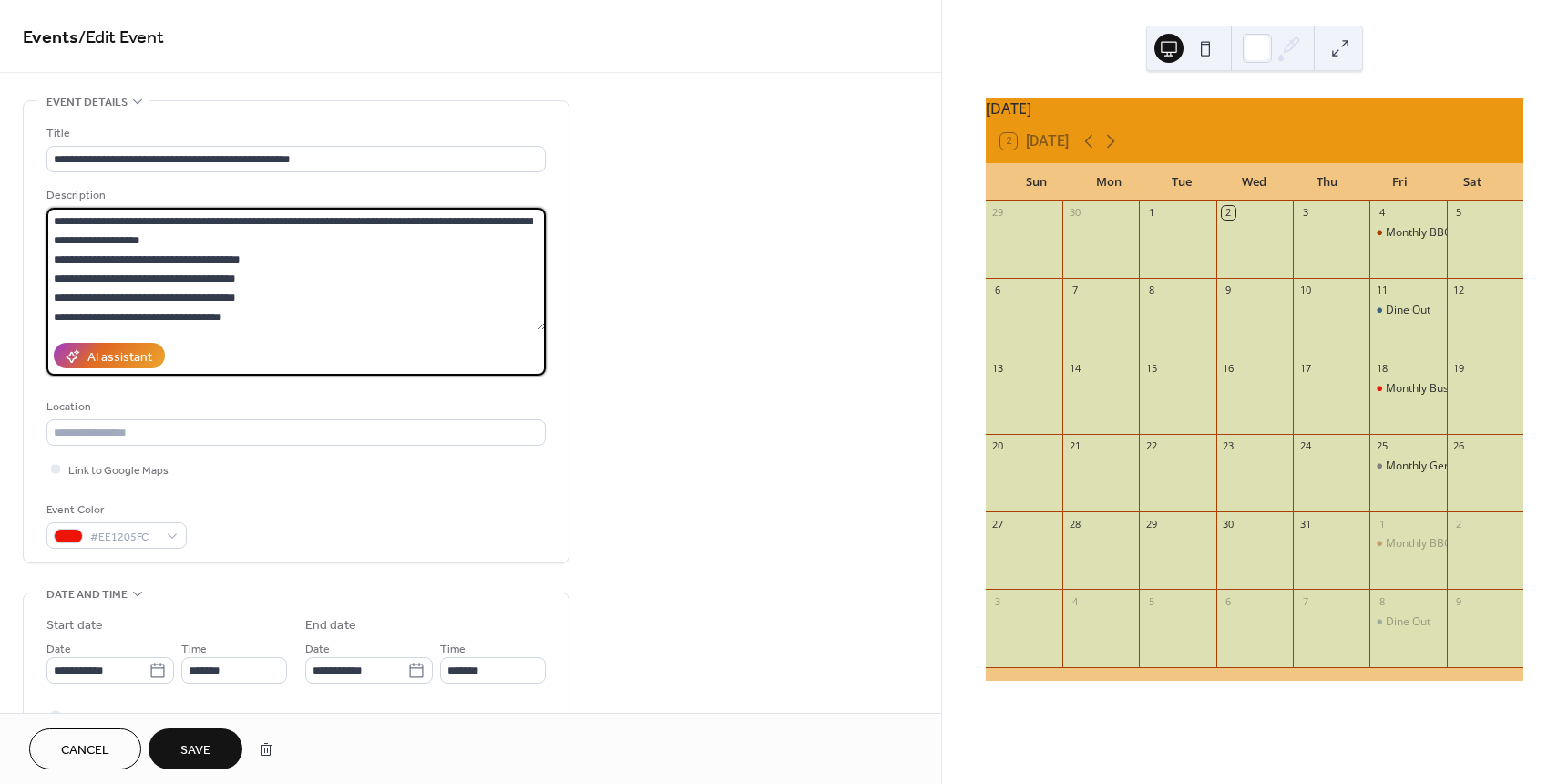 click on "**********" at bounding box center [296, 269] 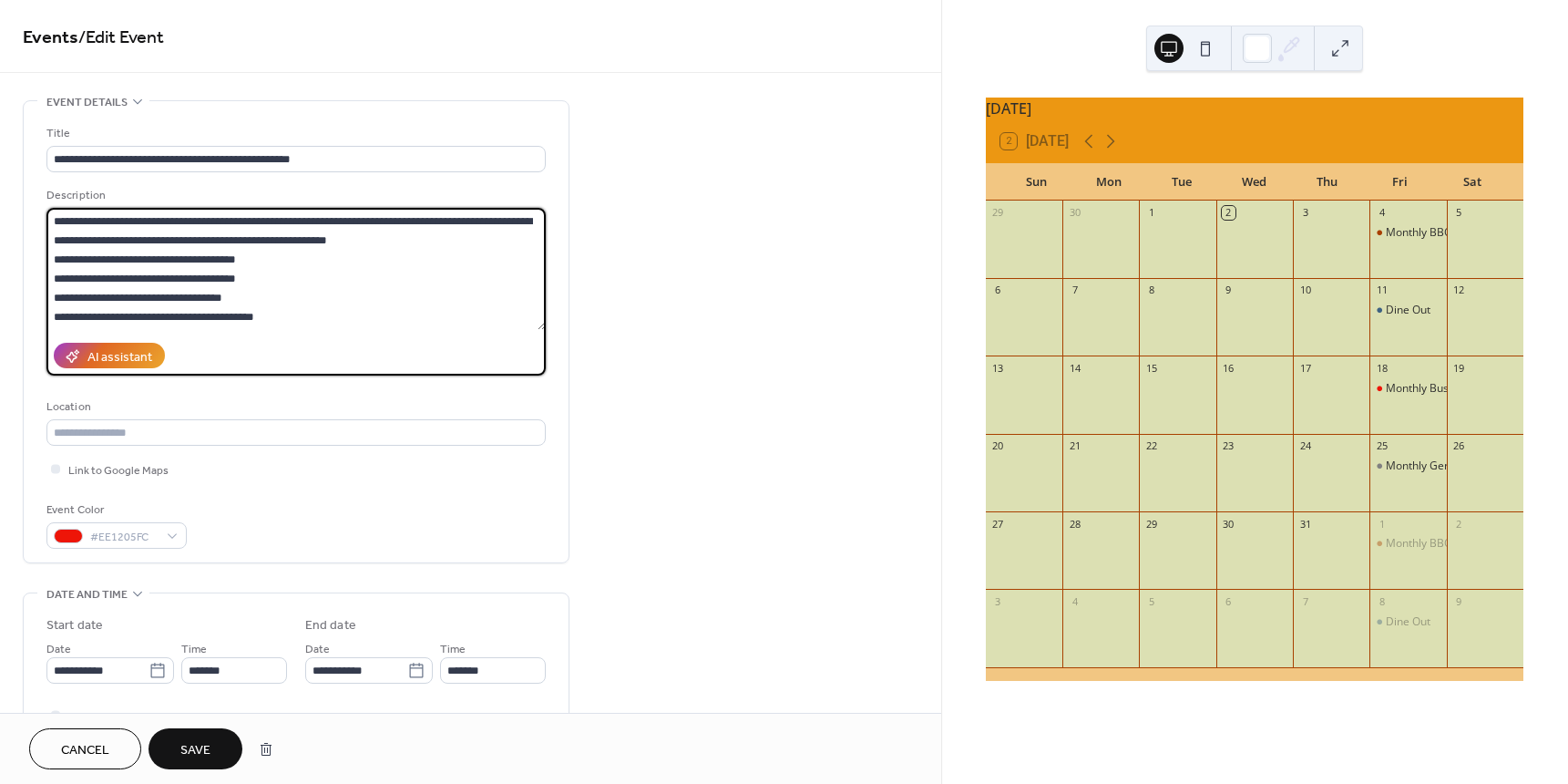 click on "**********" at bounding box center (296, 269) 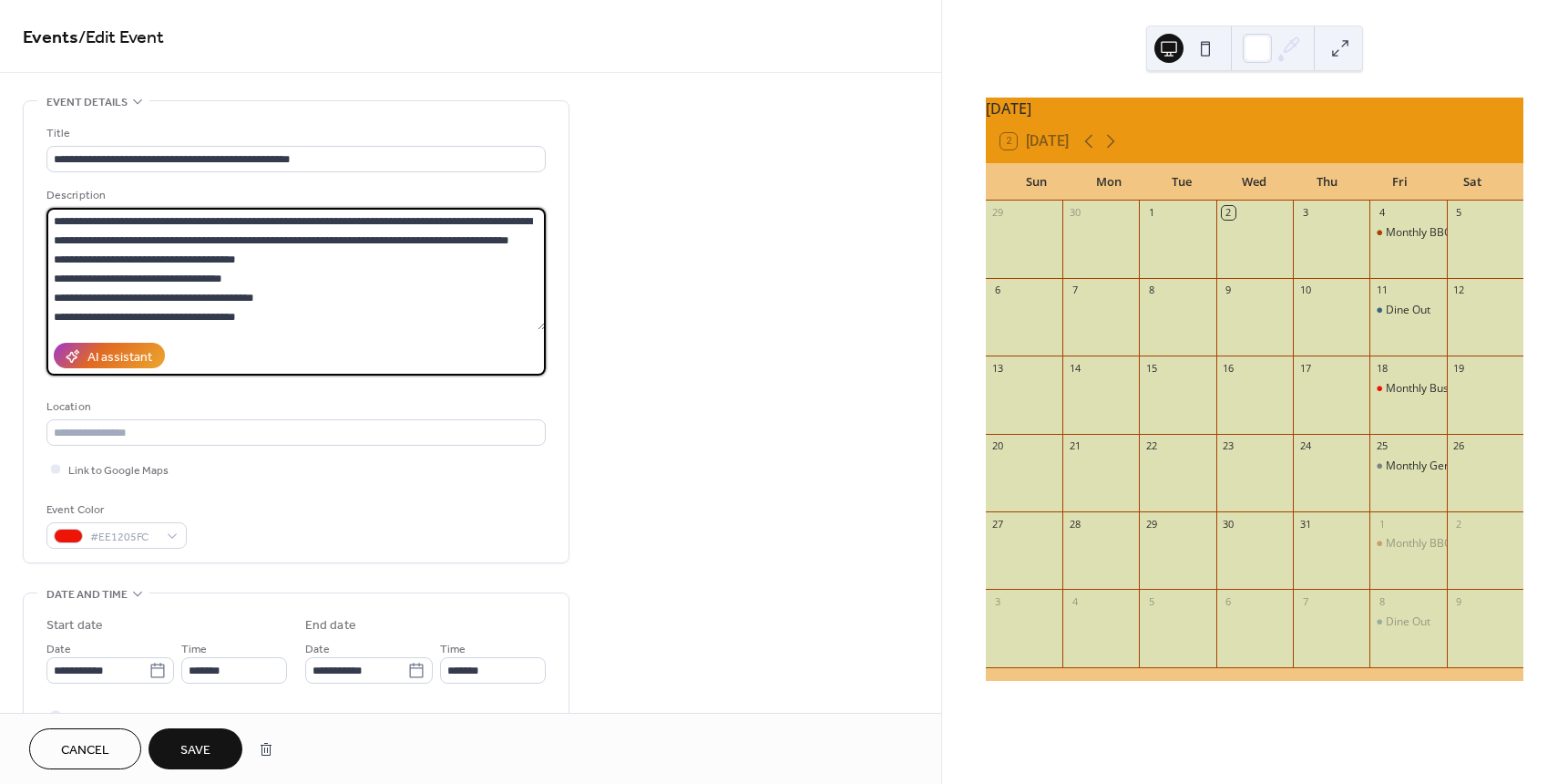 click on "**********" at bounding box center (296, 269) 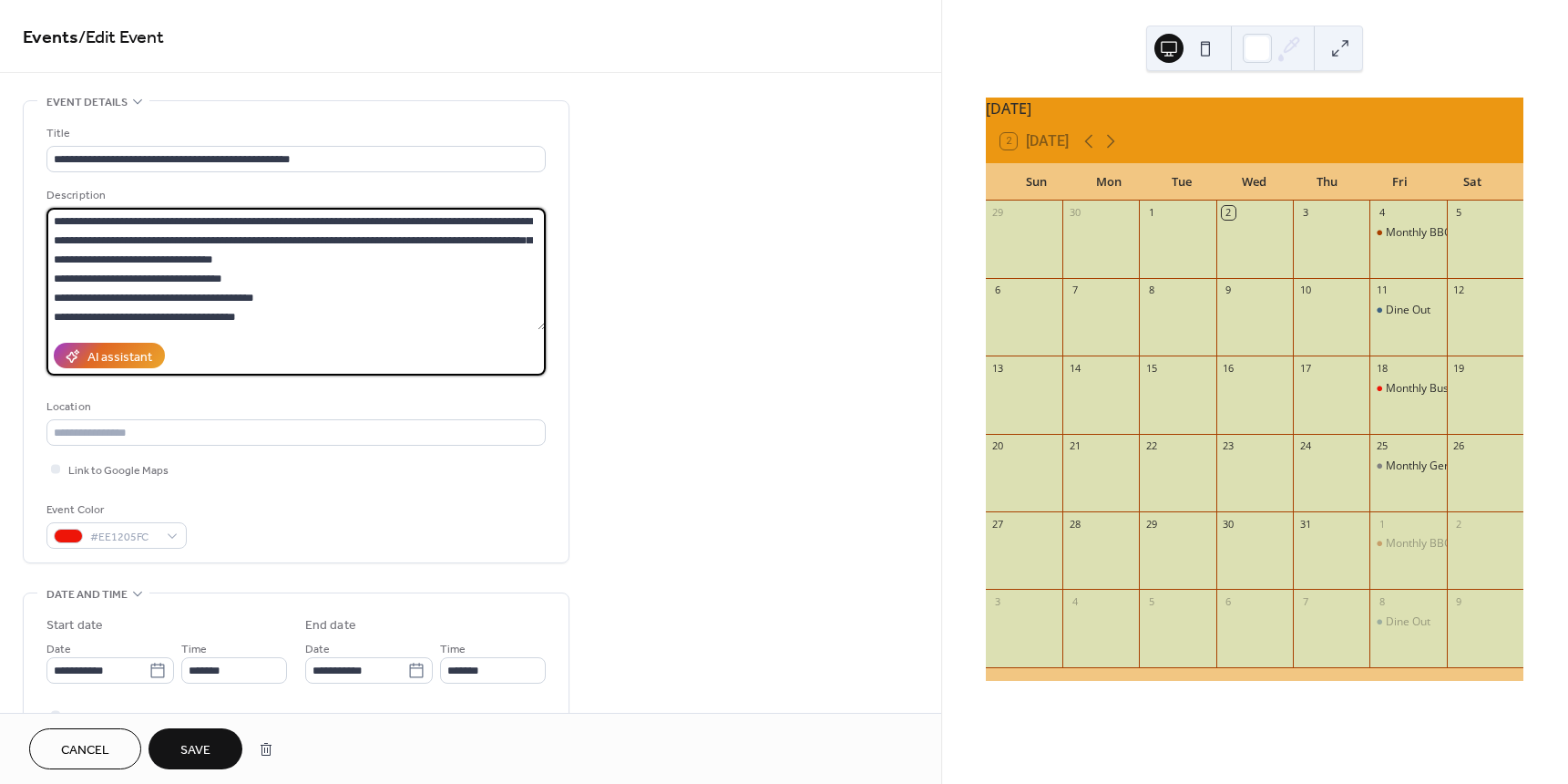 click on "**********" at bounding box center [296, 269] 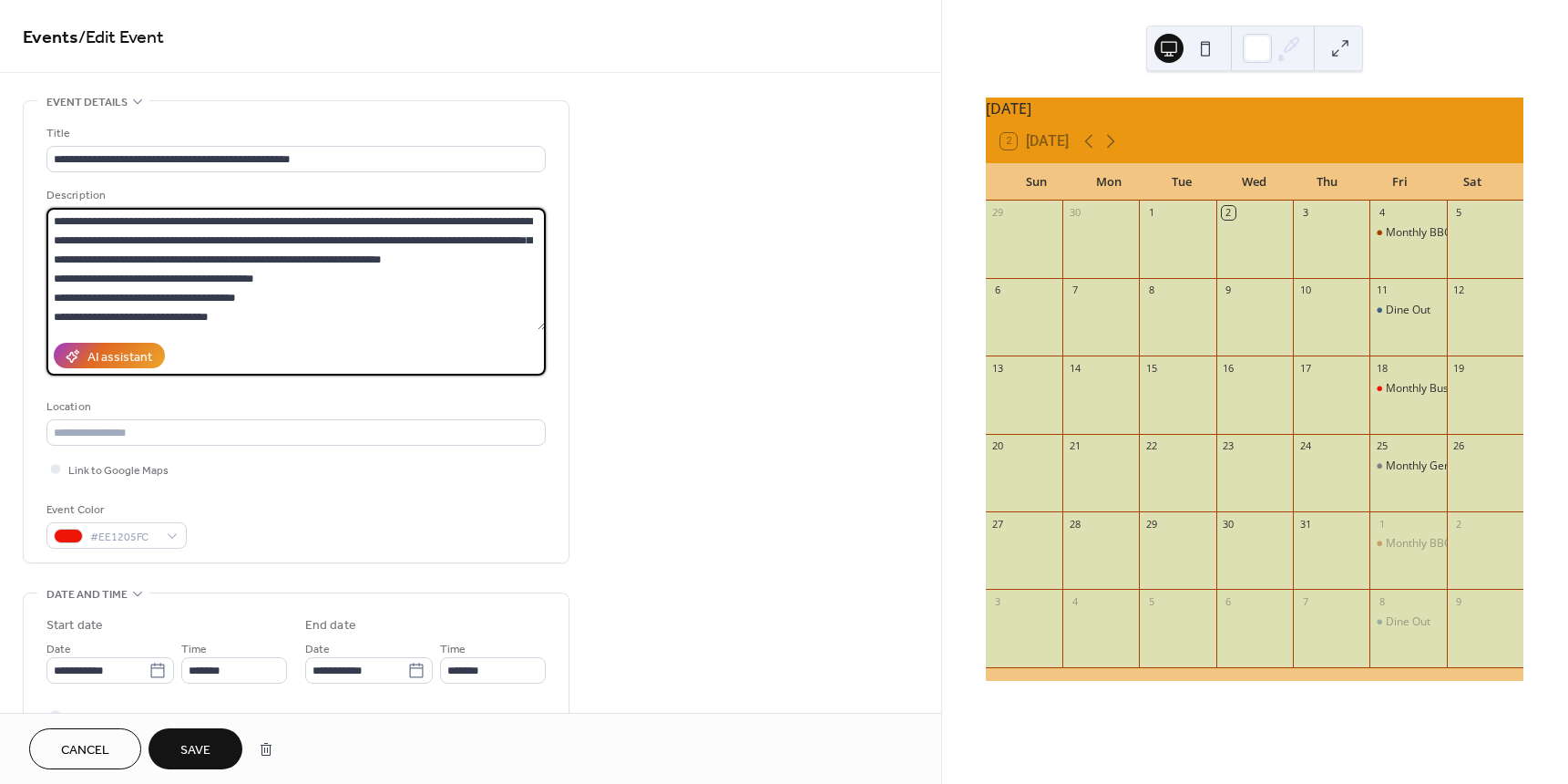 click on "**********" at bounding box center [296, 269] 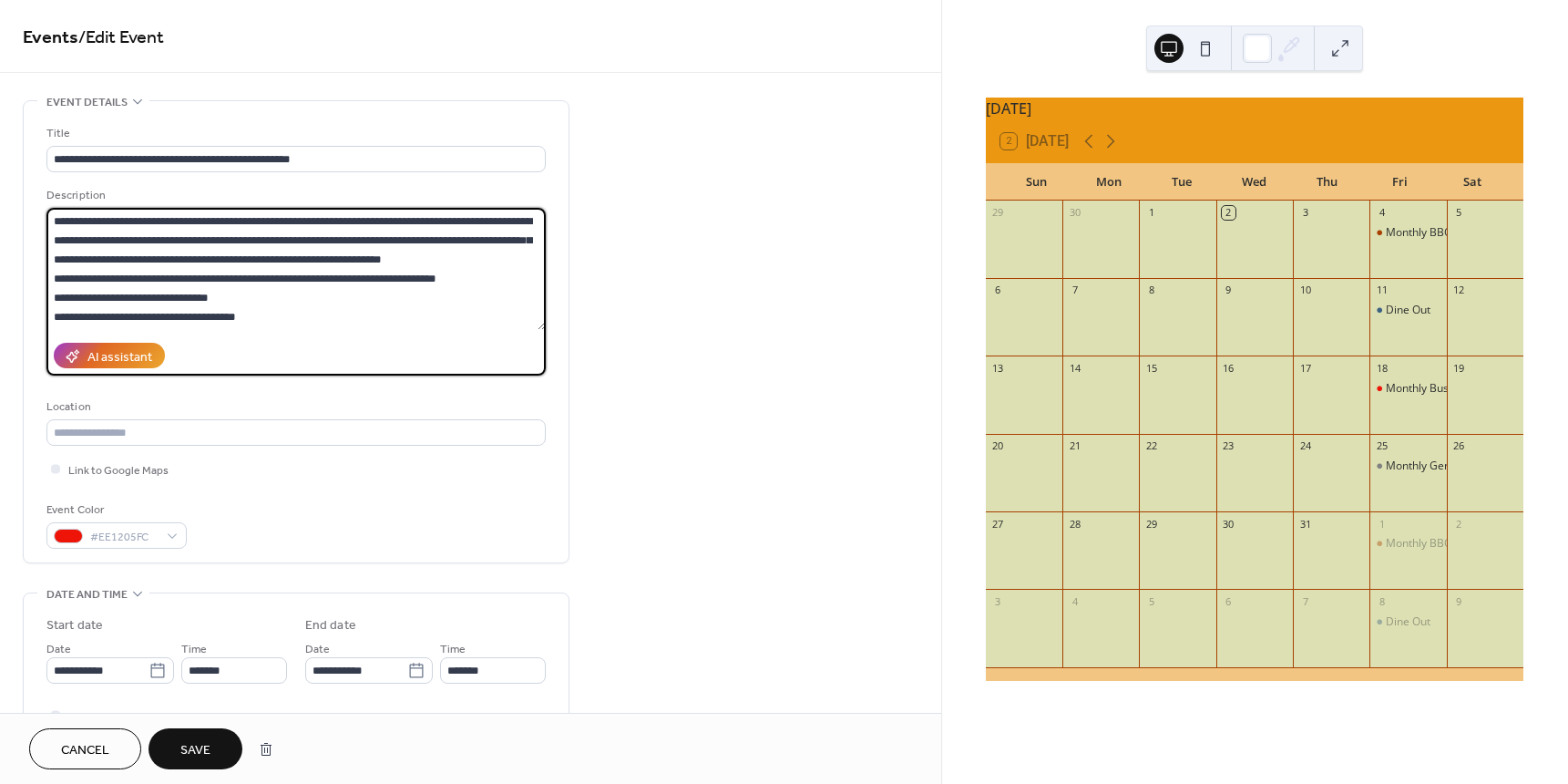click on "**********" at bounding box center [296, 269] 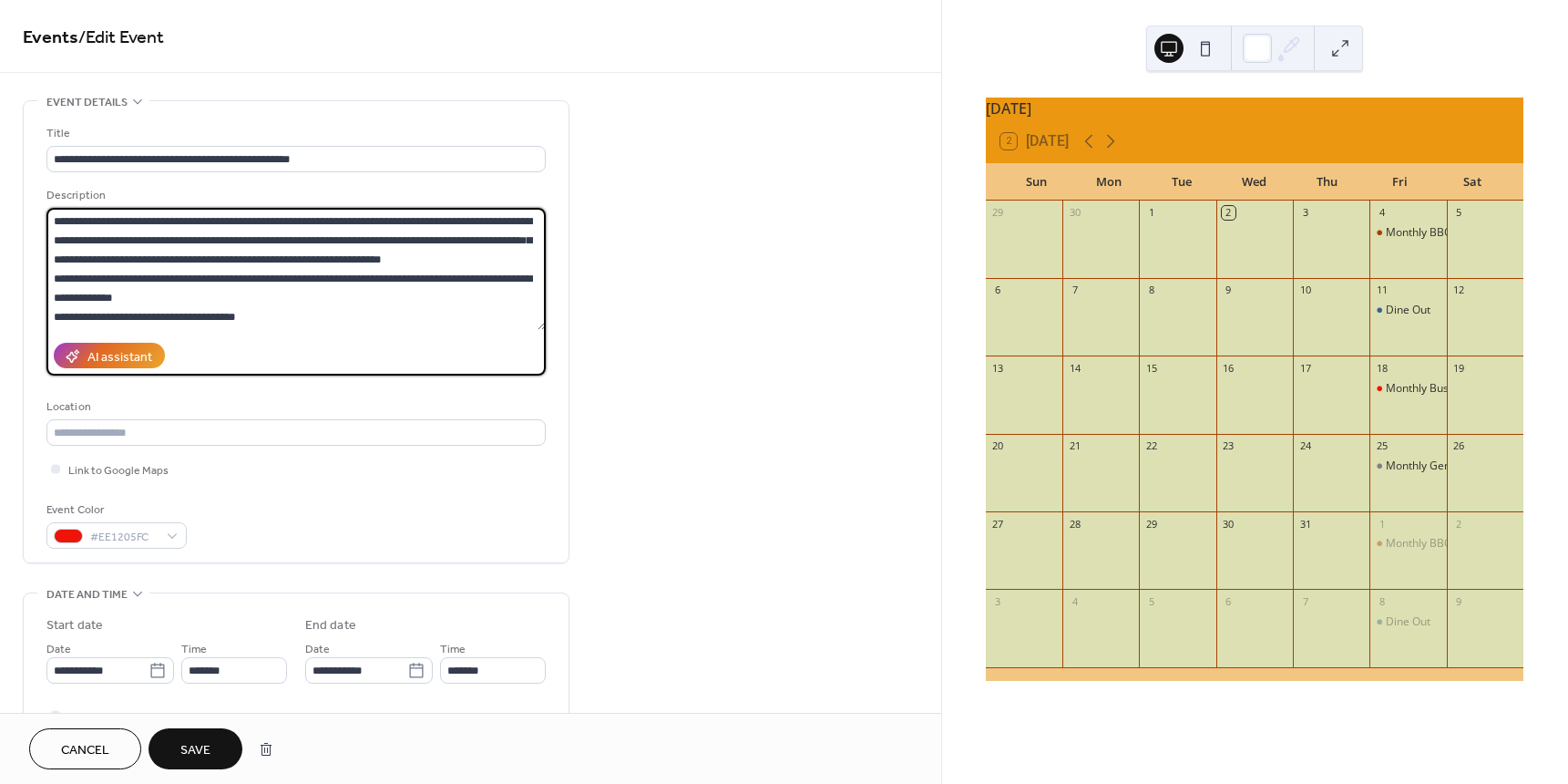 click on "**********" at bounding box center (296, 269) 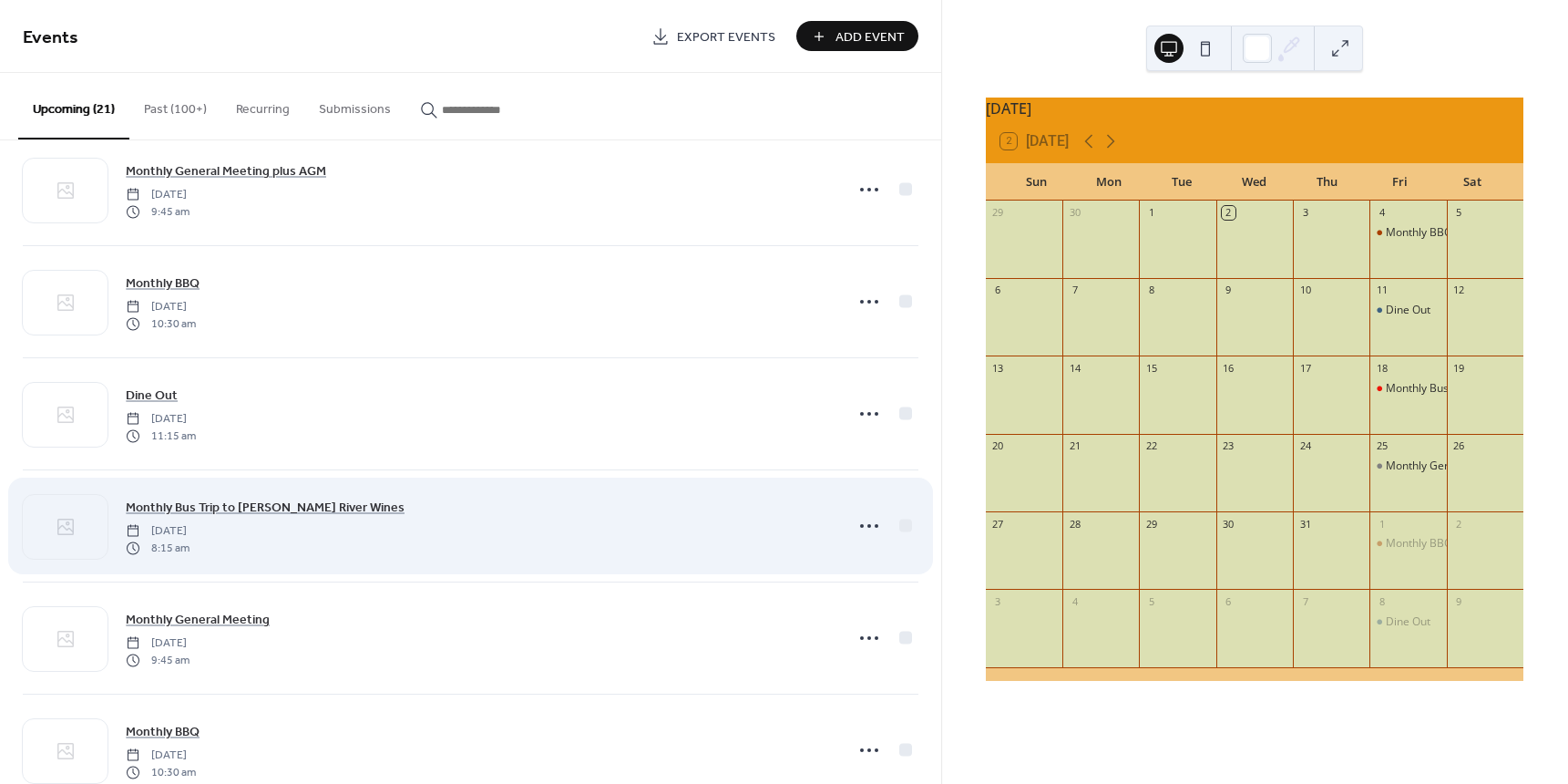 scroll, scrollTop: 456, scrollLeft: 0, axis: vertical 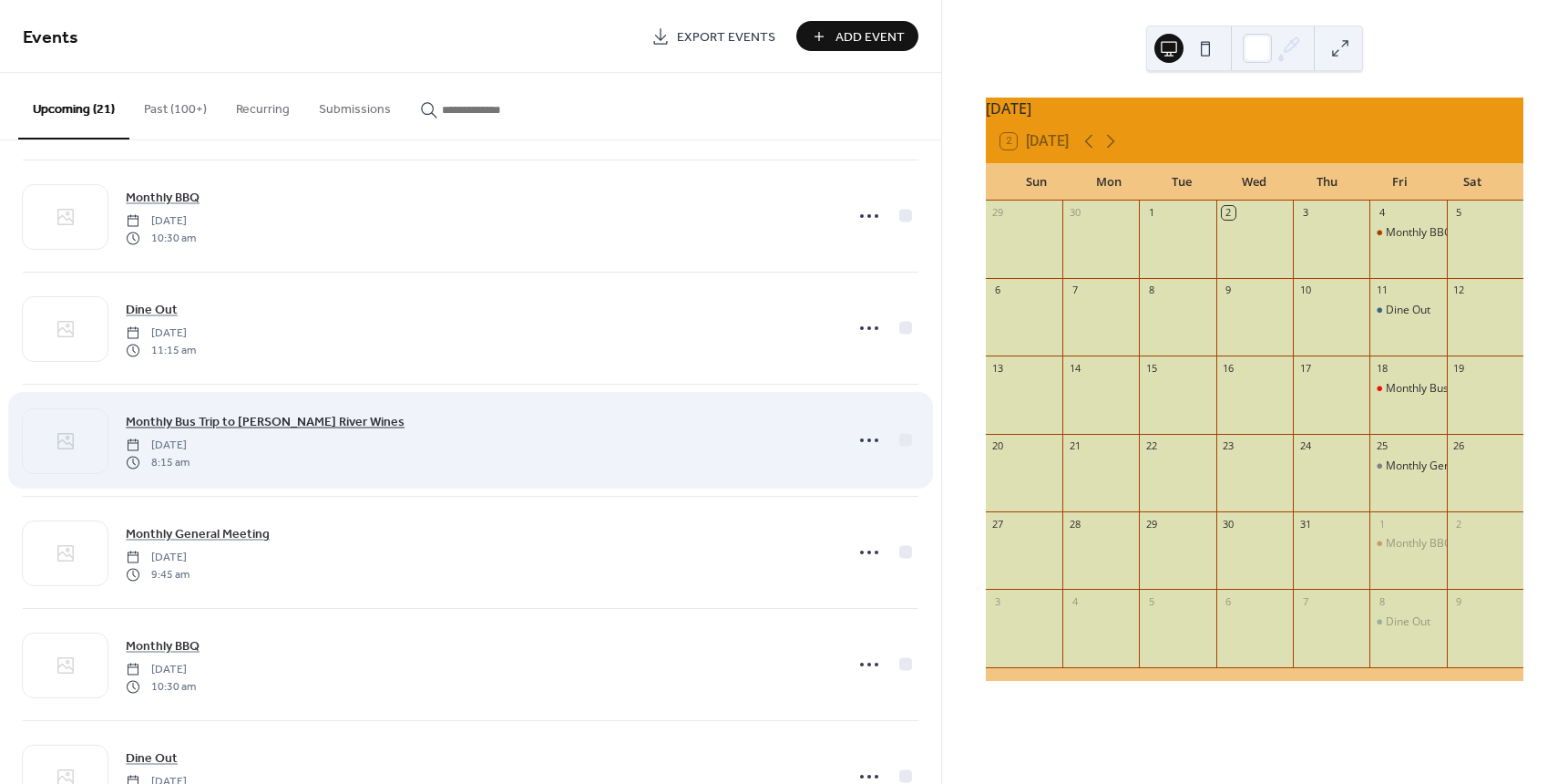click on "Monthly Bus Trip to  [PERSON_NAME] River Wines" at bounding box center (265, 422) 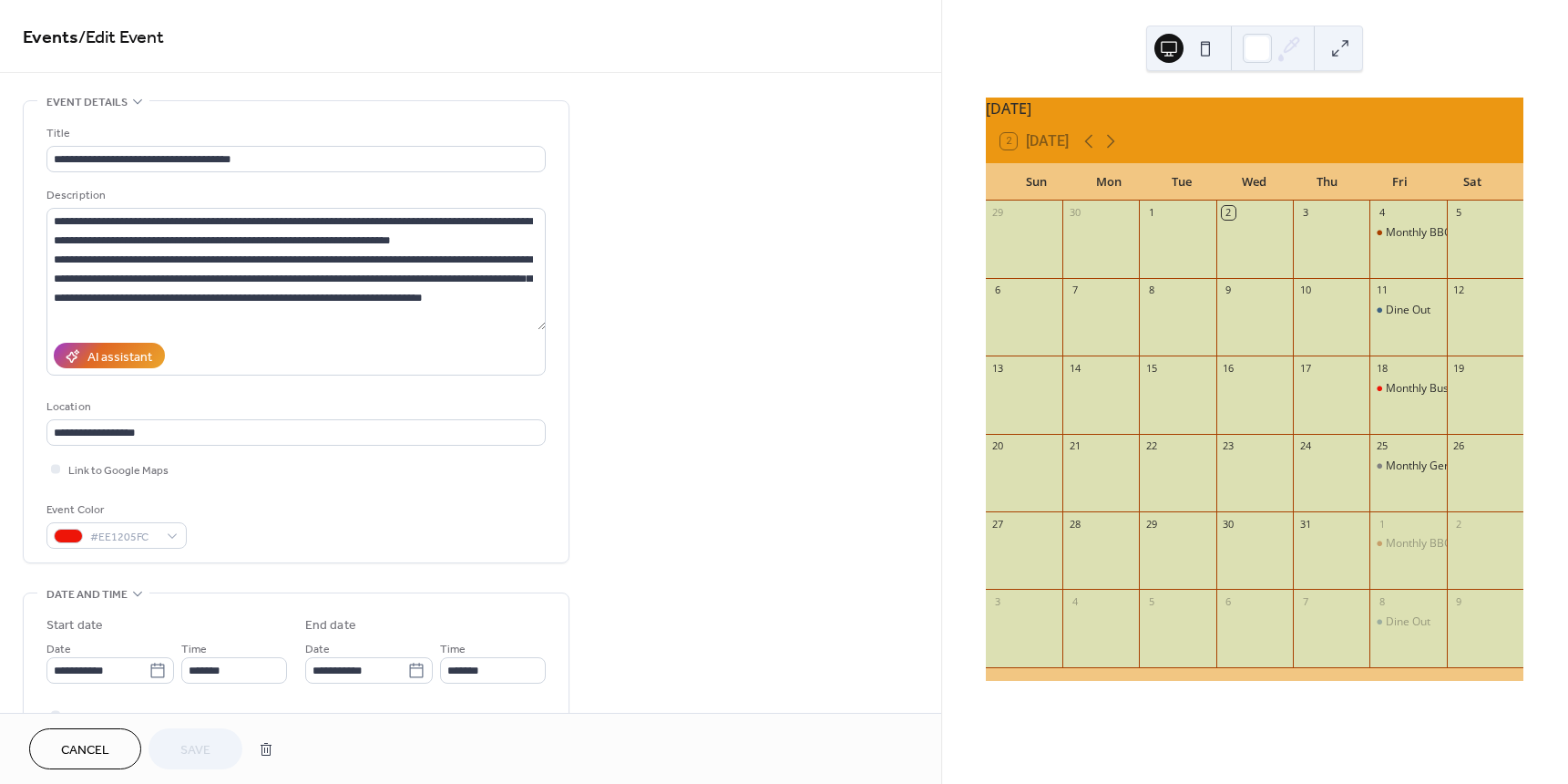 click on "Cancel" at bounding box center [85, 750] 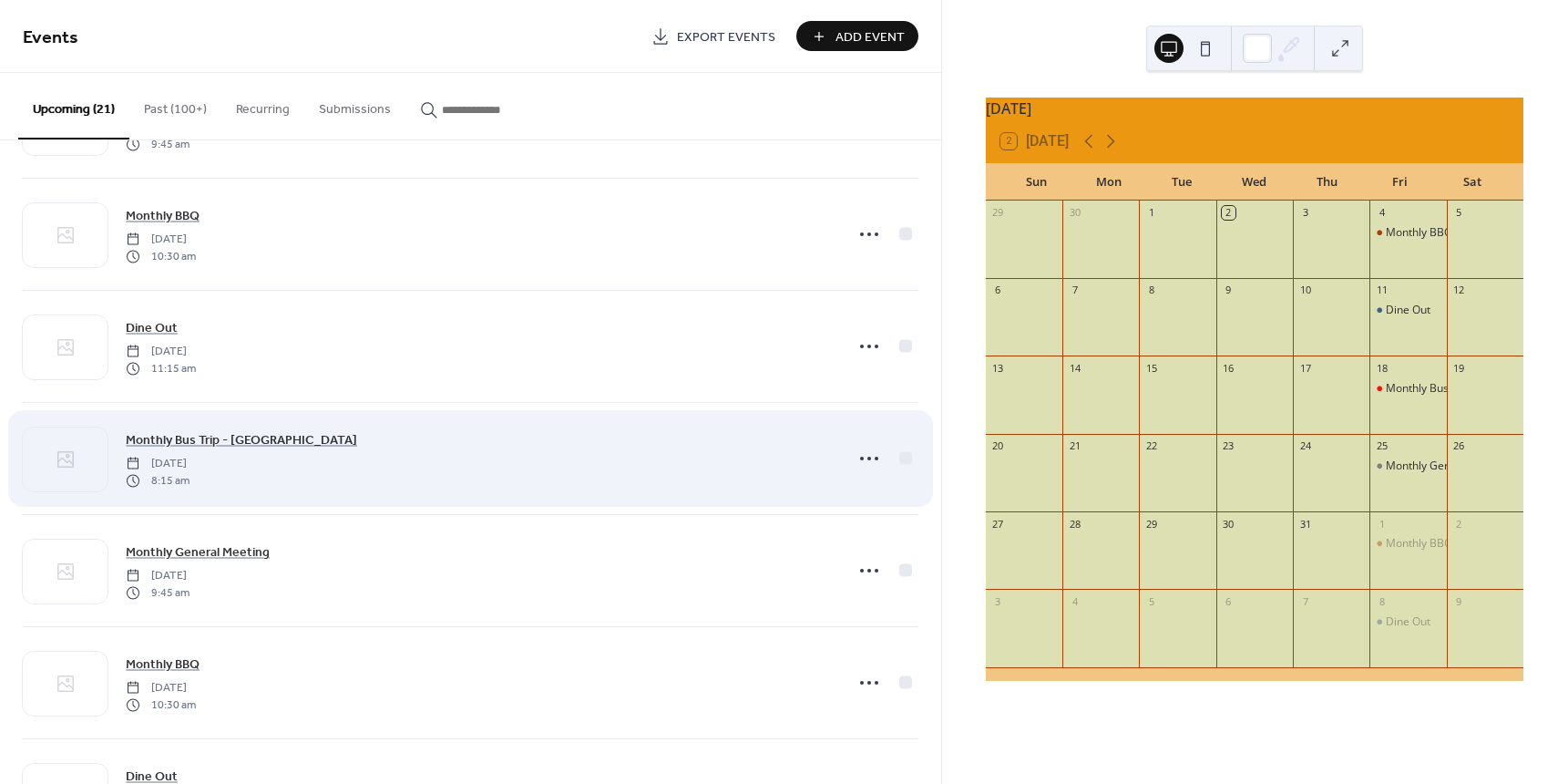 scroll, scrollTop: 912, scrollLeft: 0, axis: vertical 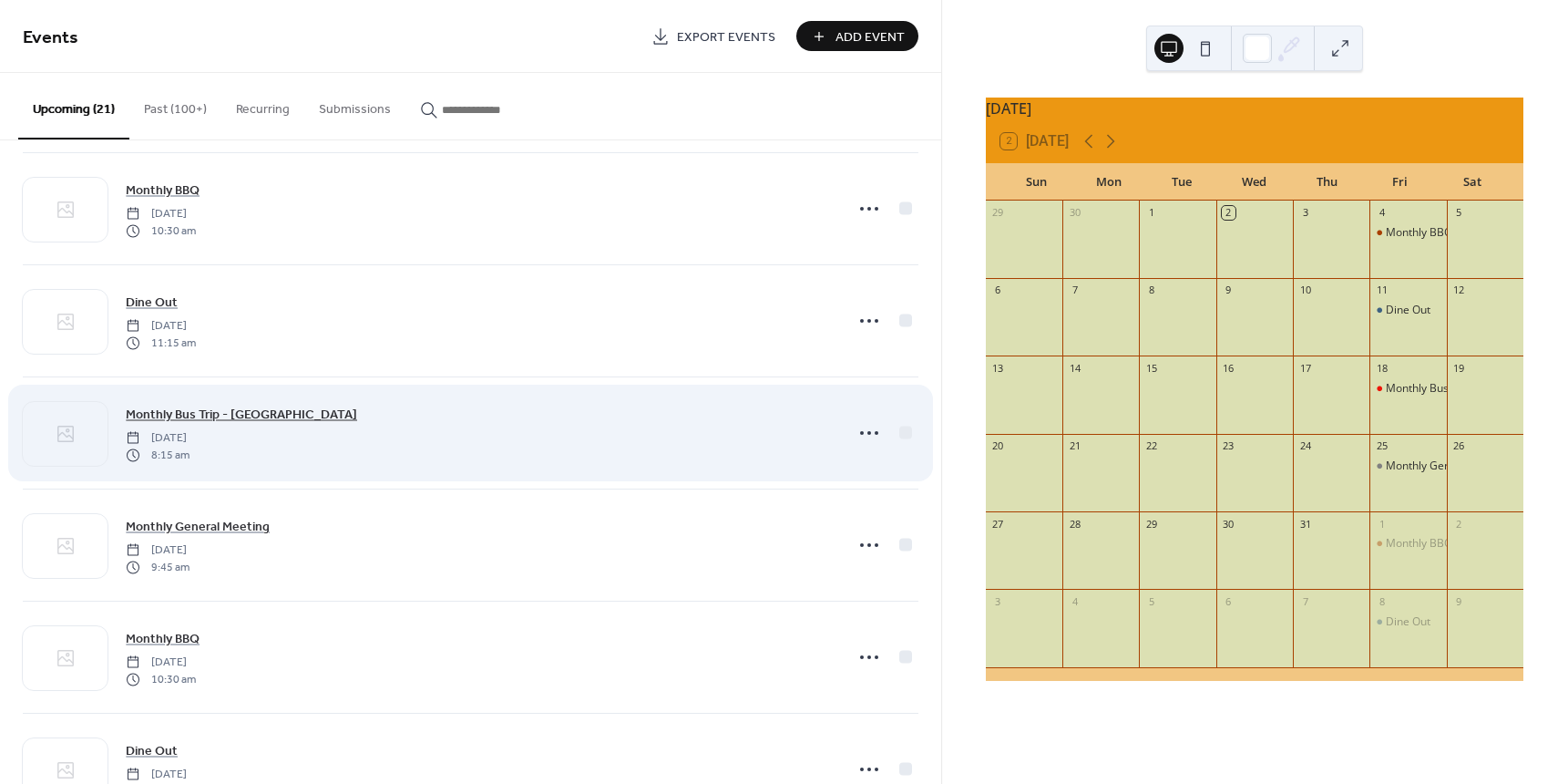 click on "Monthly Bus Trip -  [GEOGRAPHIC_DATA]" at bounding box center [241, 415] 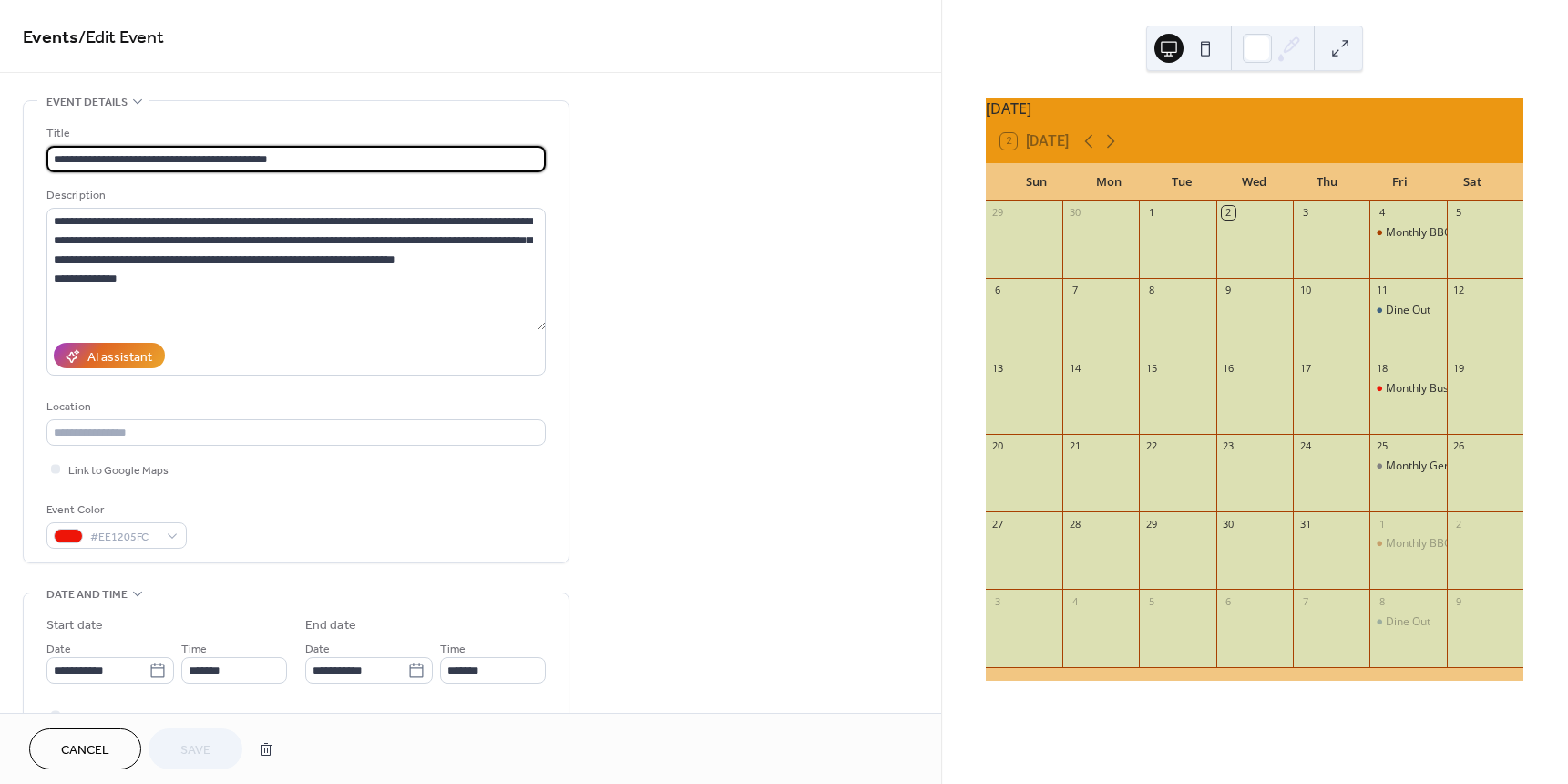 click on "Cancel" at bounding box center [85, 750] 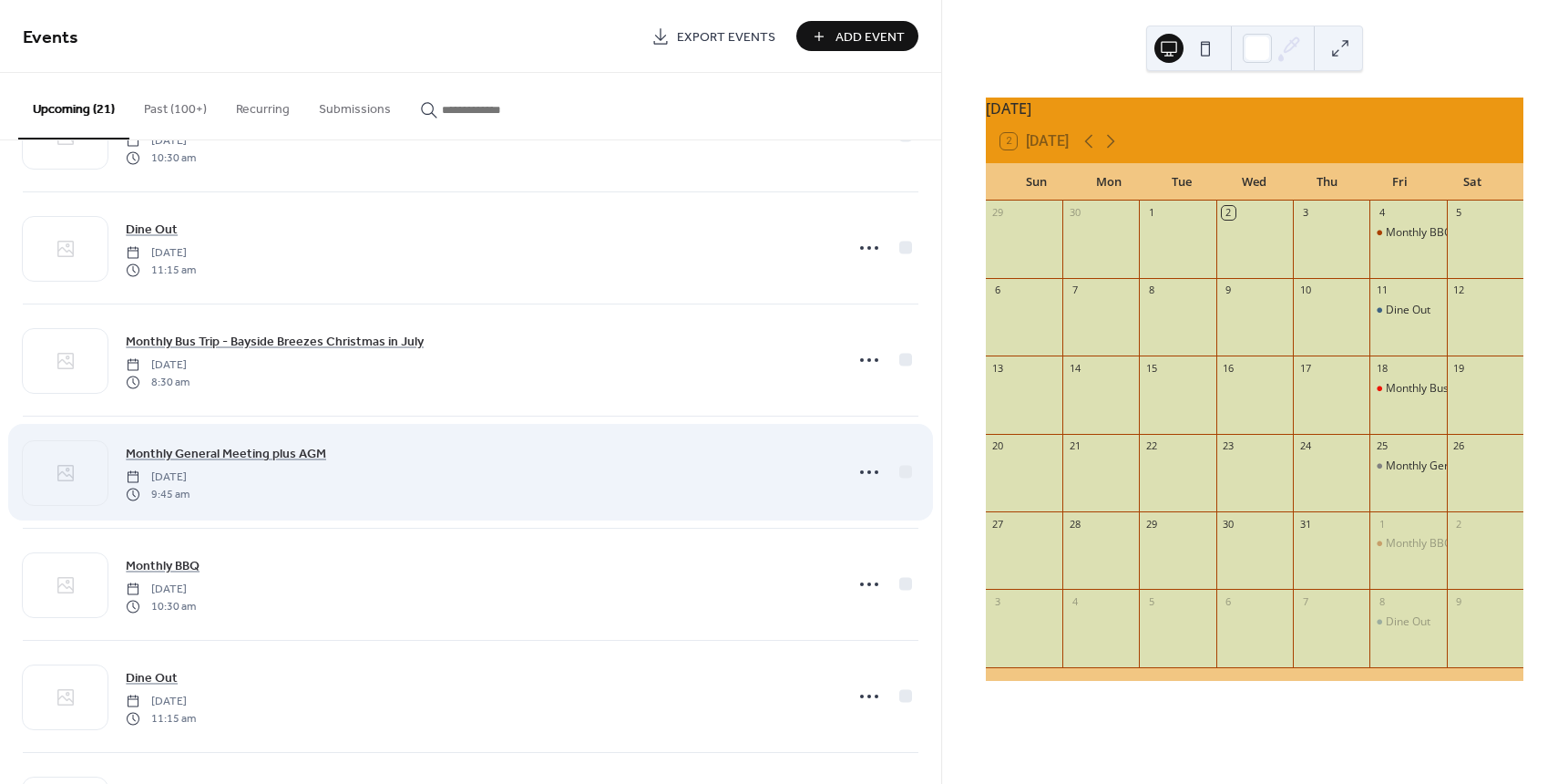 scroll, scrollTop: 91, scrollLeft: 0, axis: vertical 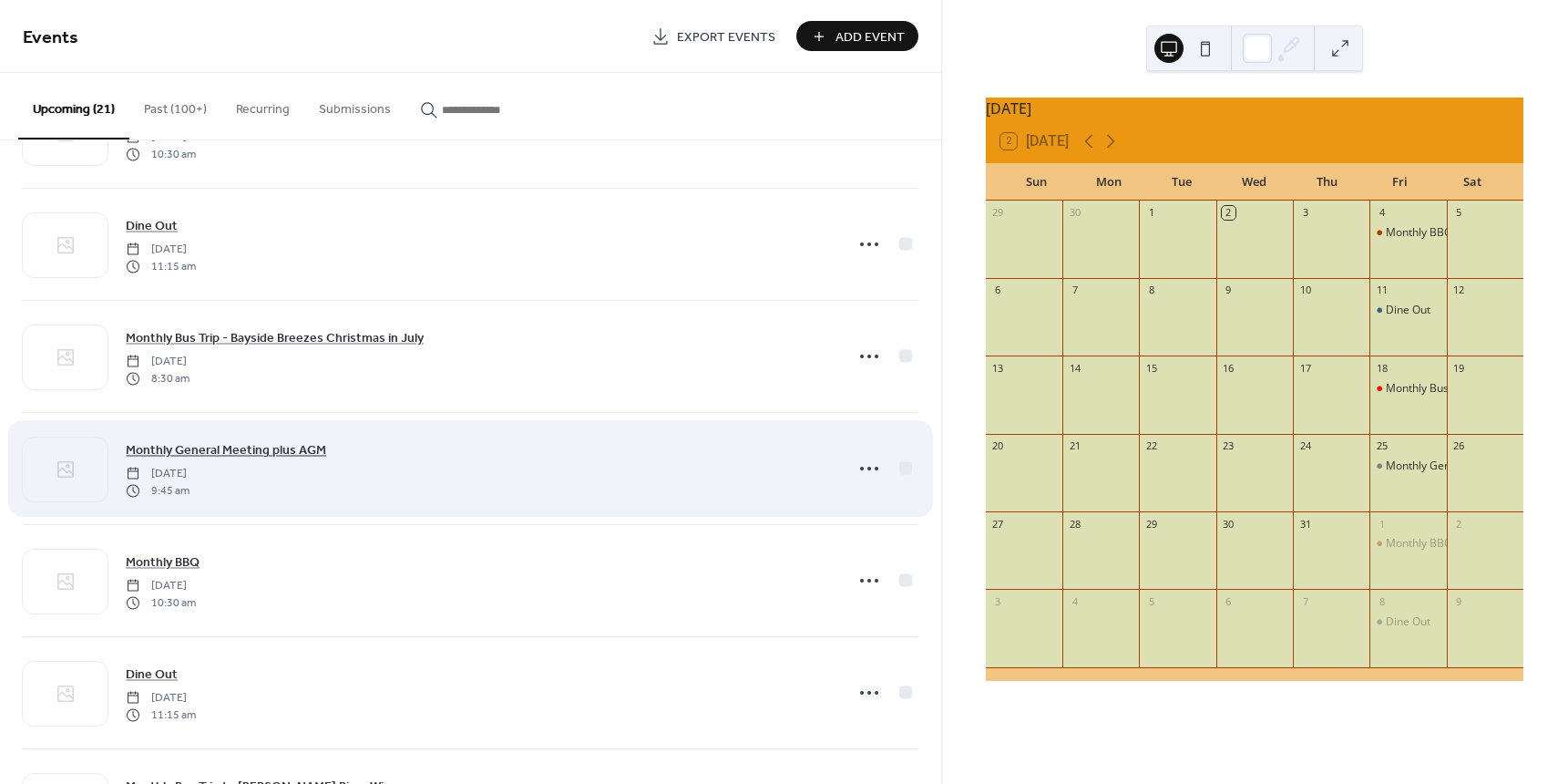 click on "Monthly General Meeting plus AGM" at bounding box center (226, 450) 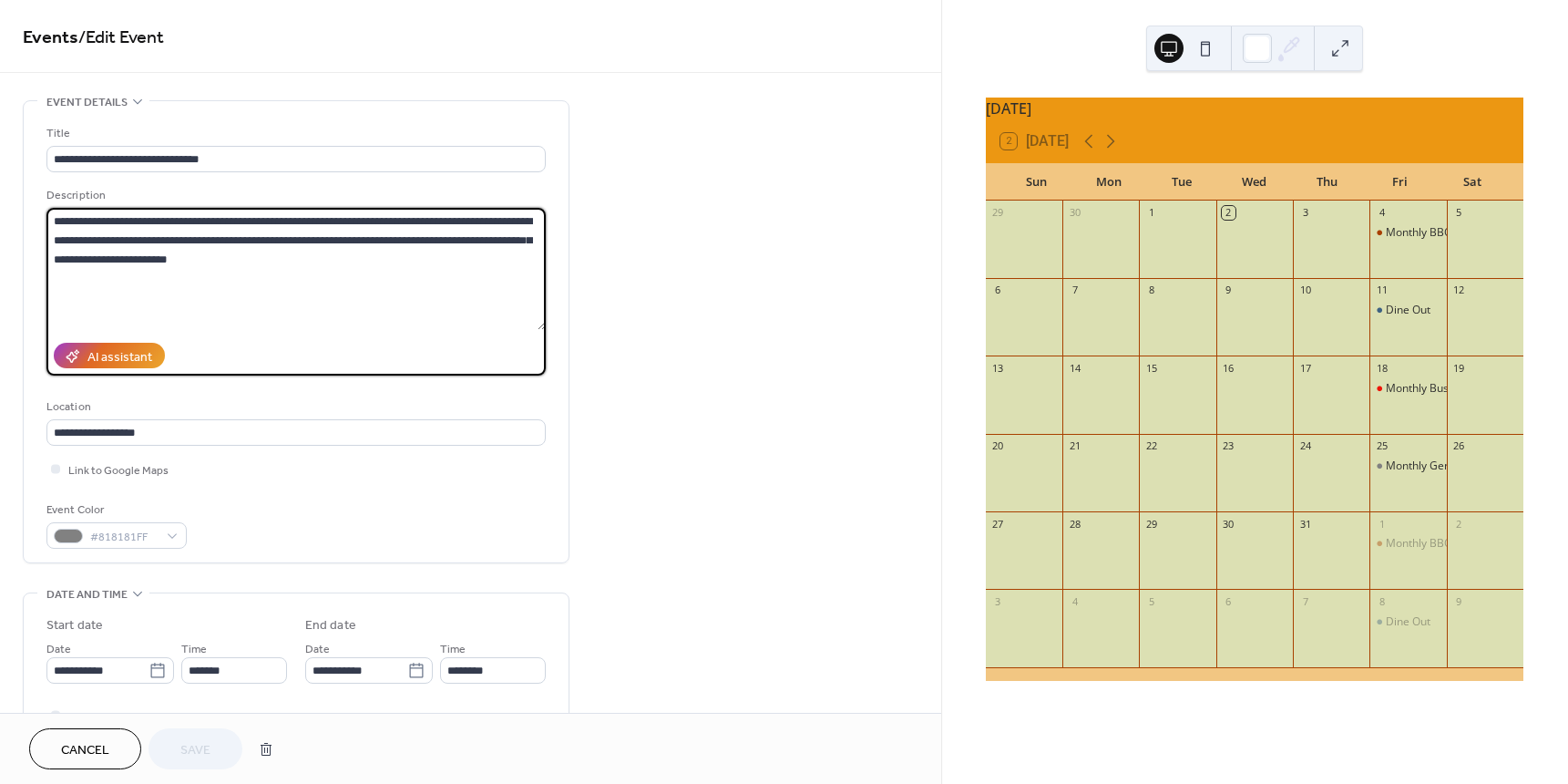 click on "**********" at bounding box center [296, 269] 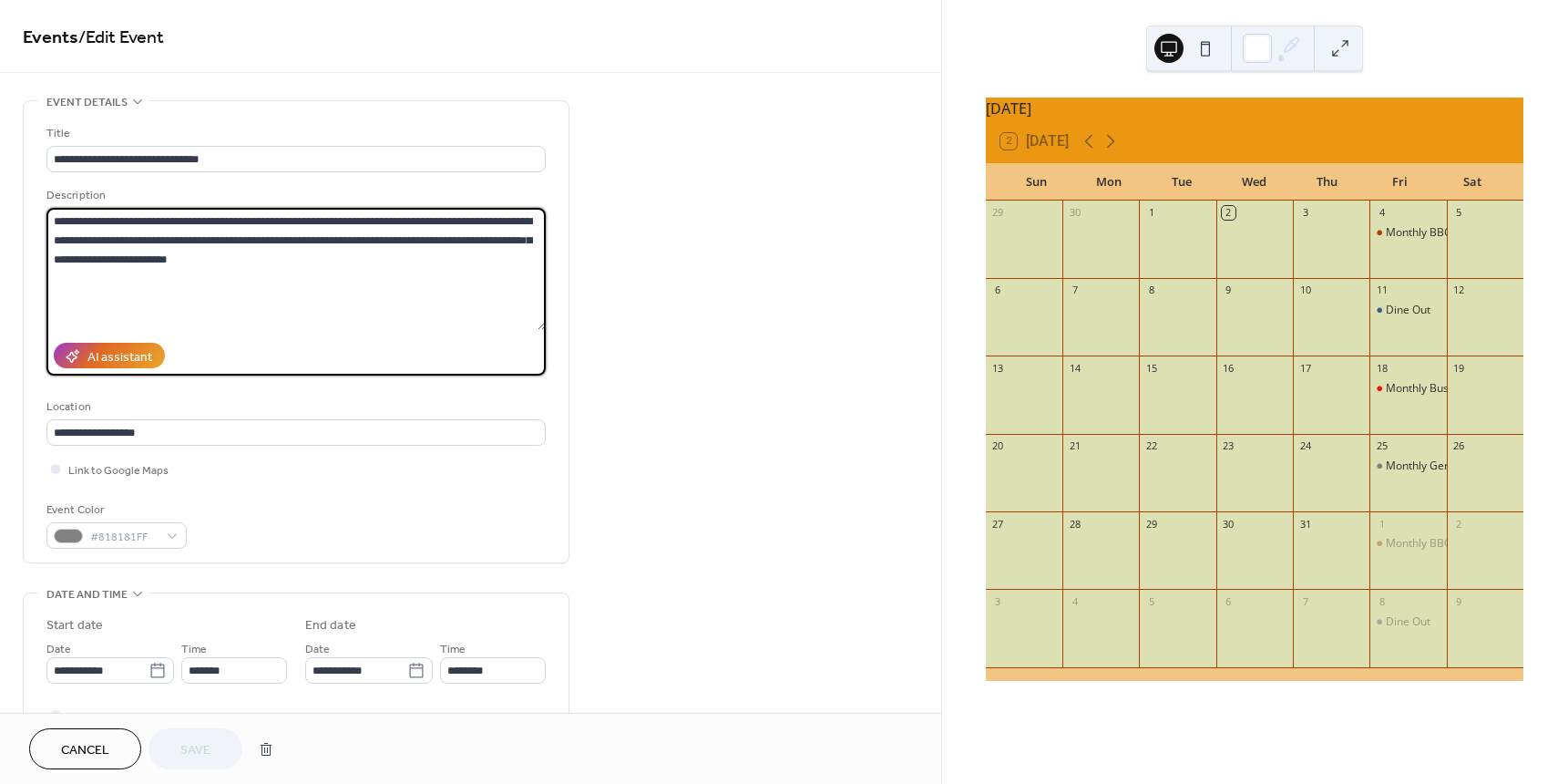 drag, startPoint x: 256, startPoint y: 240, endPoint x: 307, endPoint y: 262, distance: 55.542776 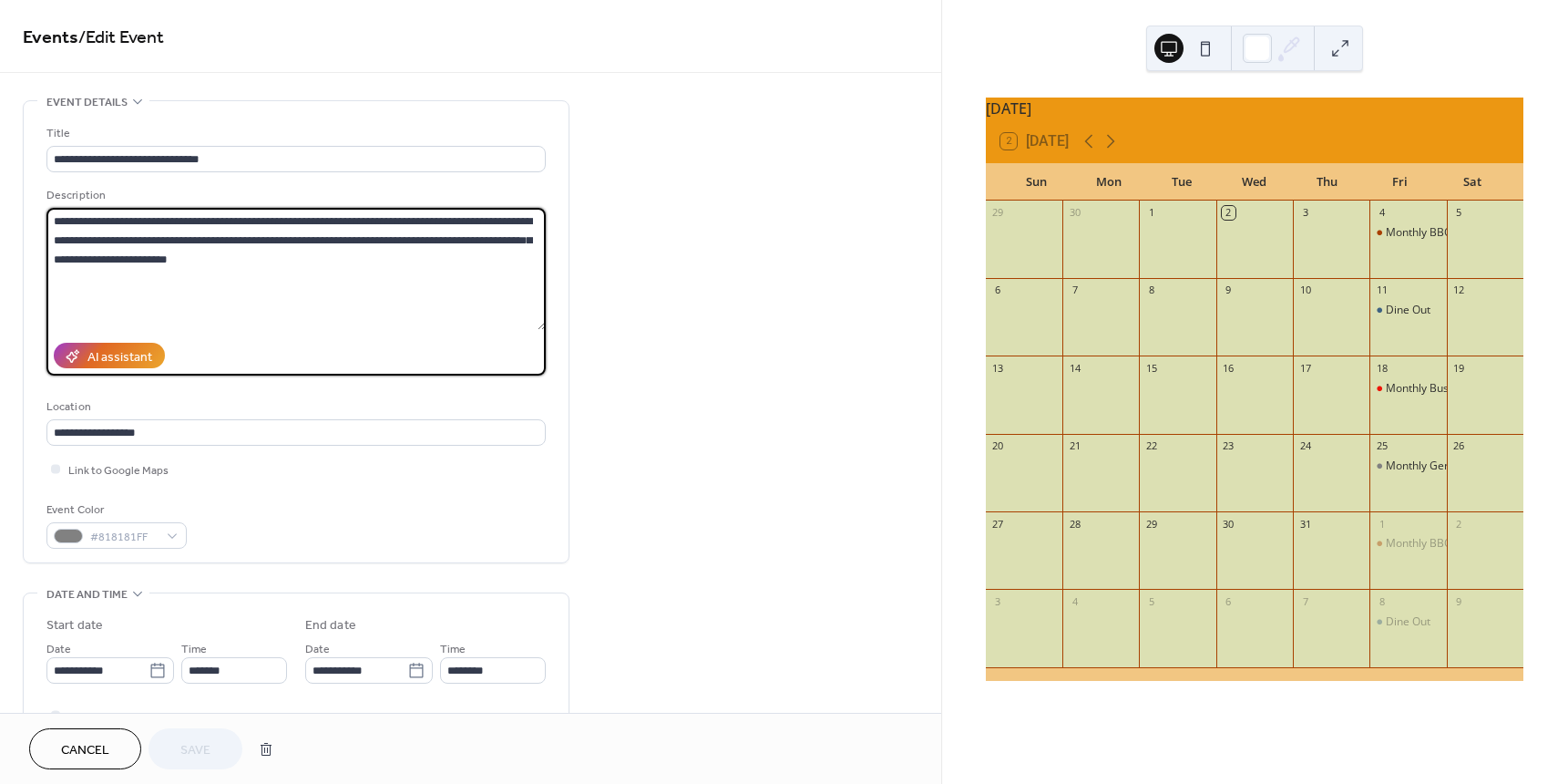 click on "**********" at bounding box center (296, 269) 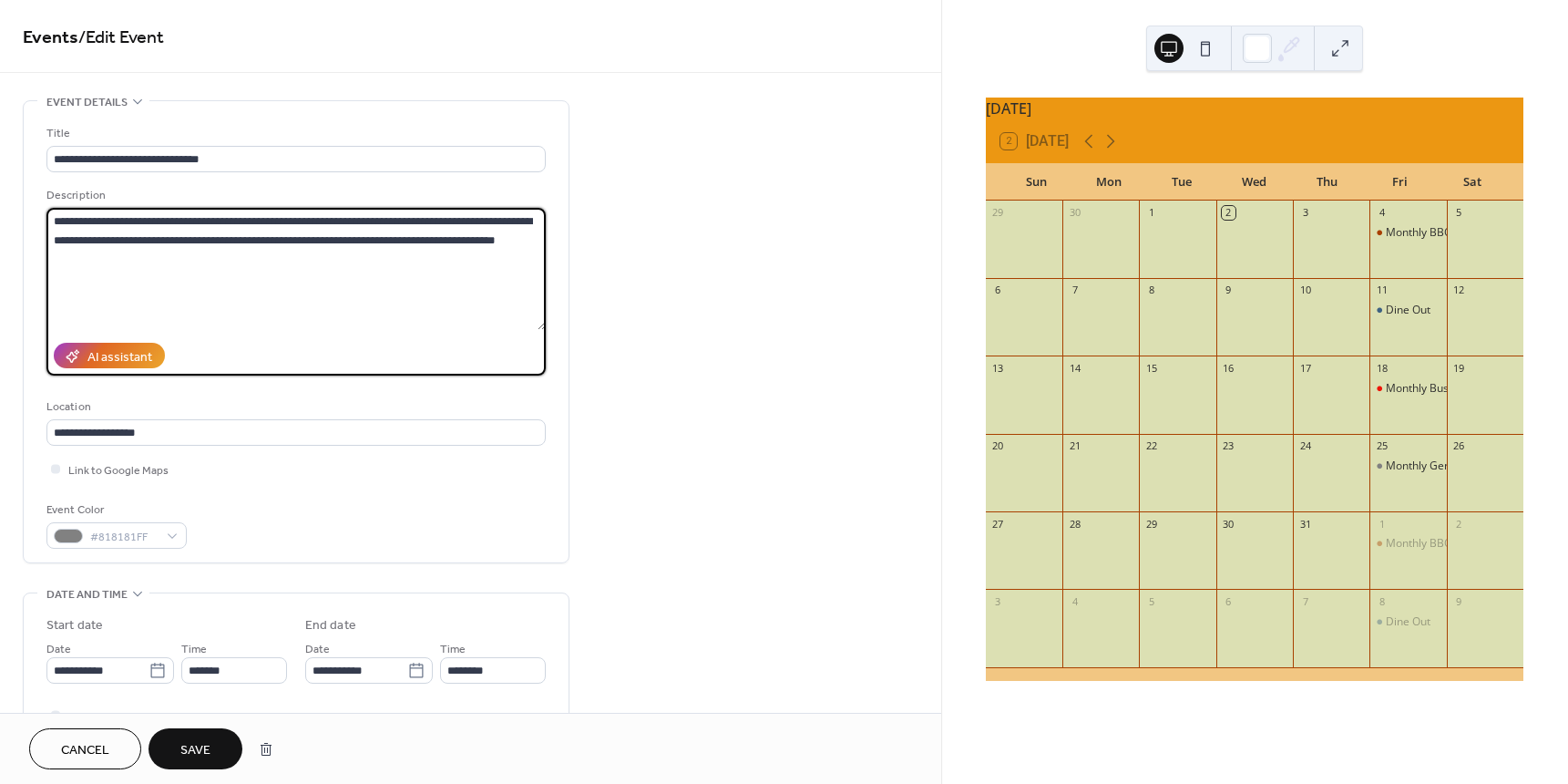 drag, startPoint x: 190, startPoint y: 222, endPoint x: 129, endPoint y: 222, distance: 61 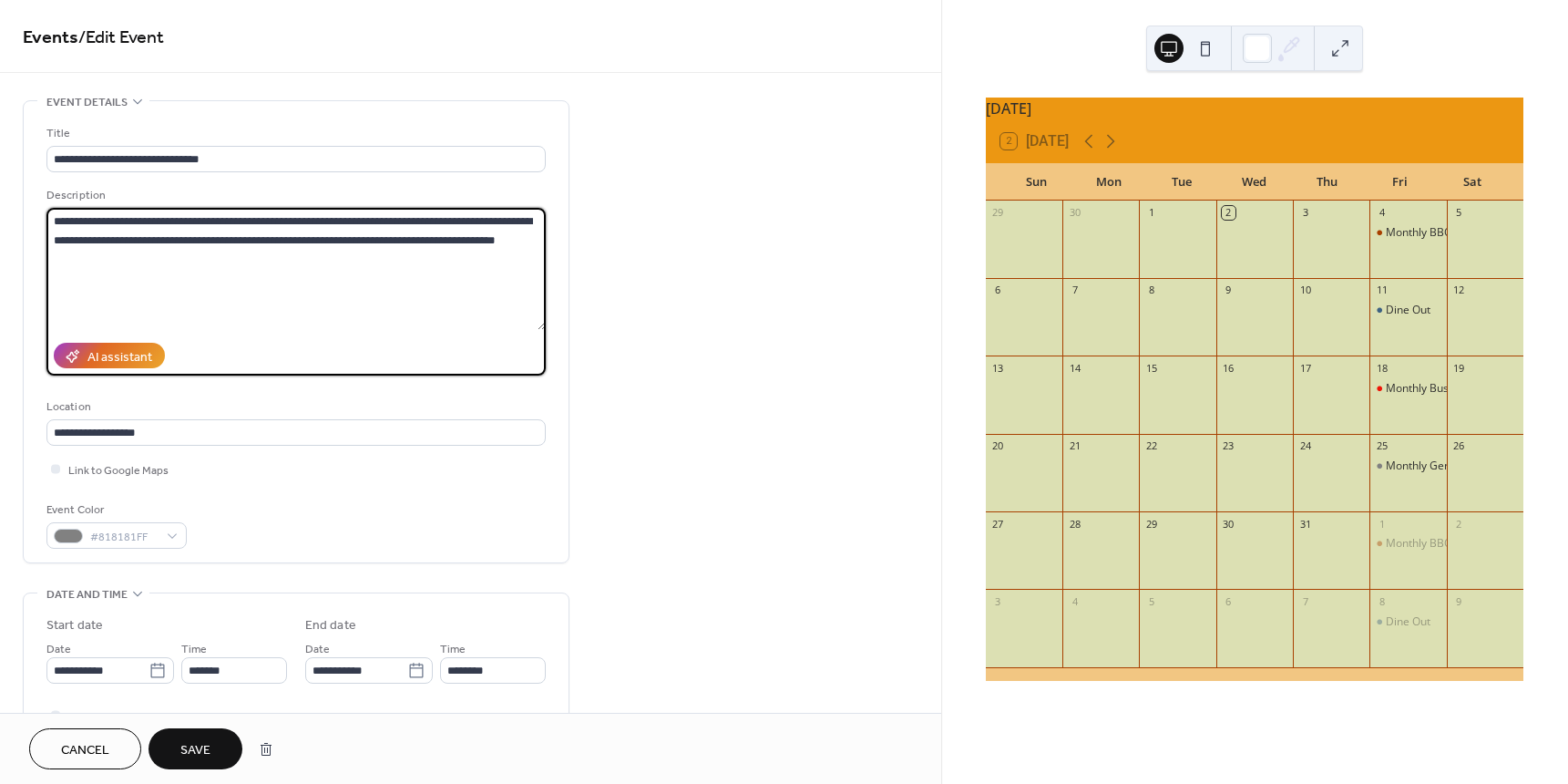 click on "**********" at bounding box center [296, 269] 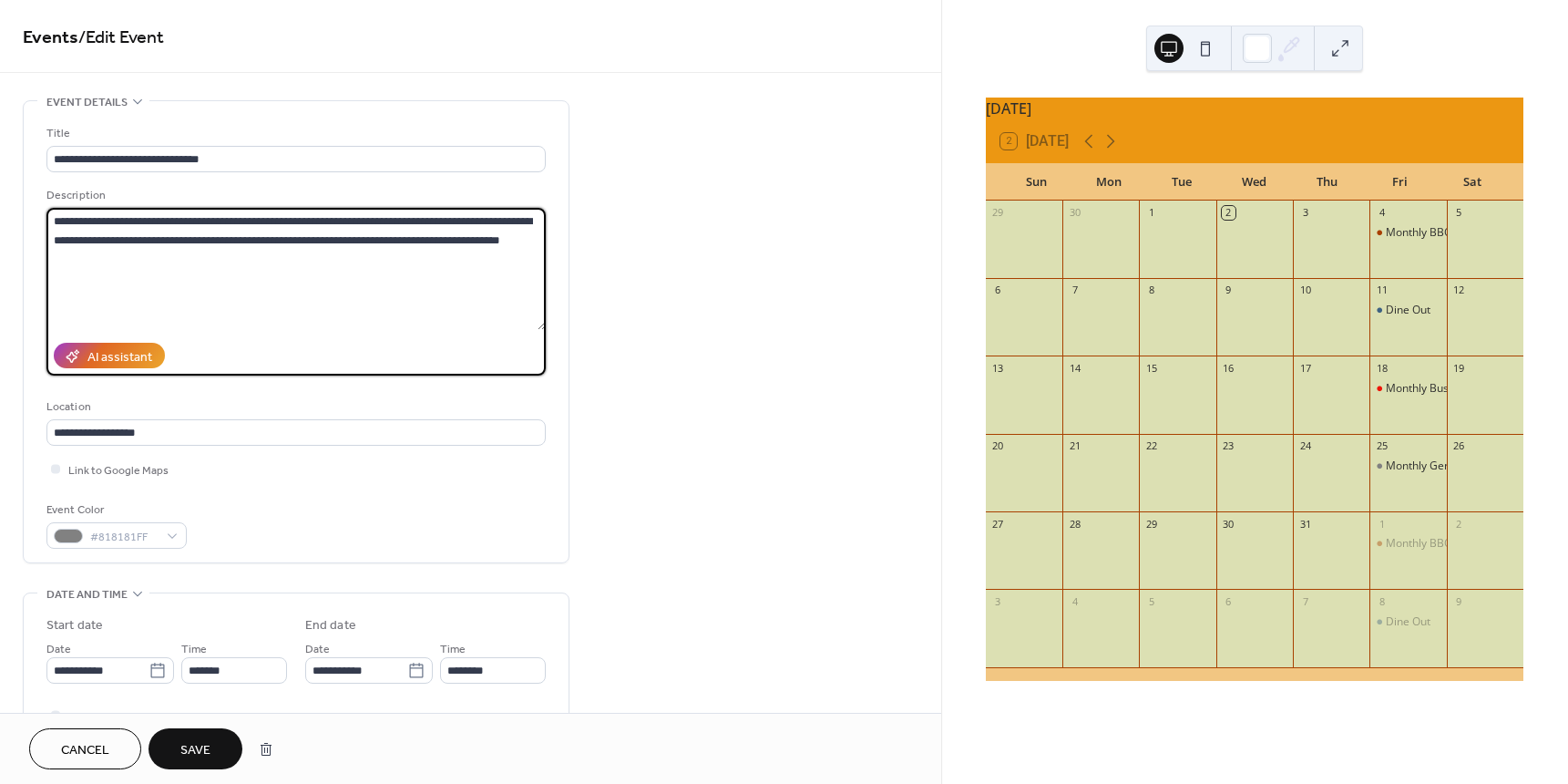 click on "**********" at bounding box center (296, 269) 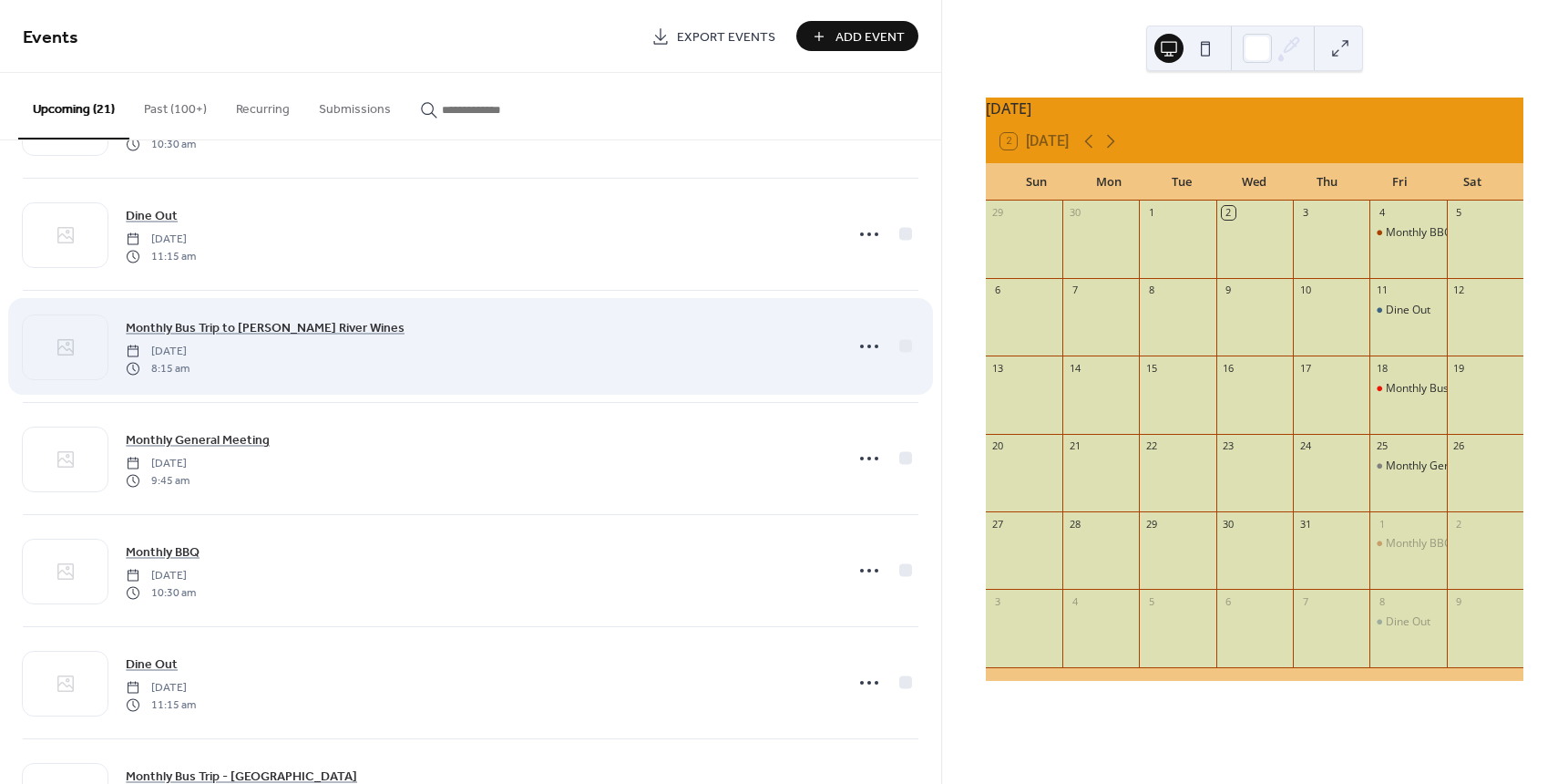 scroll, scrollTop: 638, scrollLeft: 0, axis: vertical 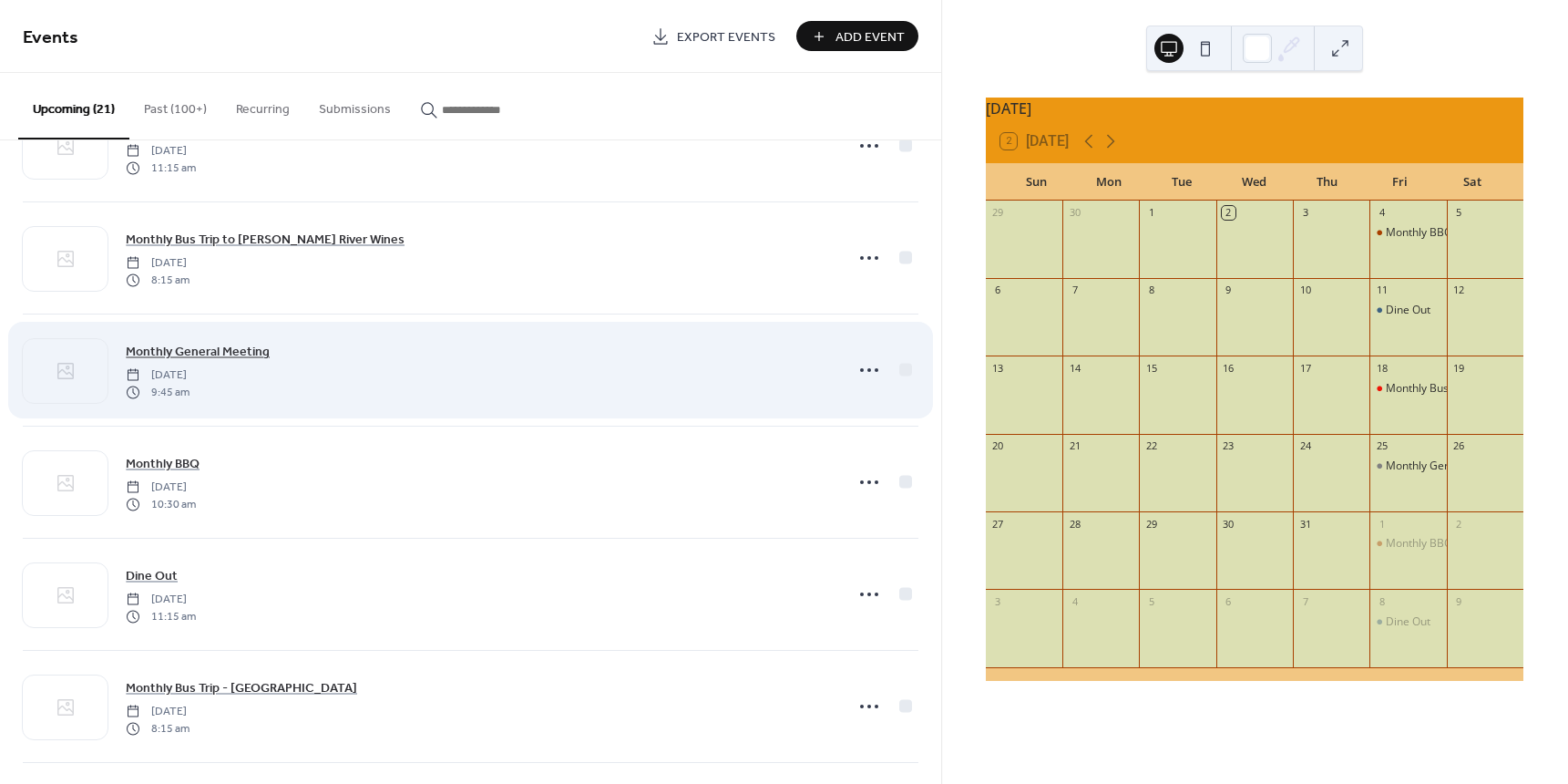 click on "Monthly General Meeting" at bounding box center [198, 352] 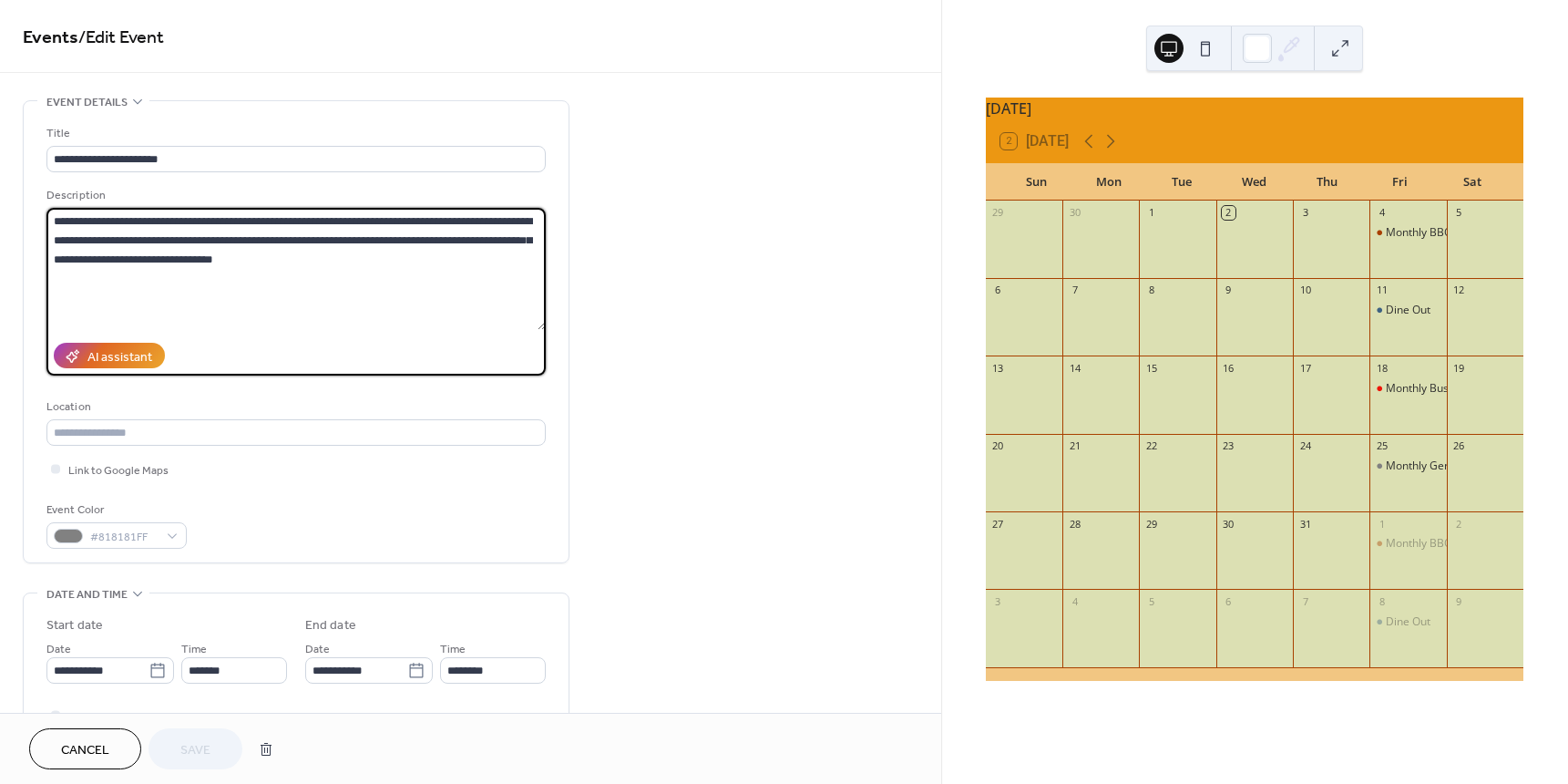 click on "**********" at bounding box center (296, 269) 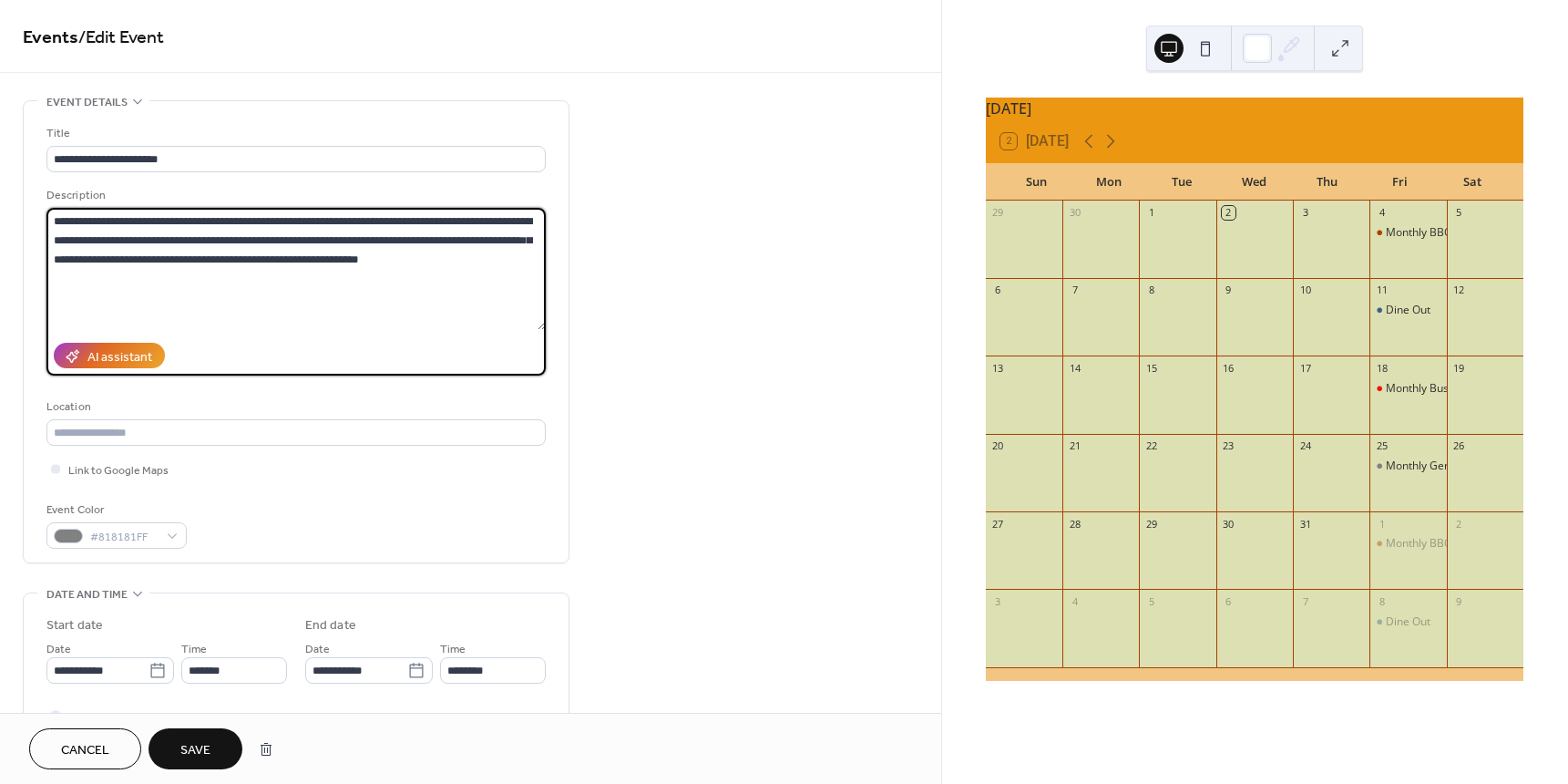 paste on "**********" 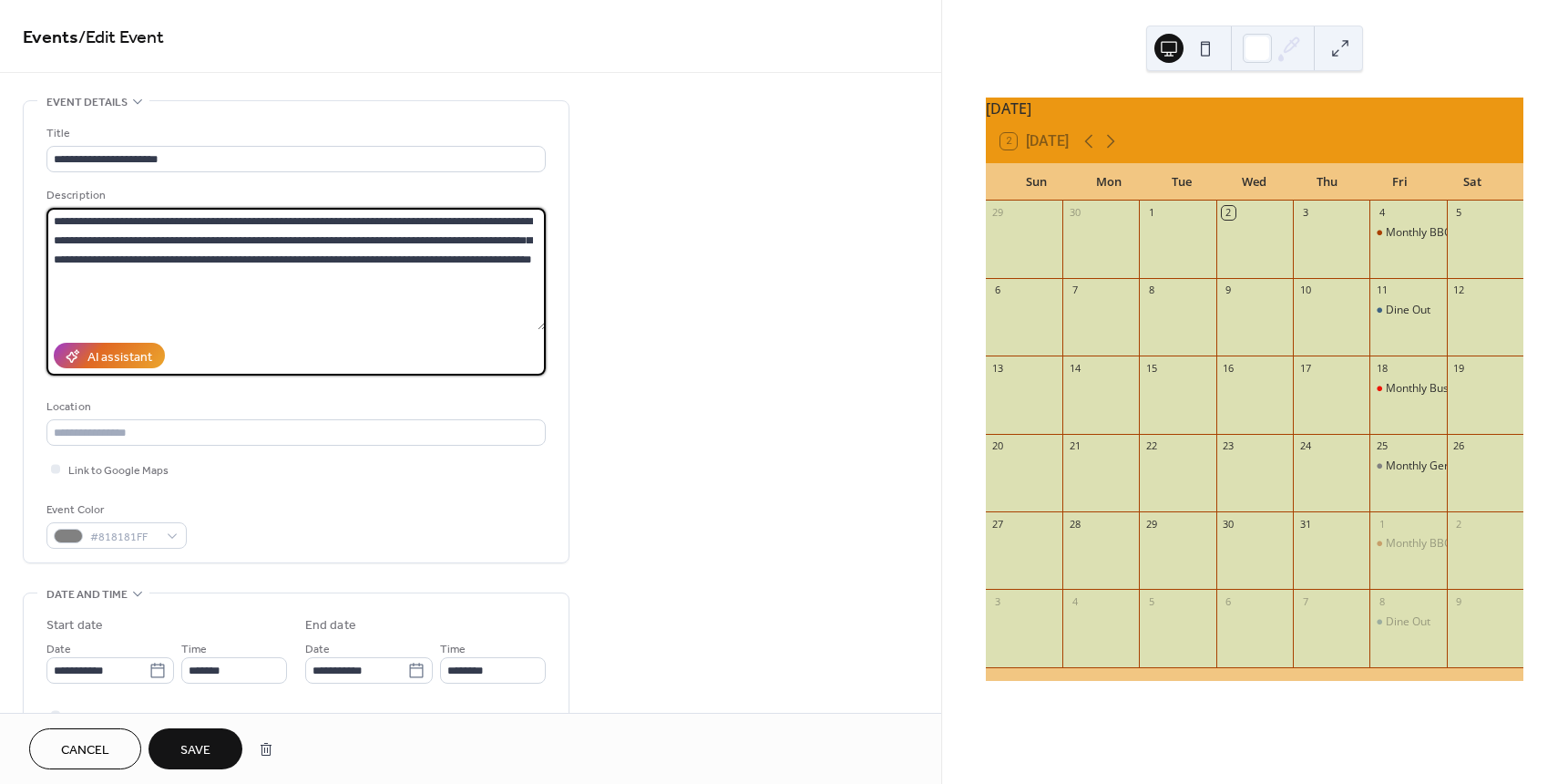 drag, startPoint x: 217, startPoint y: 242, endPoint x: 227, endPoint y: 238, distance: 10.77033 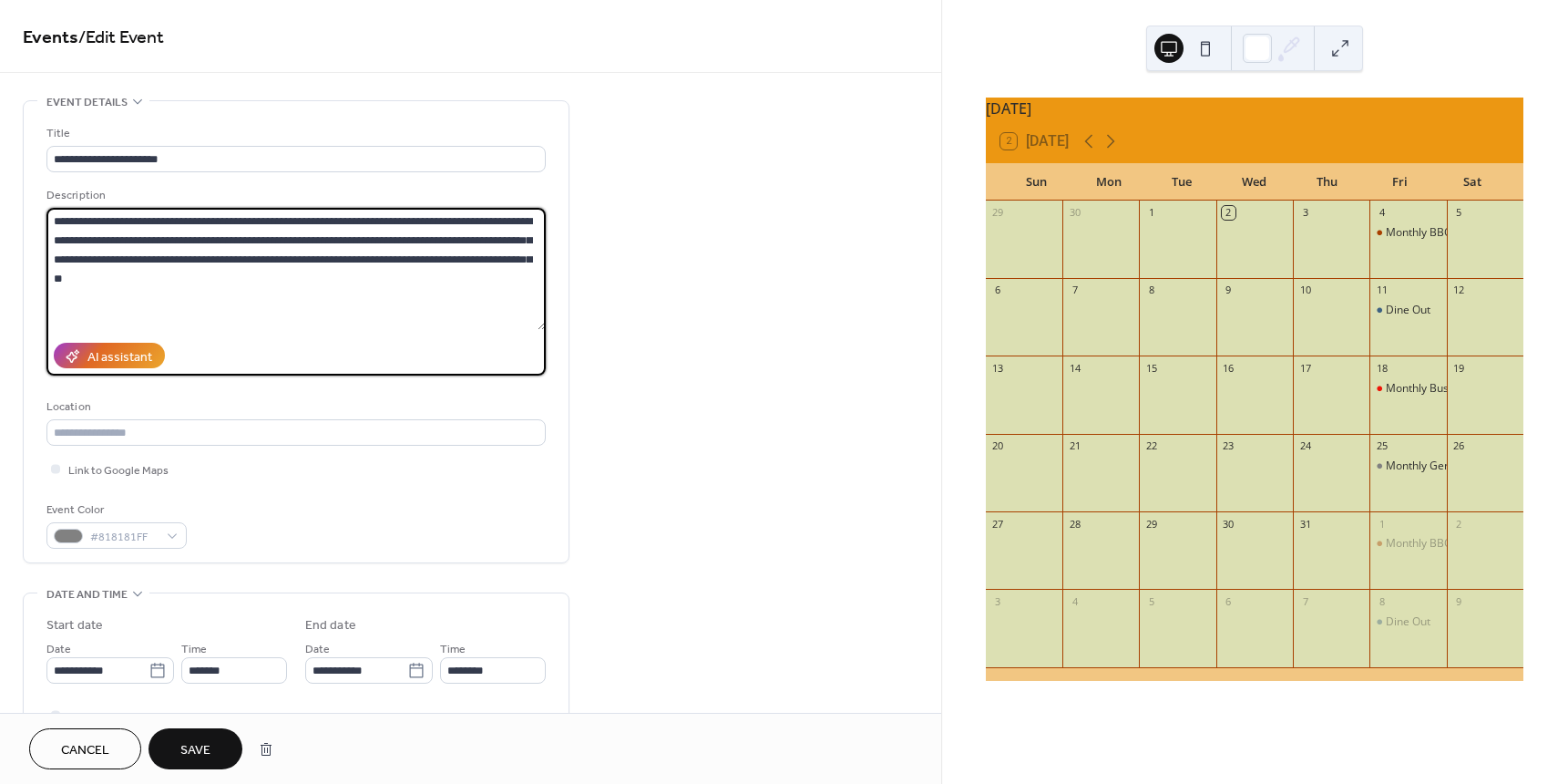type on "**********" 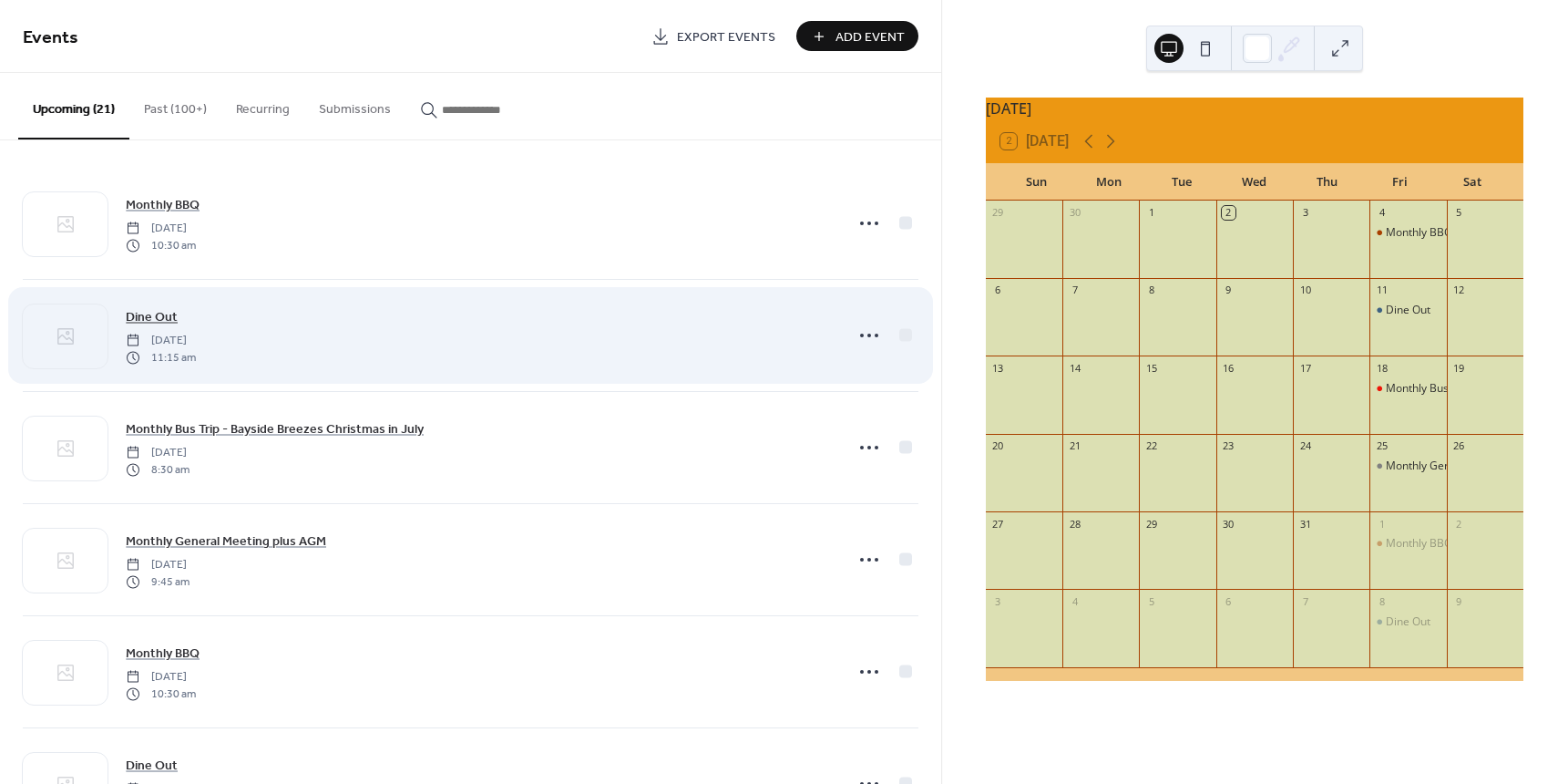 click on "Dine Out" at bounding box center [151, 317] 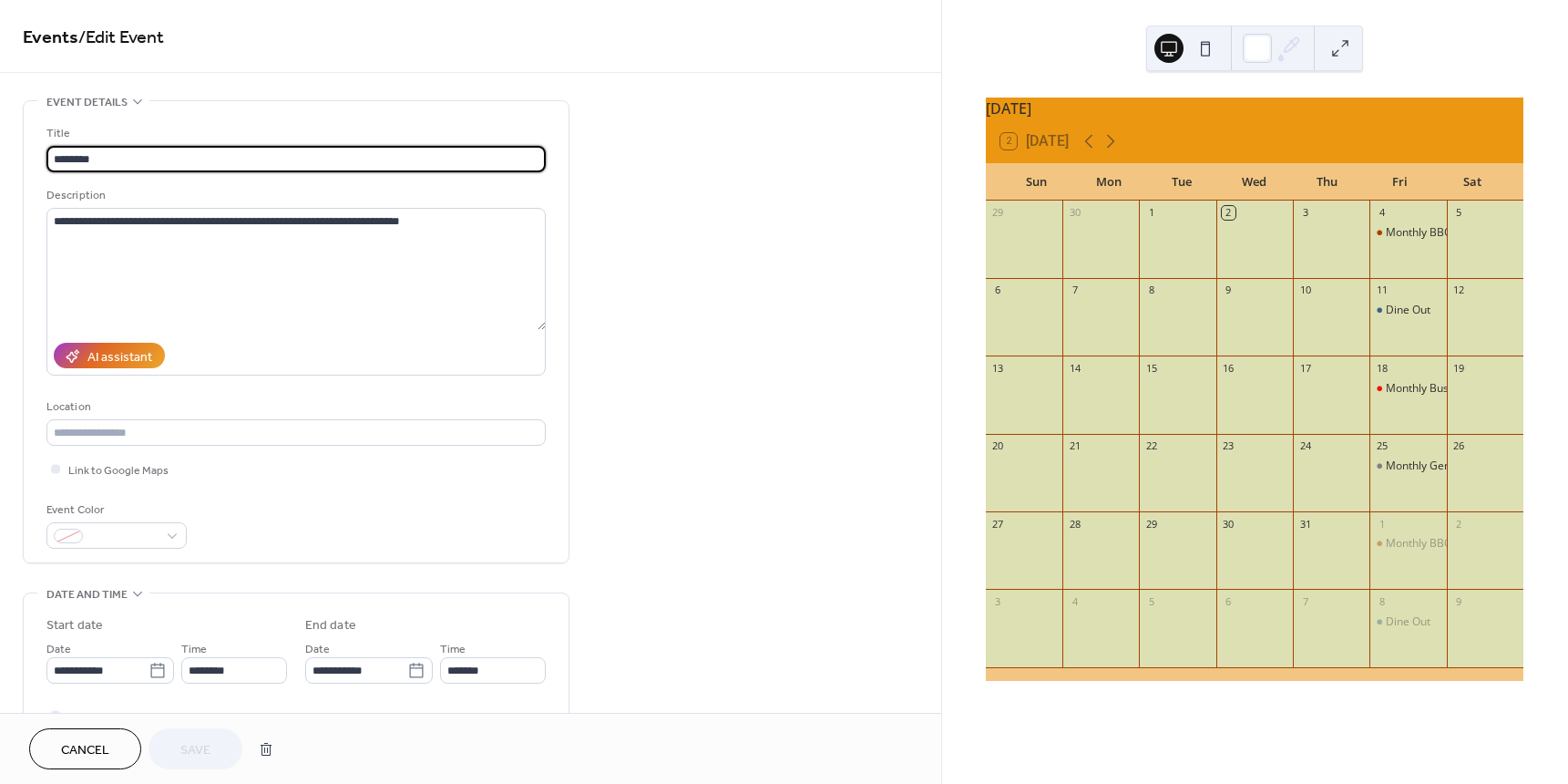 click on "********" at bounding box center (296, 159) 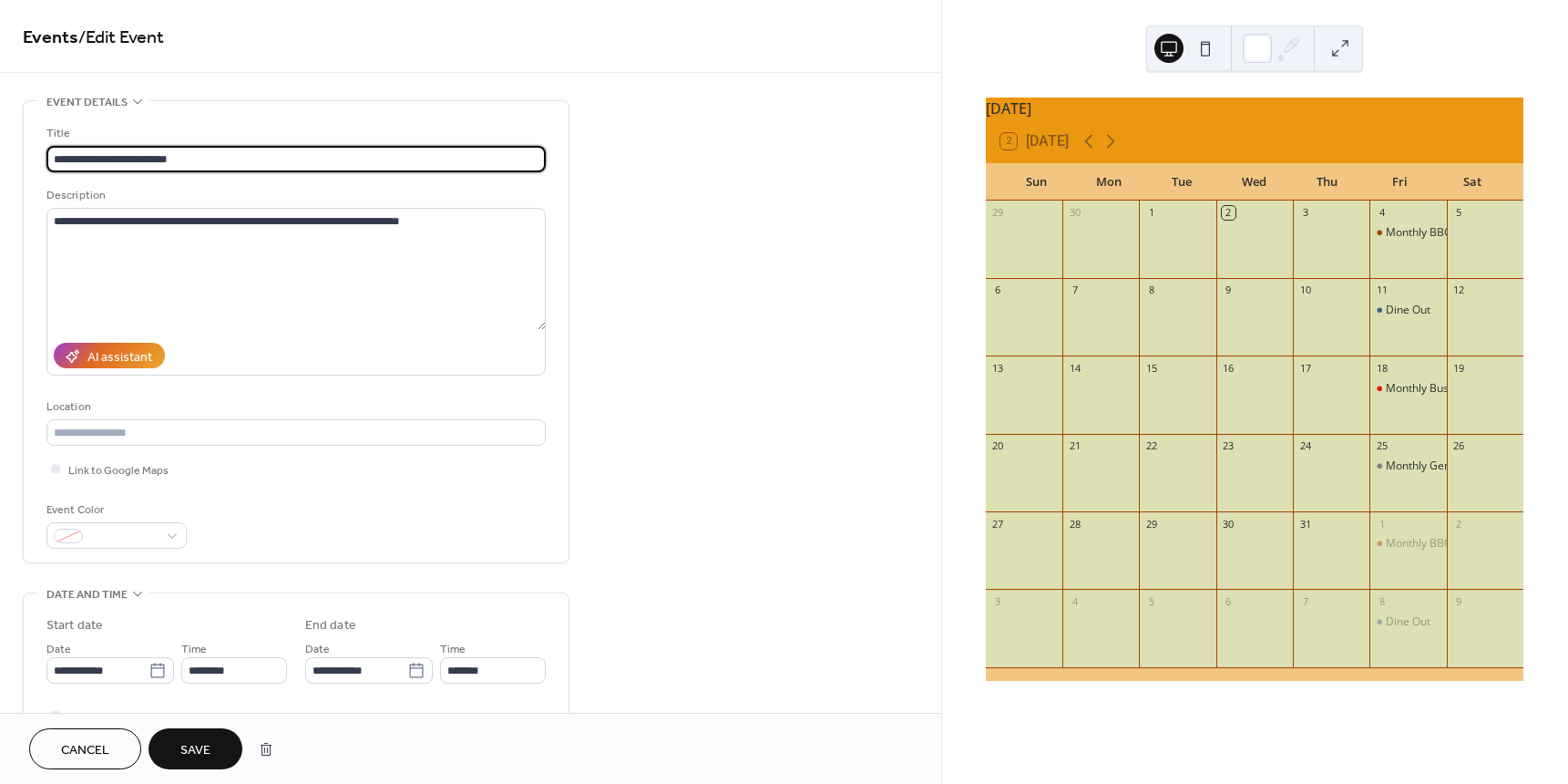 click on "**********" at bounding box center [296, 159] 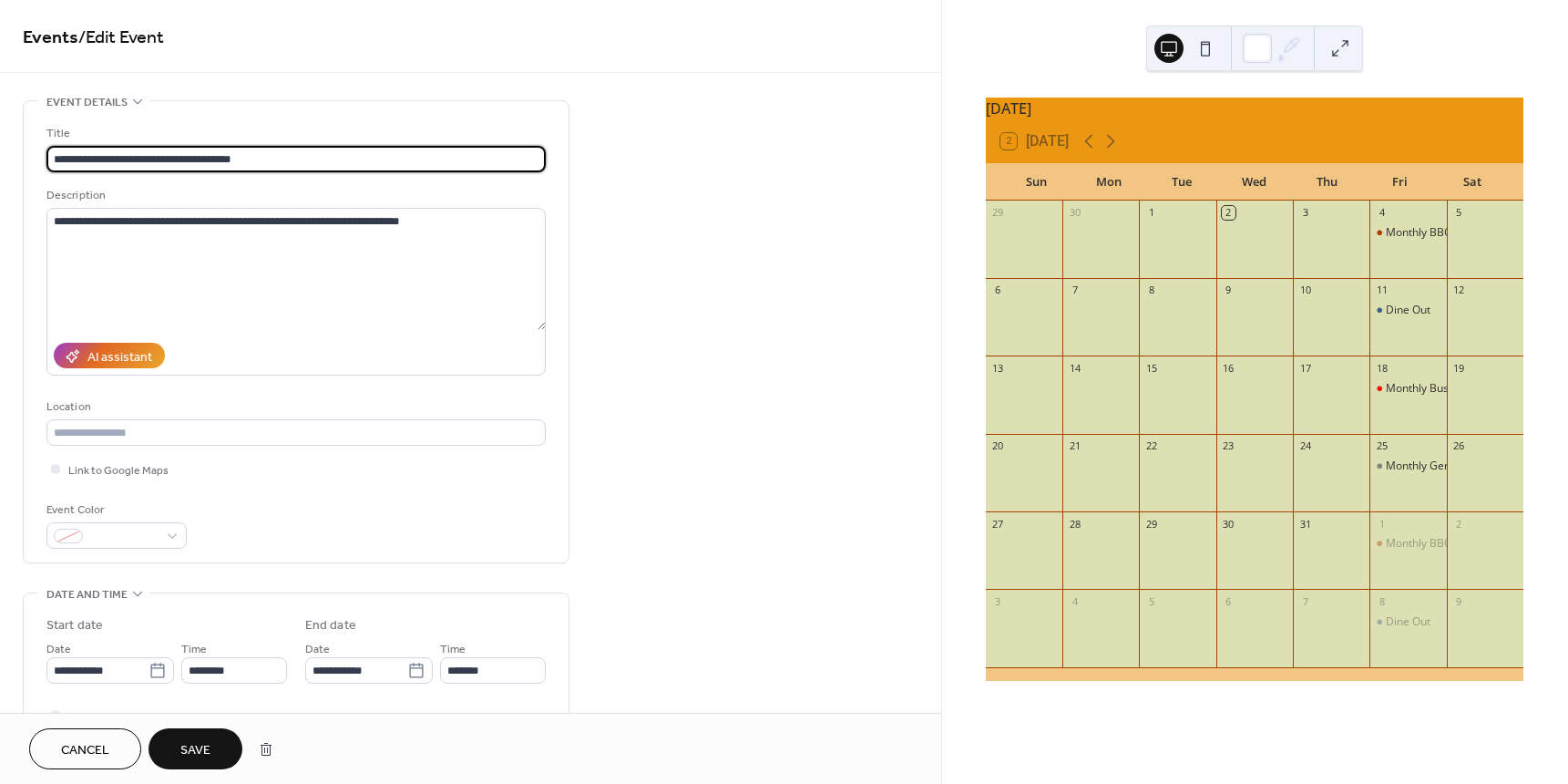 click on "**********" at bounding box center [296, 159] 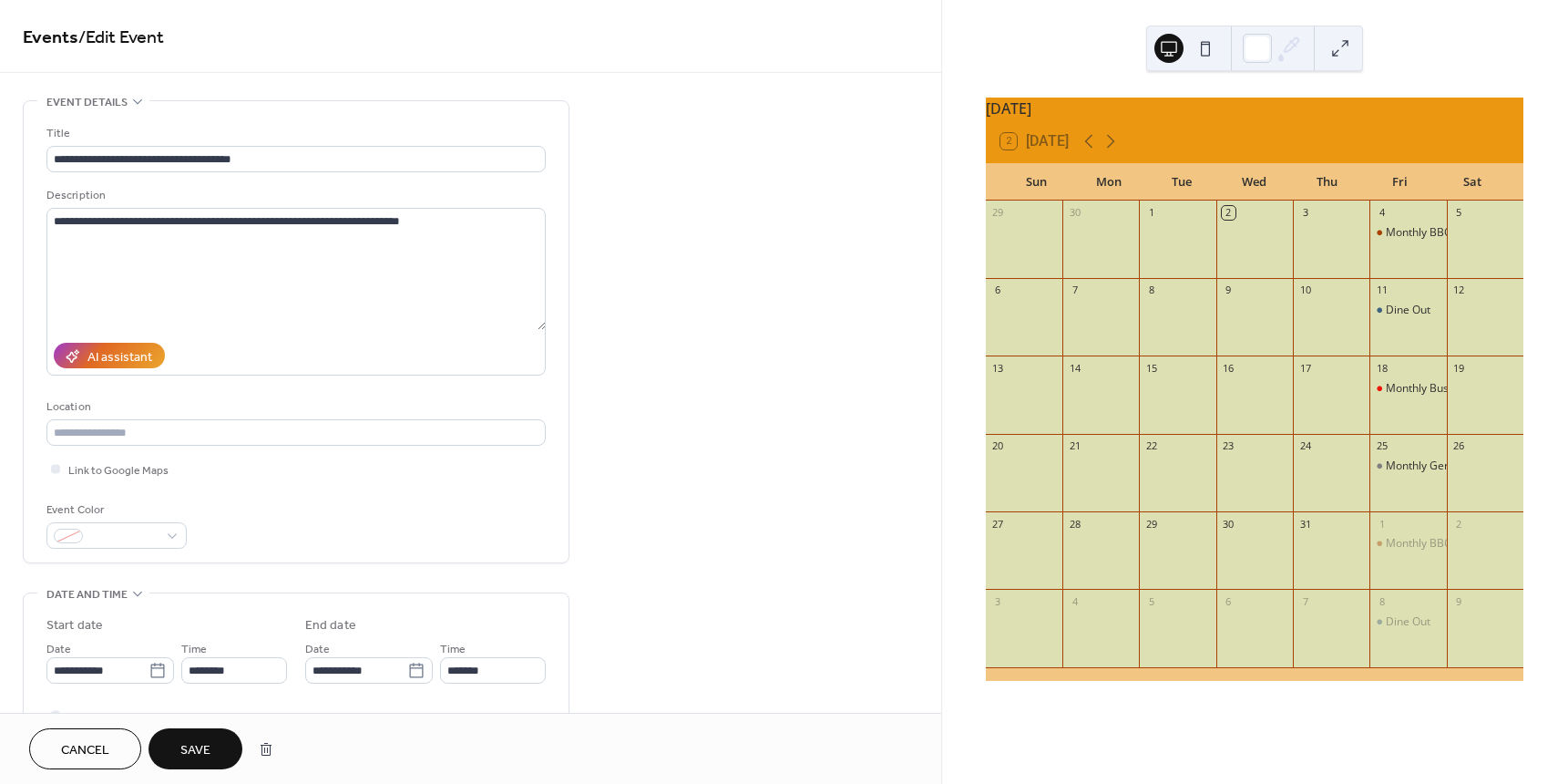 click on "Save" at bounding box center [195, 750] 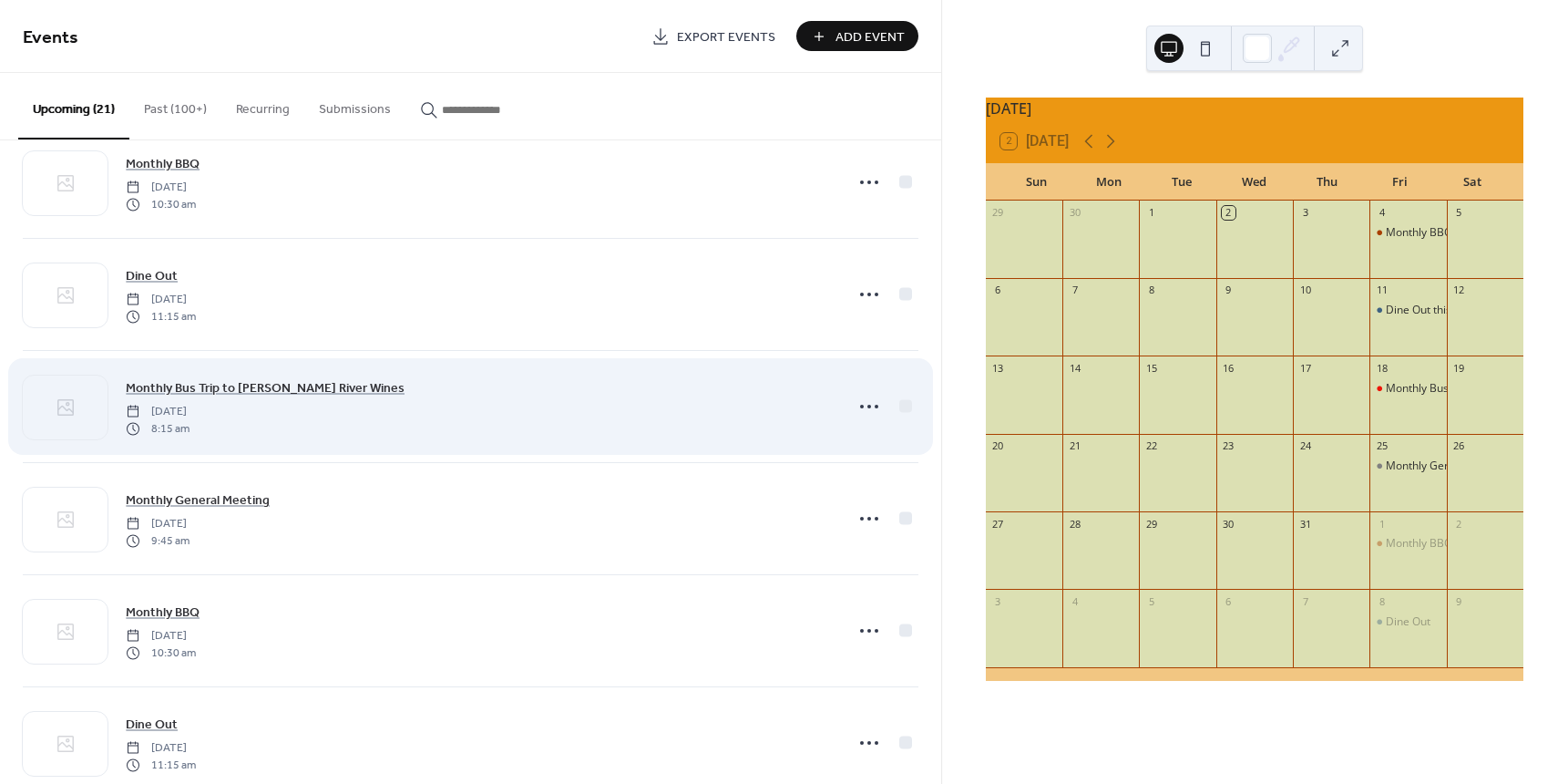 scroll, scrollTop: 547, scrollLeft: 0, axis: vertical 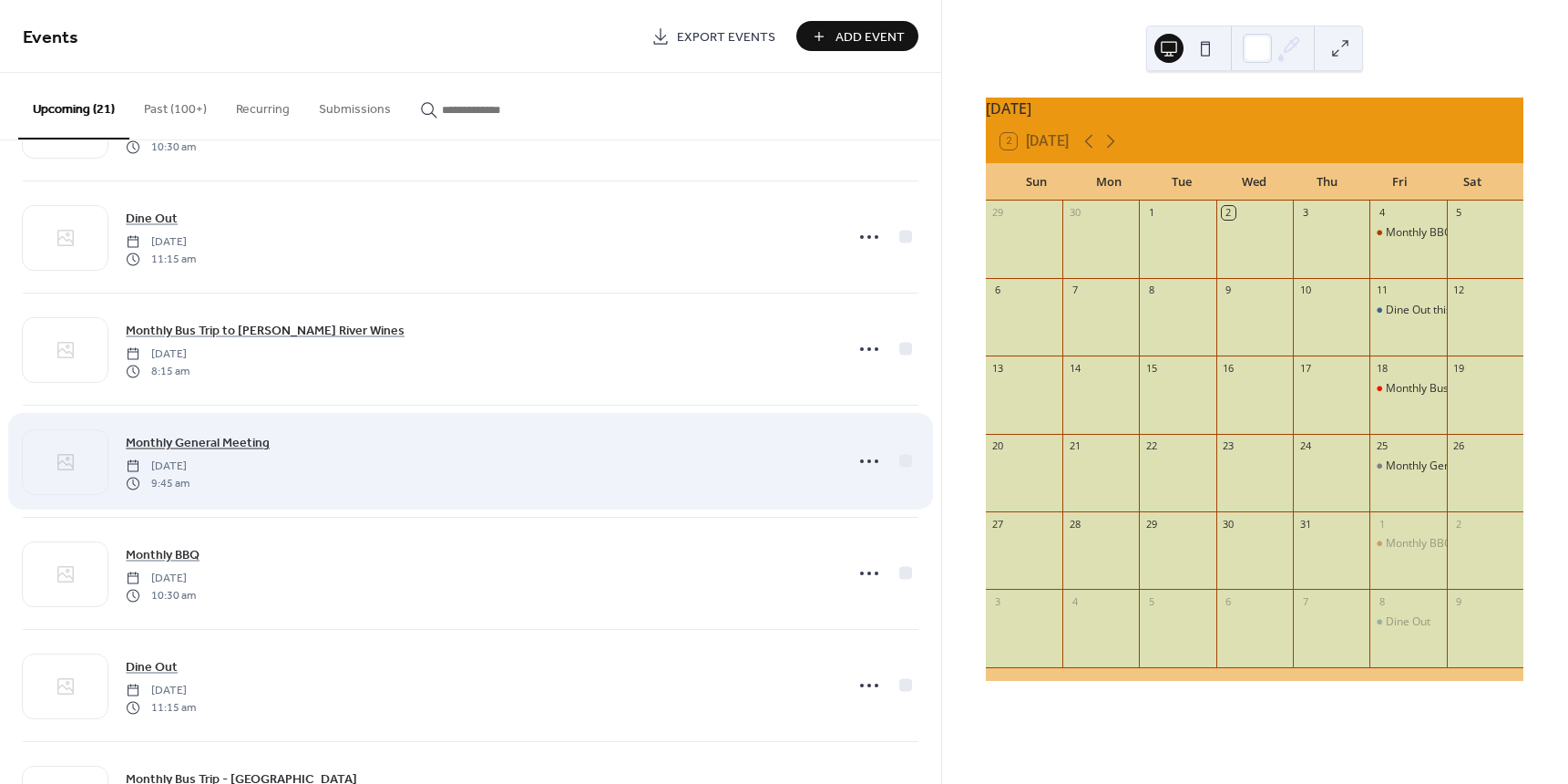 click on "Monthly General Meeting" at bounding box center (198, 443) 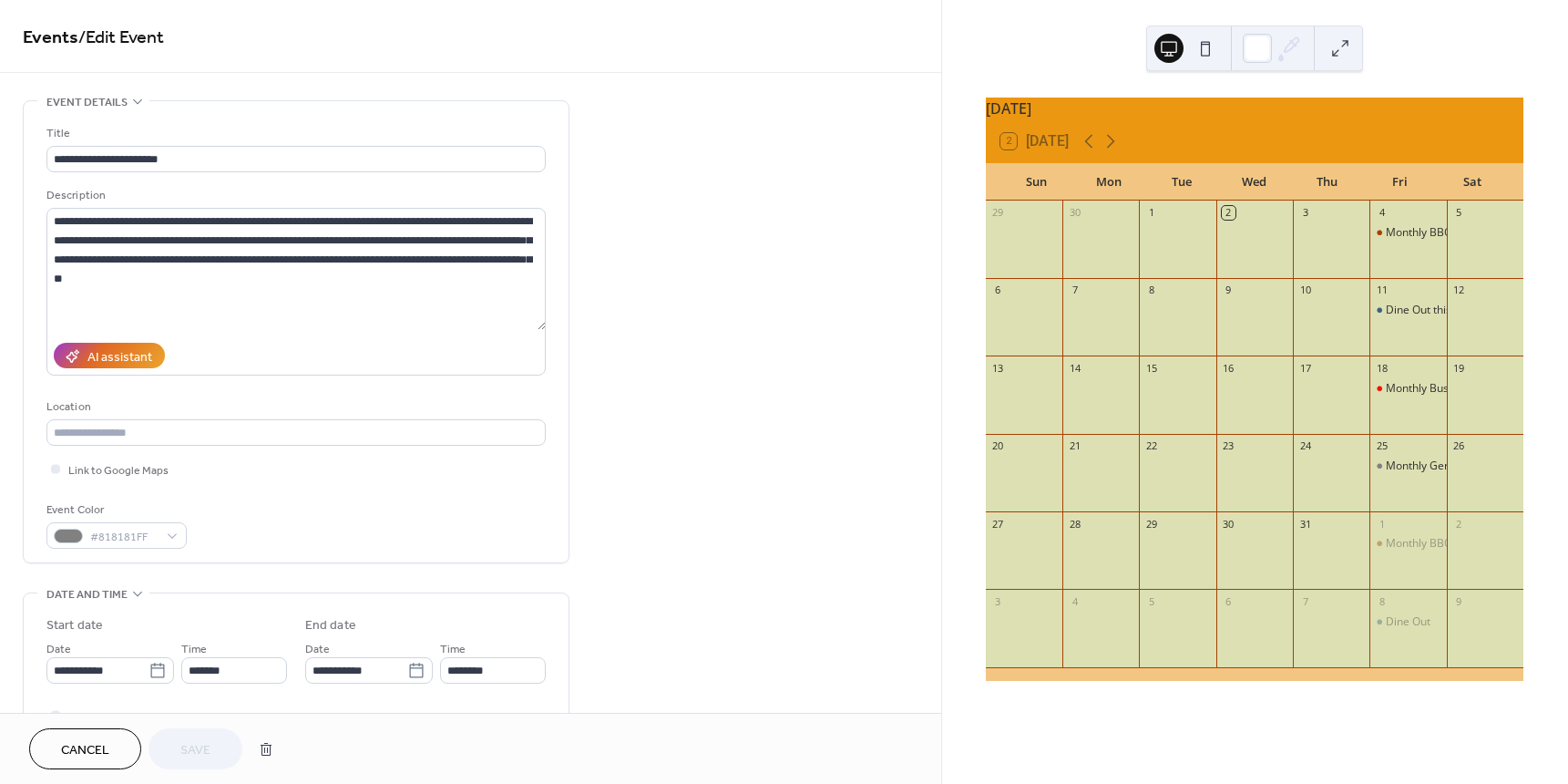 click on "Cancel" at bounding box center [85, 750] 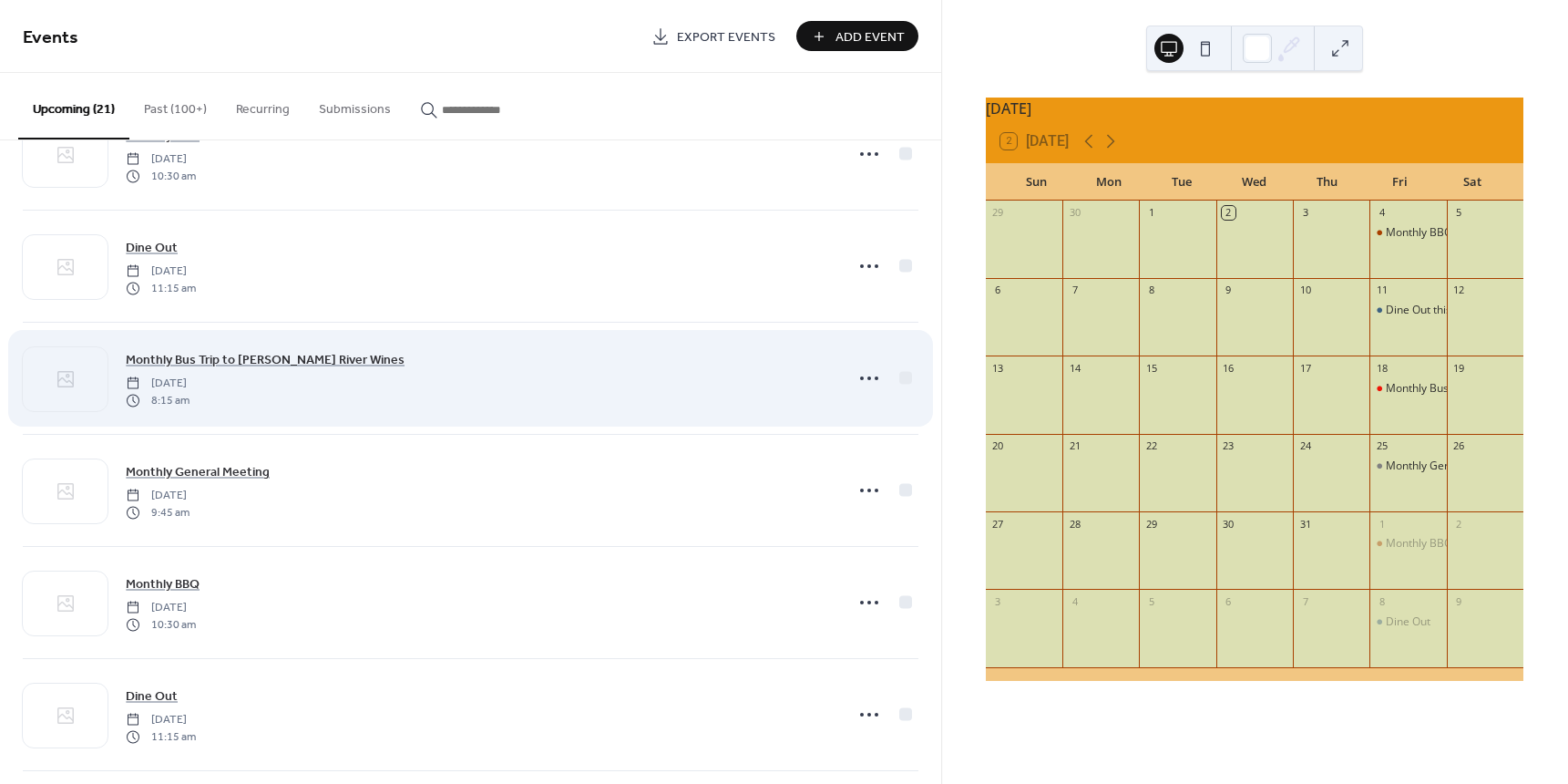 scroll, scrollTop: 547, scrollLeft: 0, axis: vertical 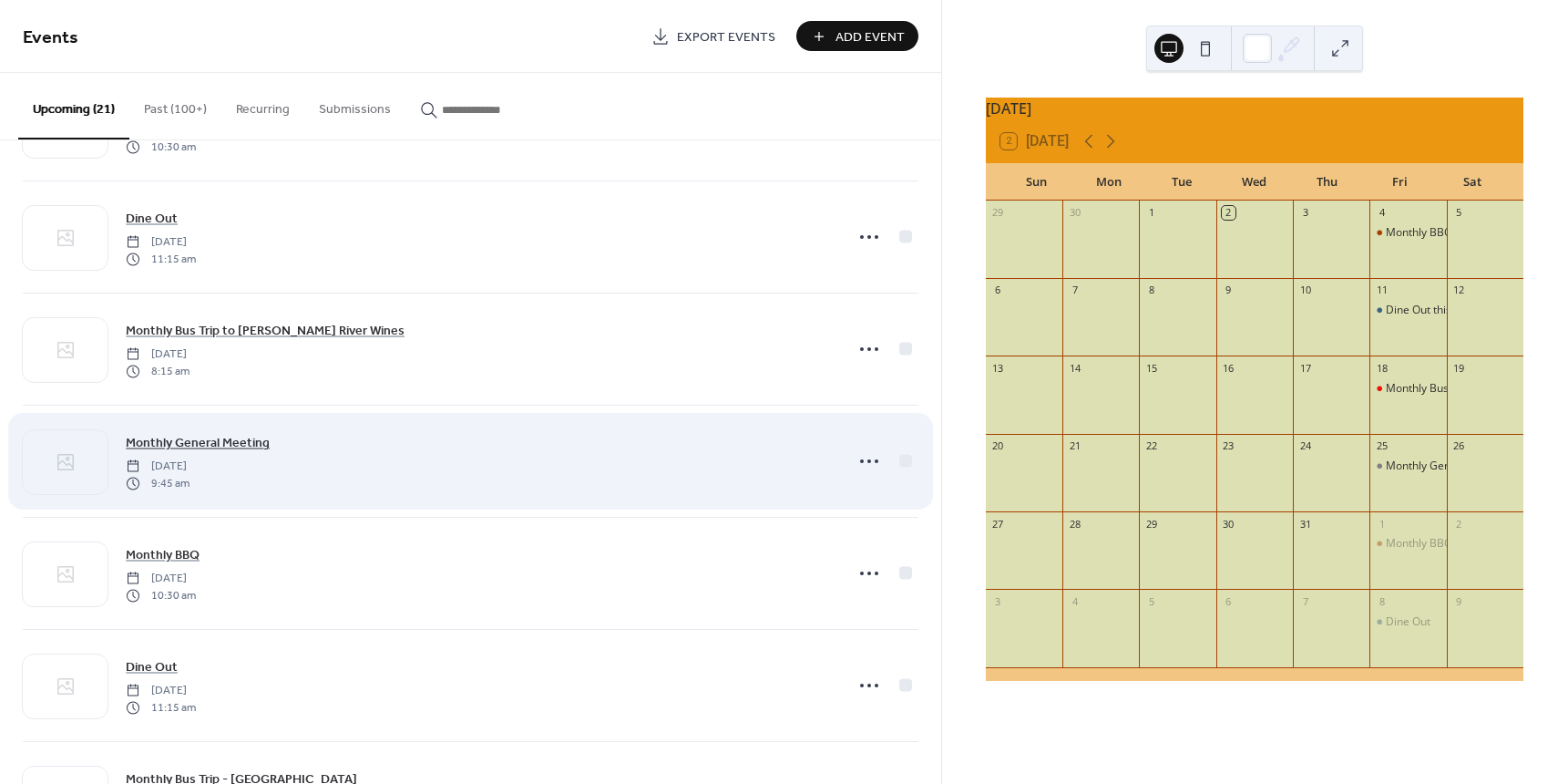 click on "Monthly General Meeting" at bounding box center [198, 443] 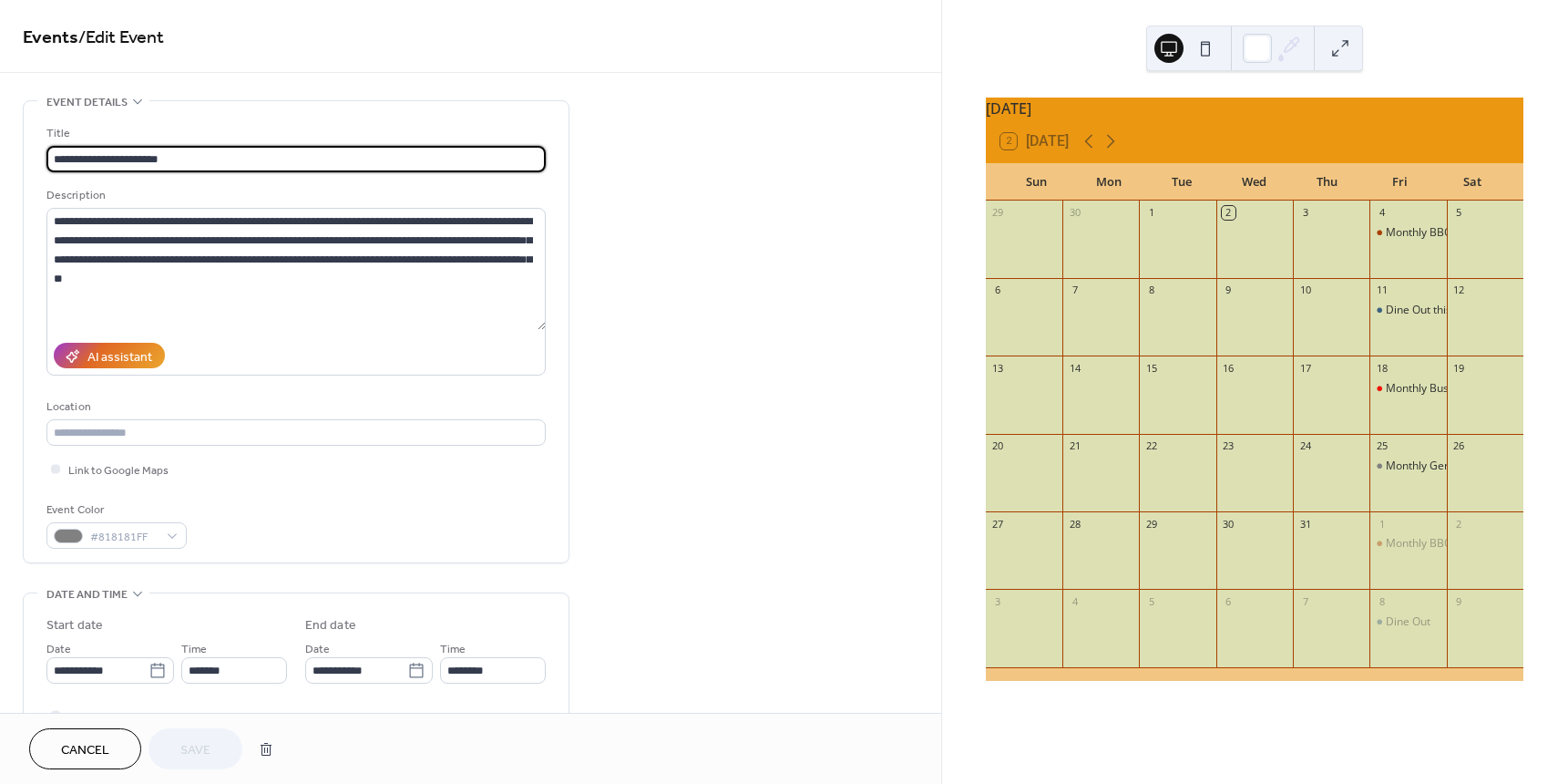 click on "Cancel" at bounding box center [85, 750] 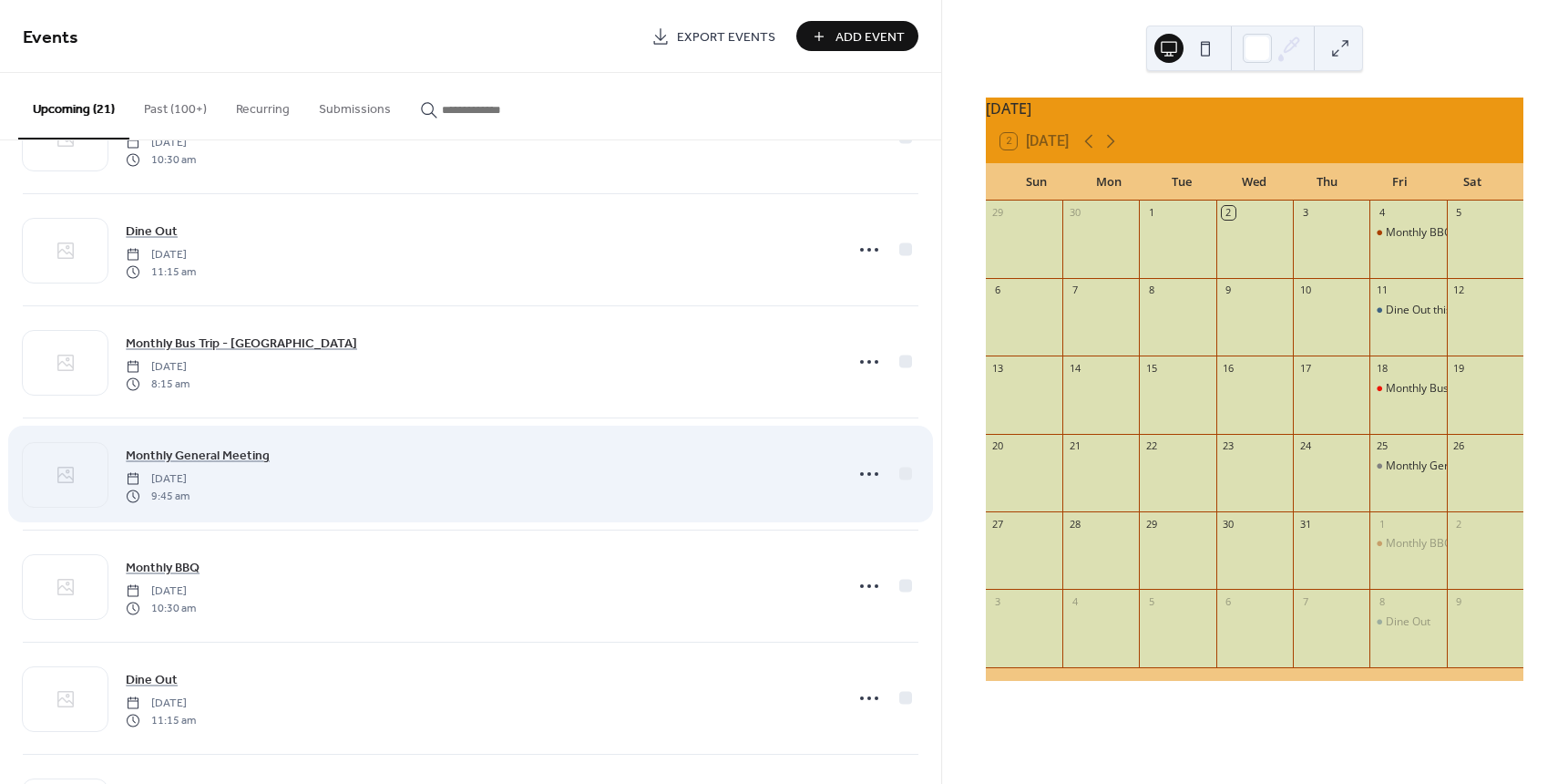 scroll, scrollTop: 1003, scrollLeft: 0, axis: vertical 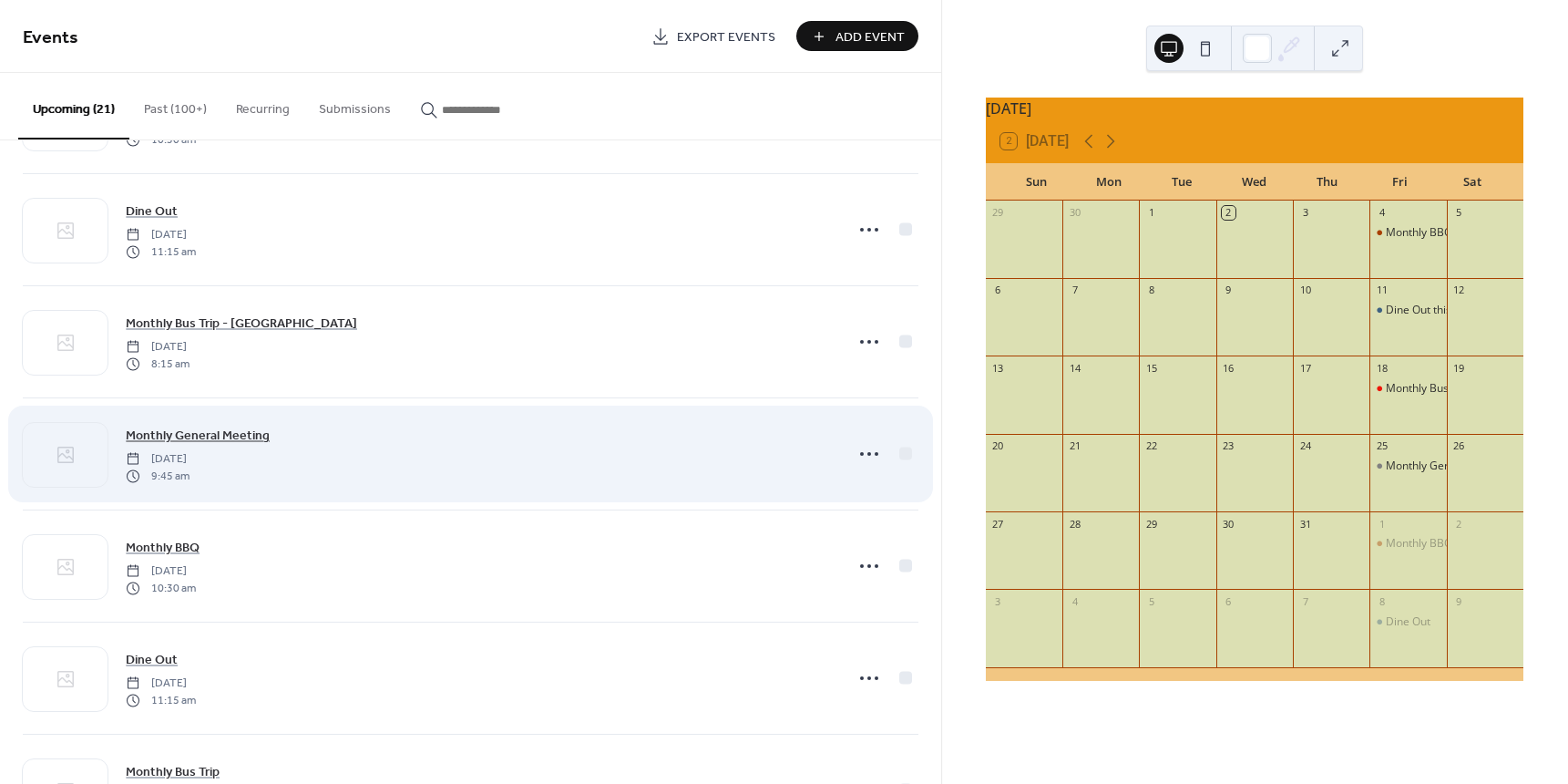 click on "Monthly General Meeting" at bounding box center [198, 436] 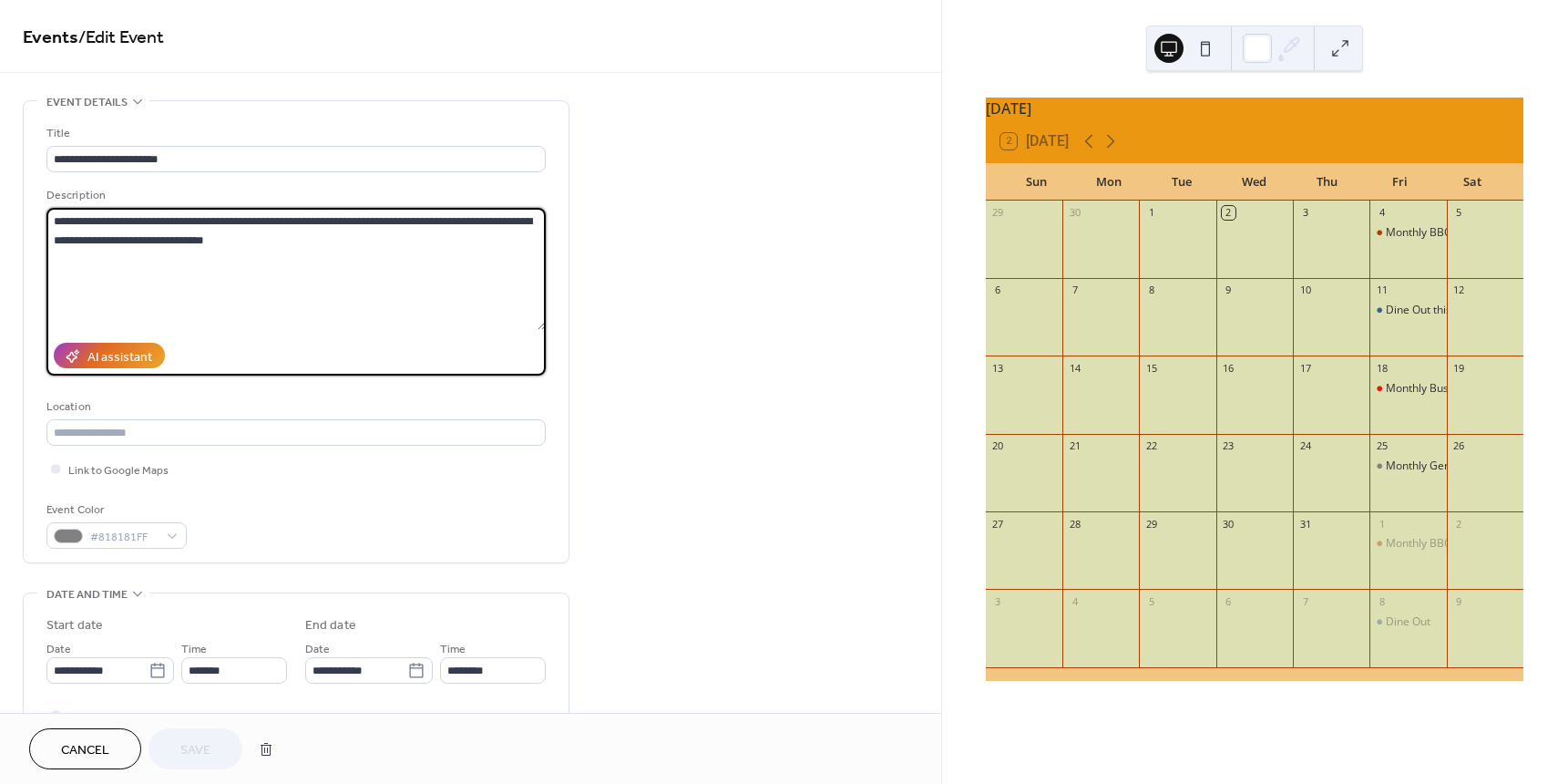 click on "**********" at bounding box center (296, 269) 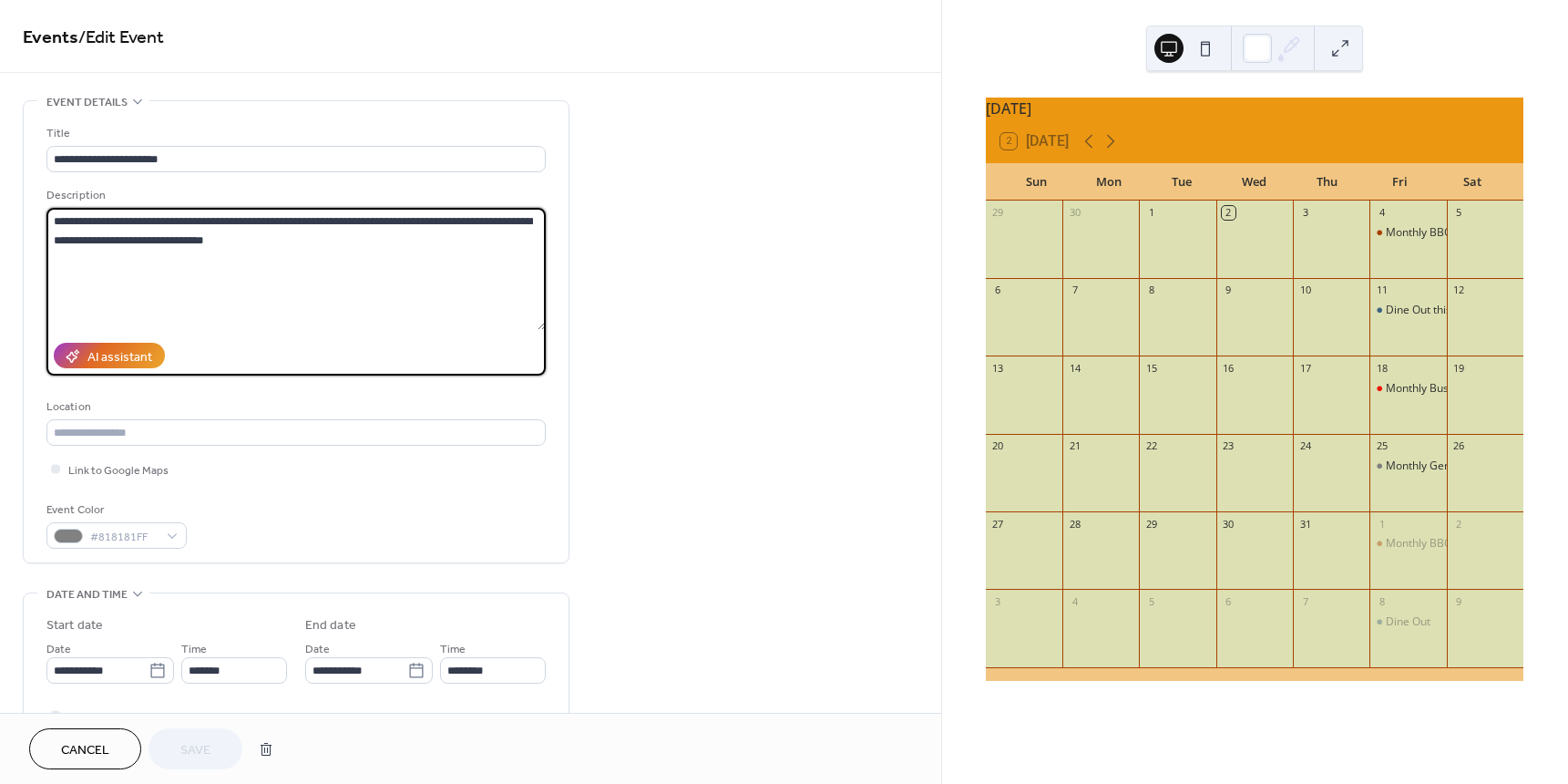 paste on "**********" 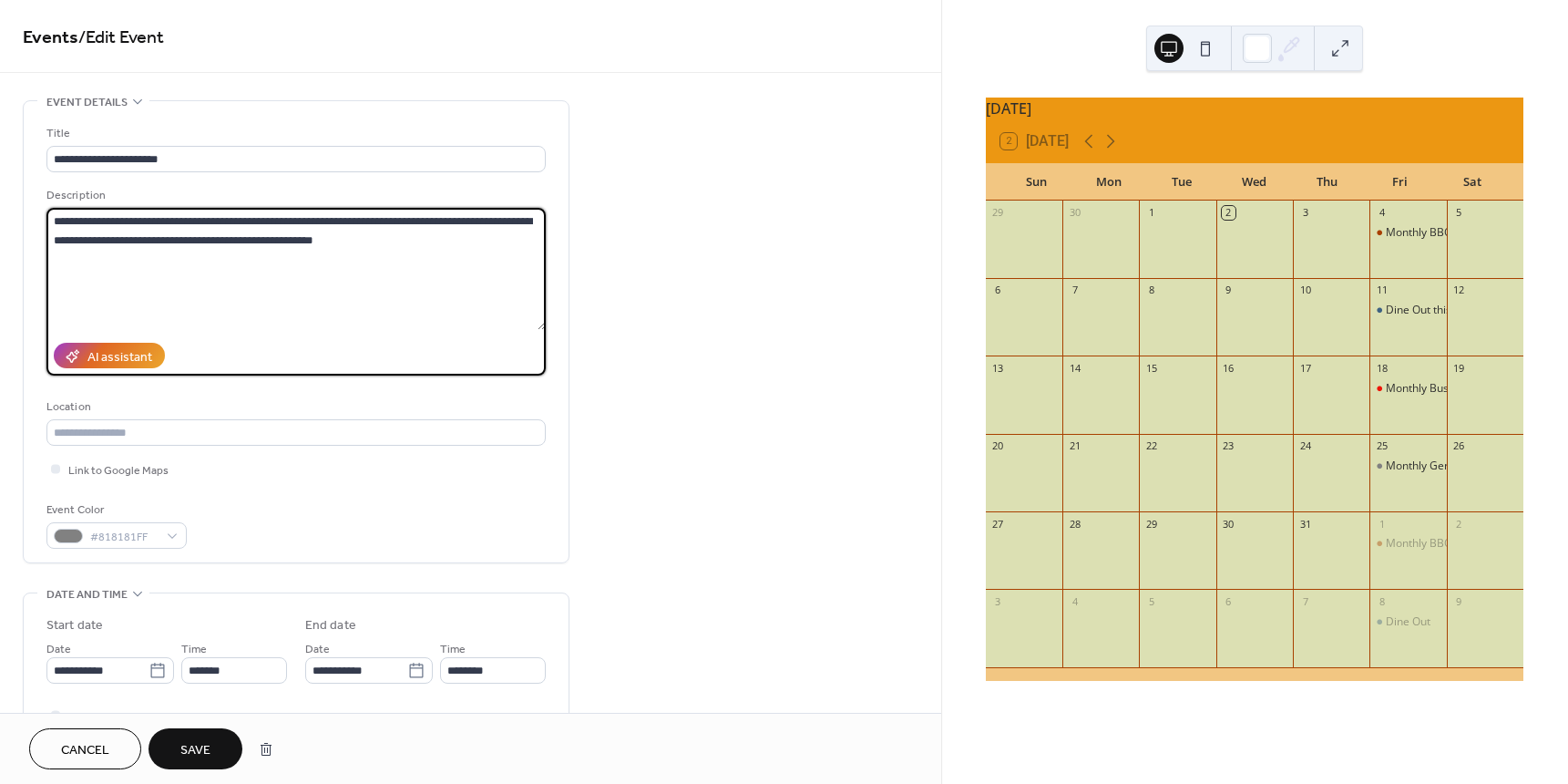type on "**********" 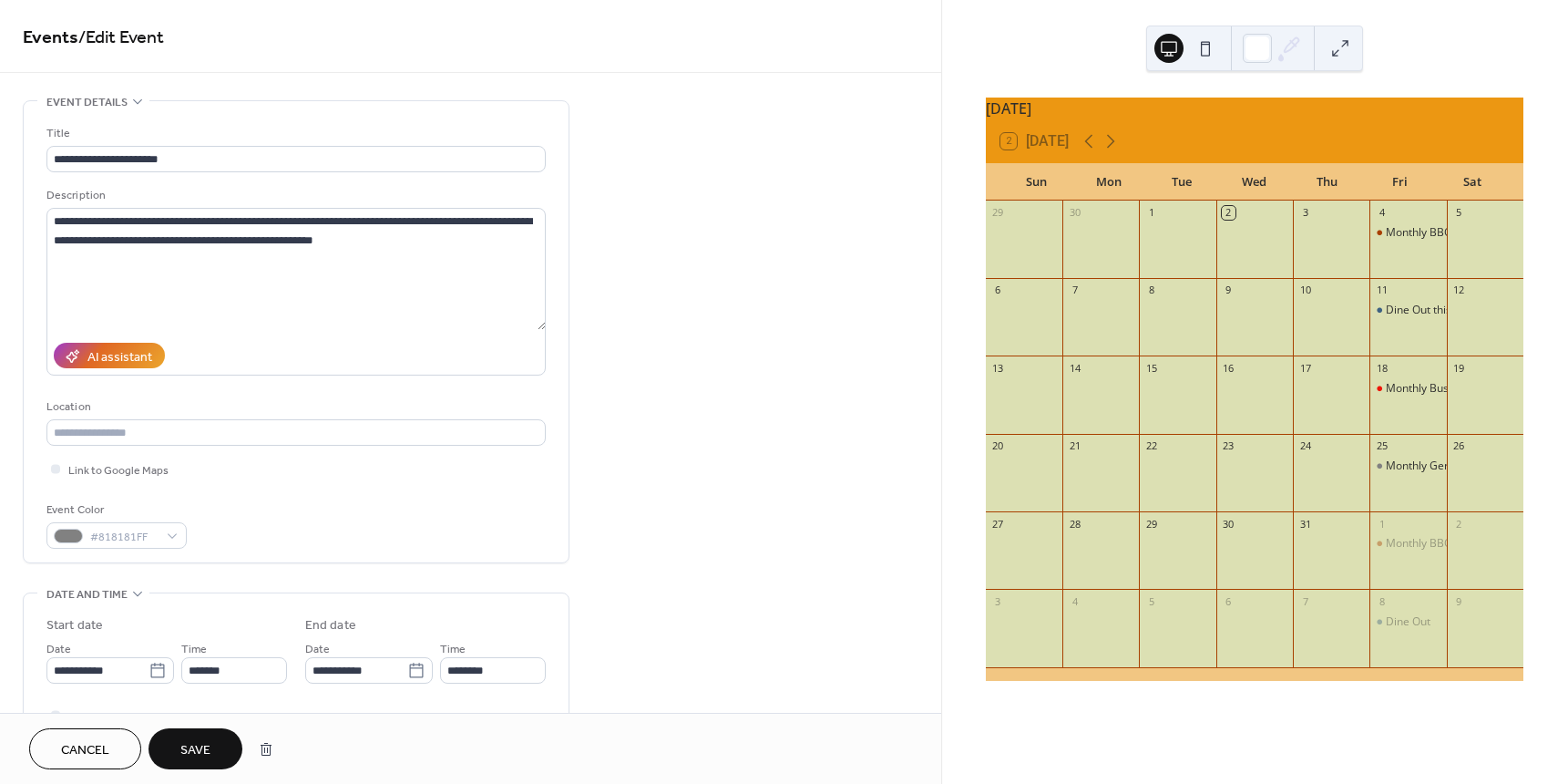 click on "Save" at bounding box center (195, 750) 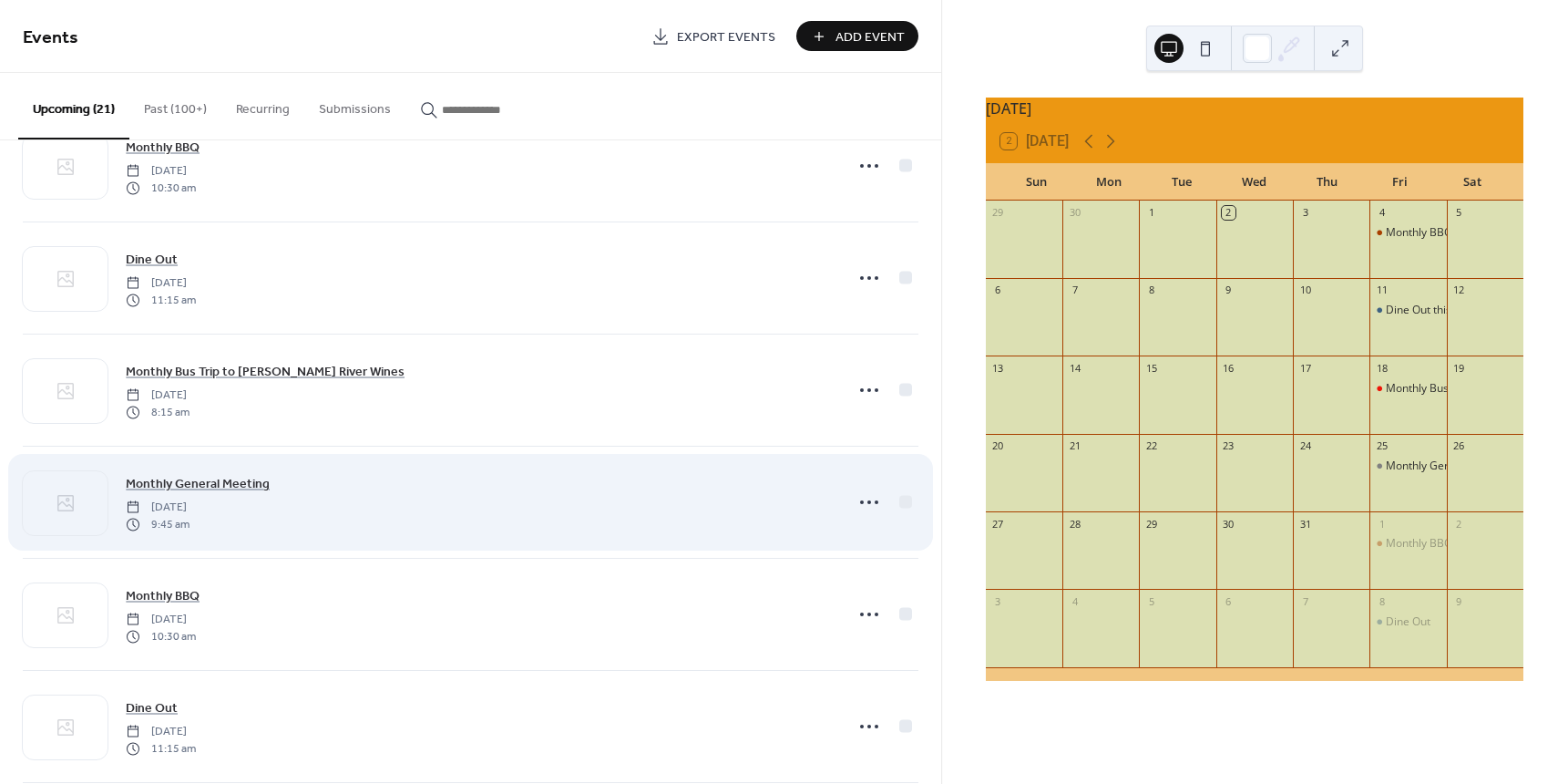 scroll, scrollTop: 547, scrollLeft: 0, axis: vertical 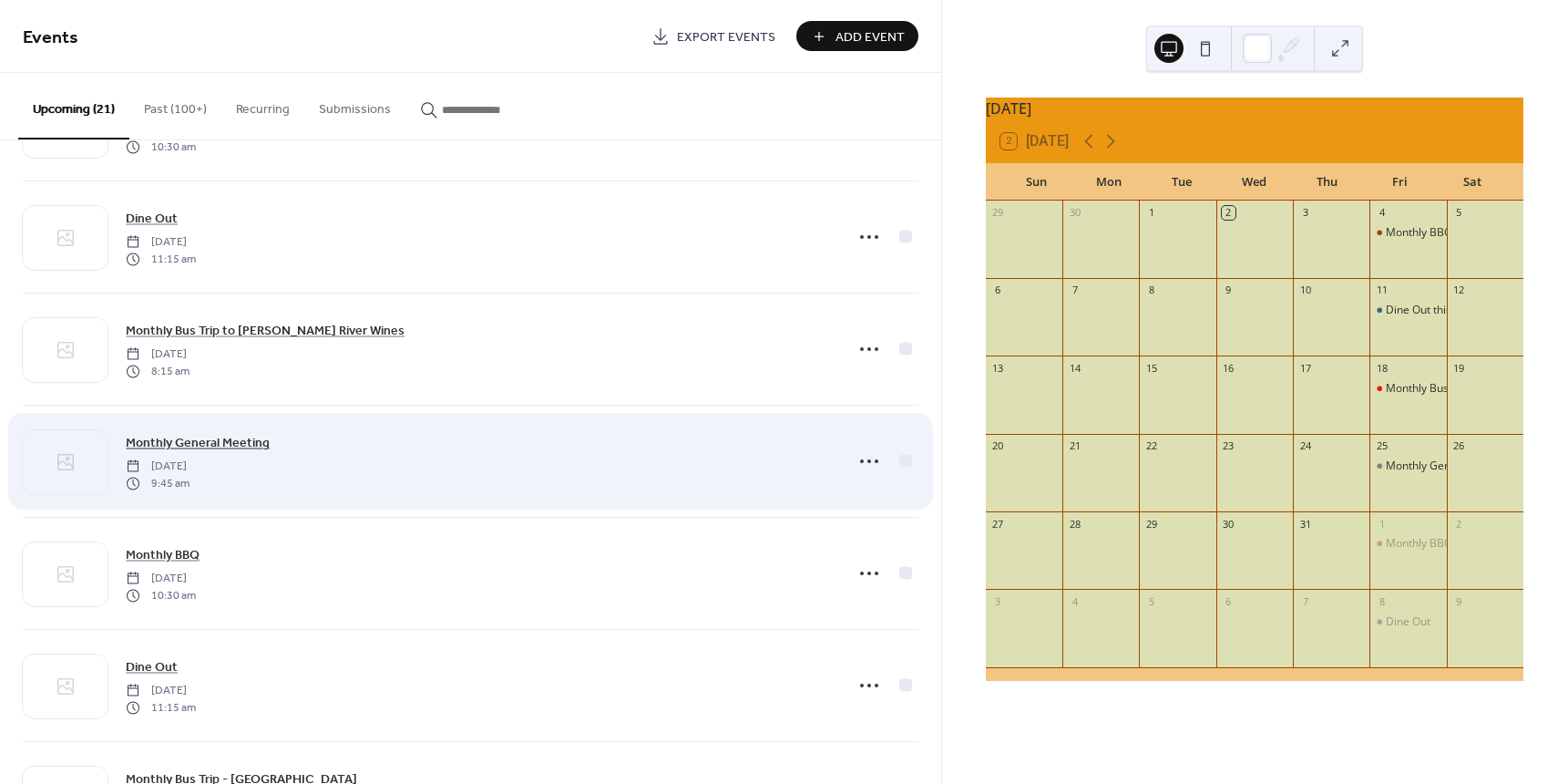 click on "Monthly General Meeting" at bounding box center [198, 443] 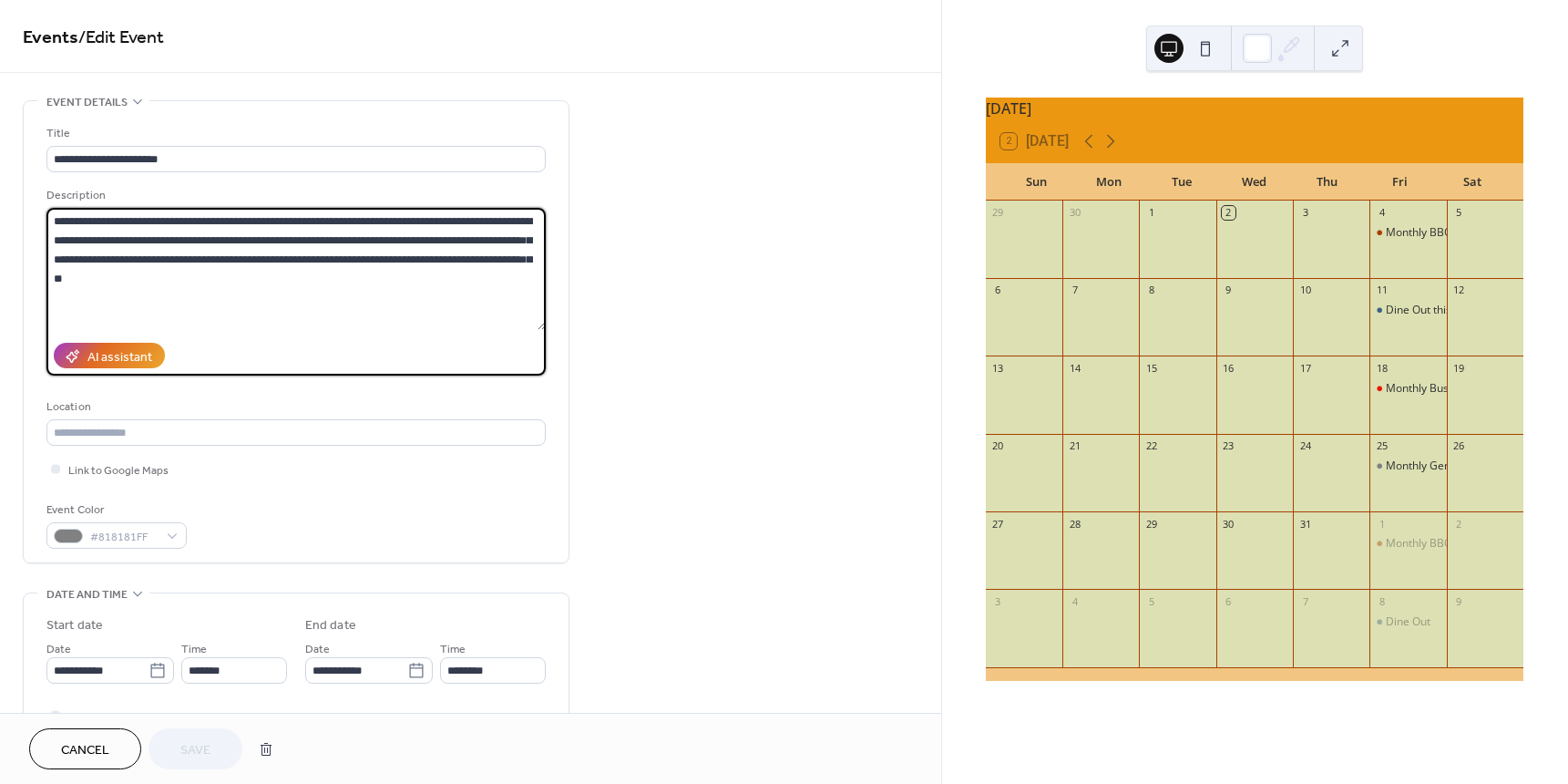 drag, startPoint x: 128, startPoint y: 220, endPoint x: 333, endPoint y: 239, distance: 205.87861 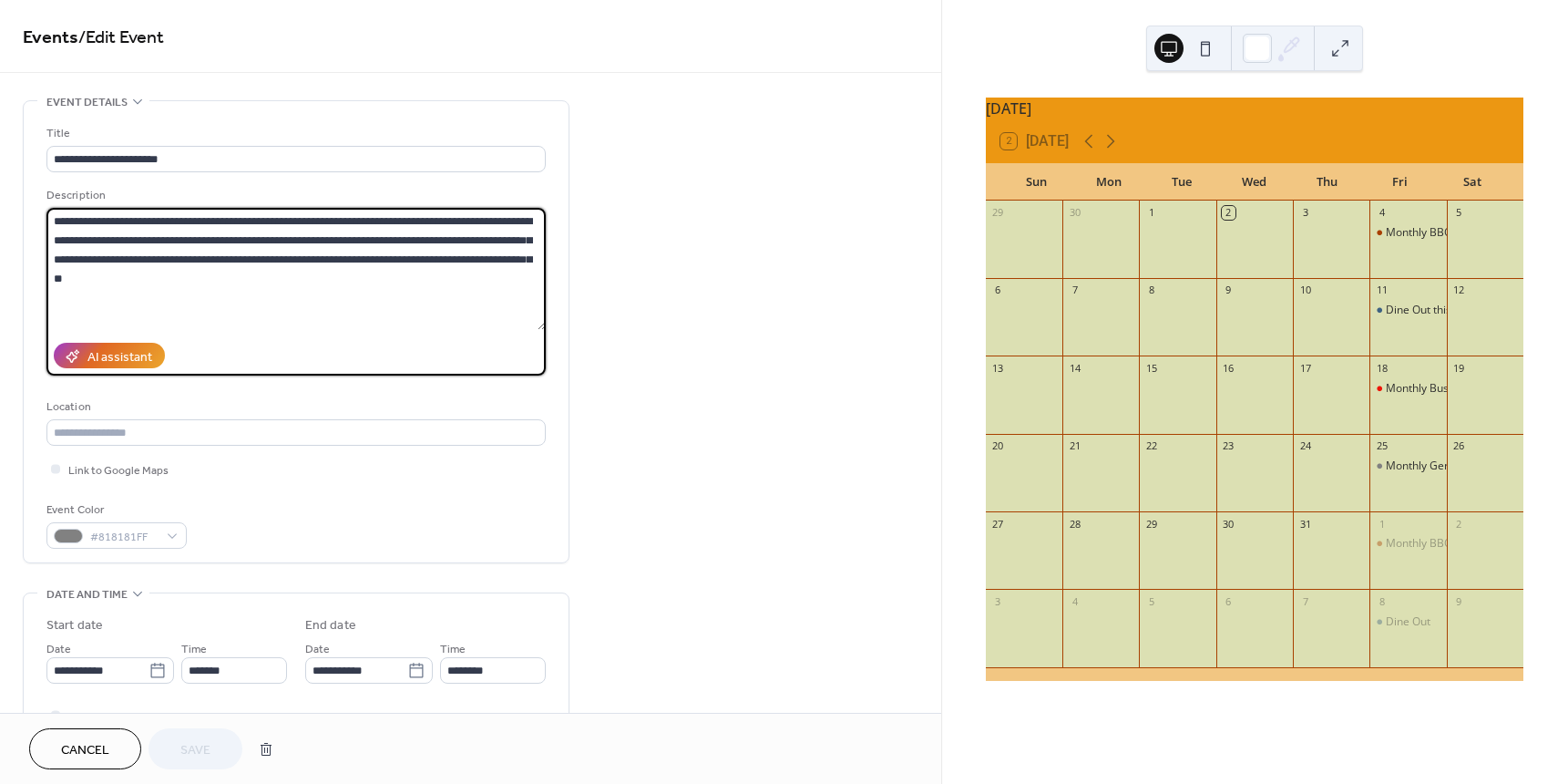 click on "**********" at bounding box center [296, 269] 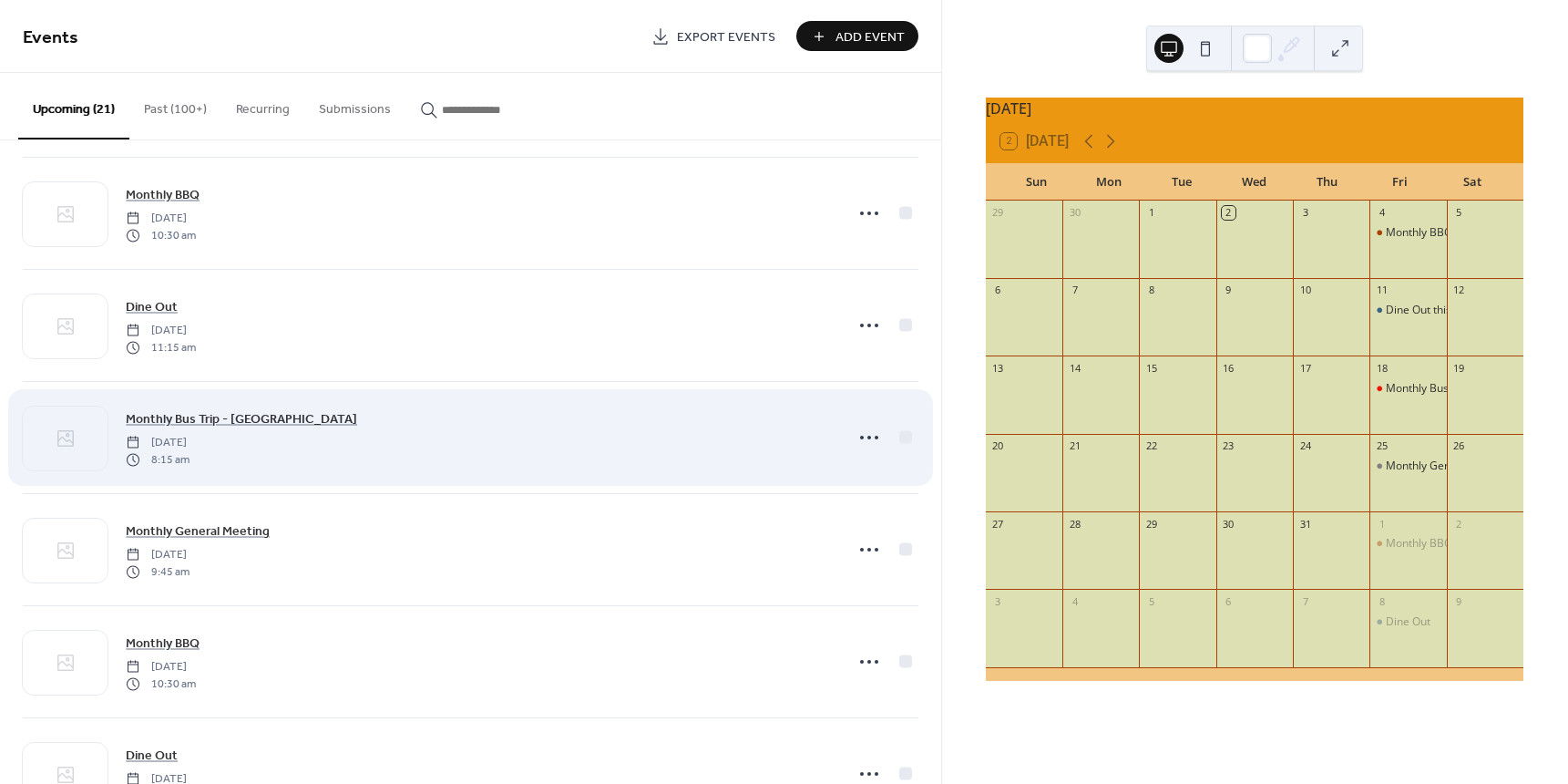 scroll, scrollTop: 912, scrollLeft: 0, axis: vertical 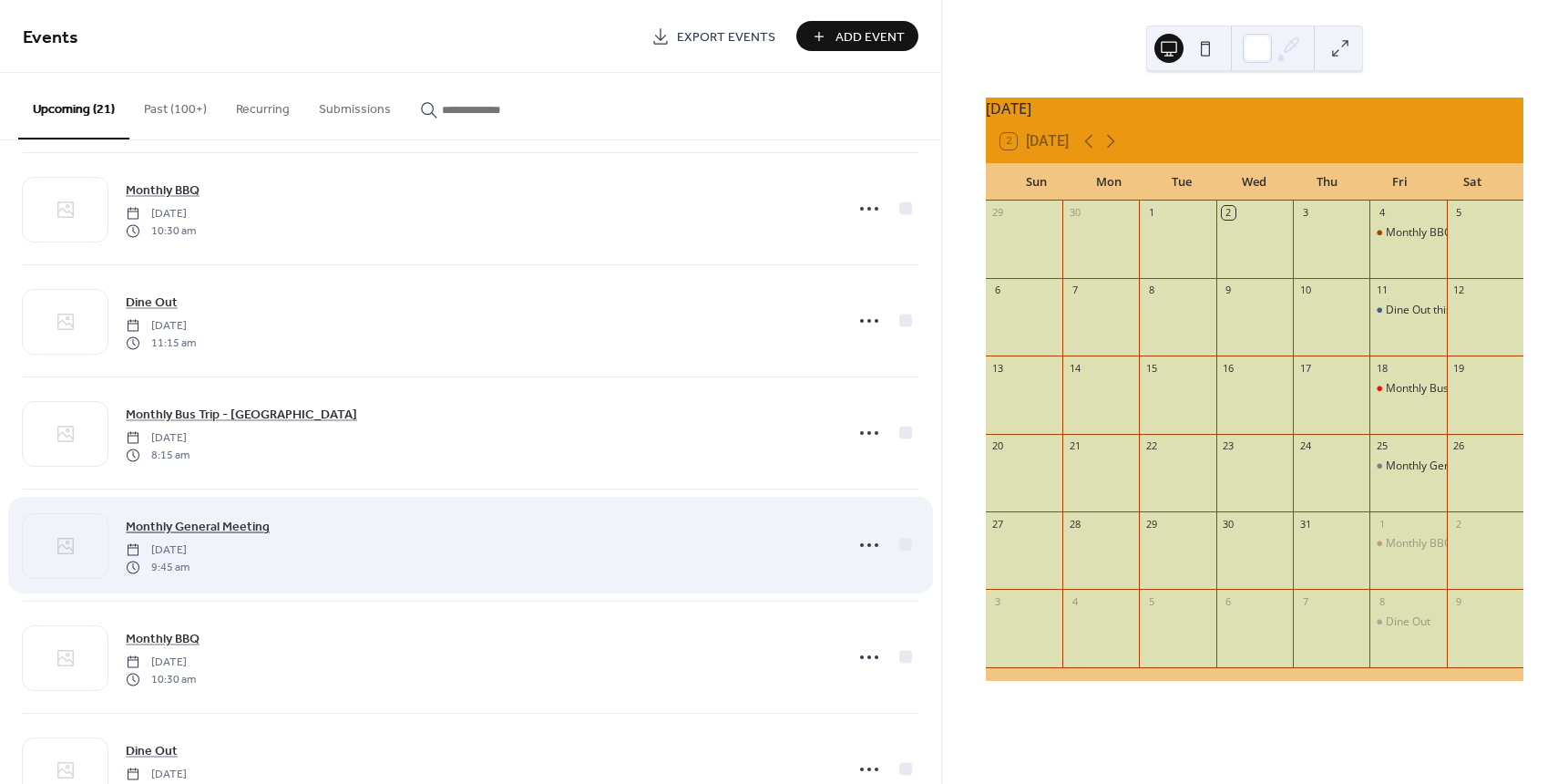 click on "Monthly General Meeting" at bounding box center [198, 527] 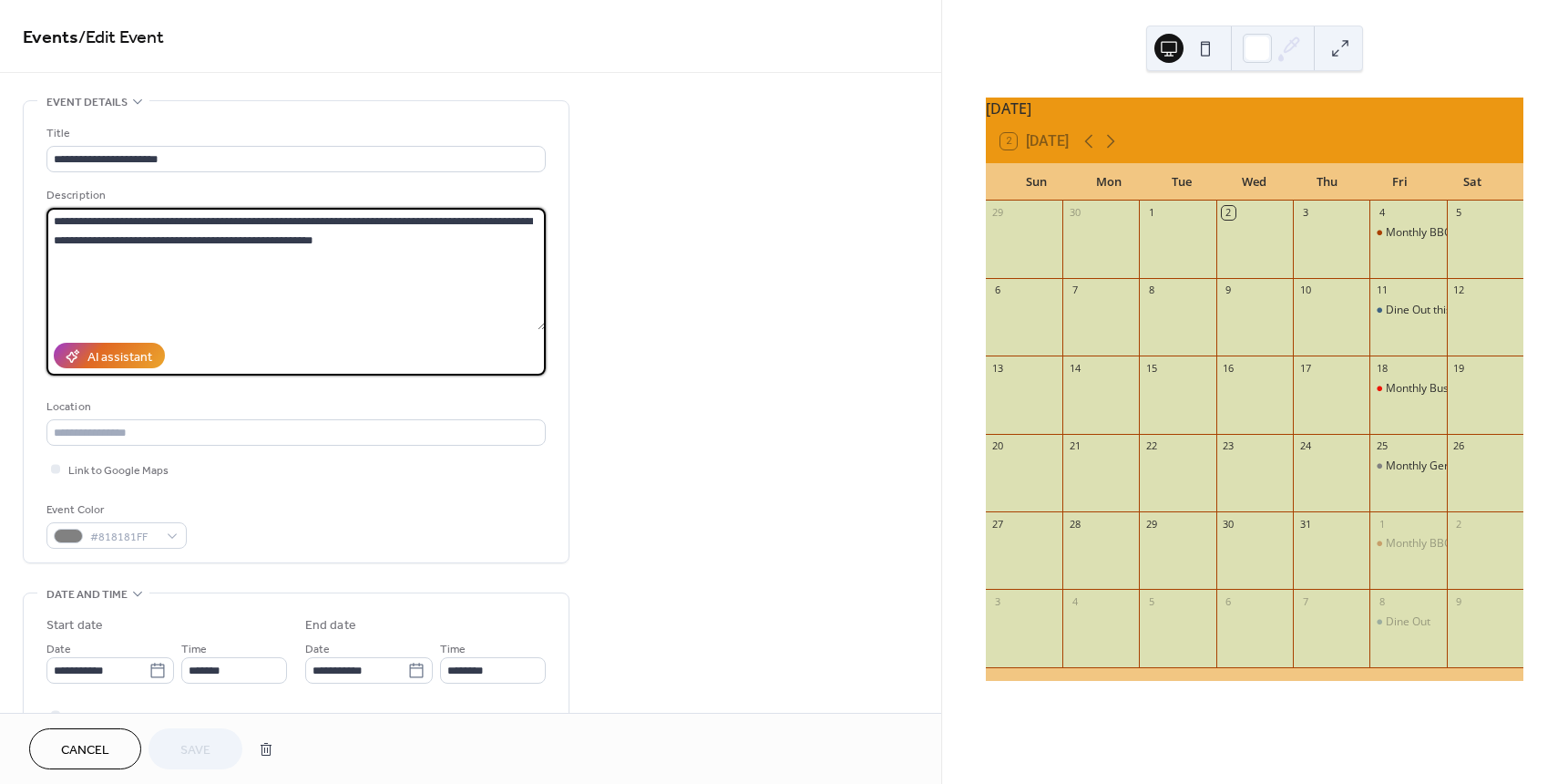 click on "**********" at bounding box center (296, 269) 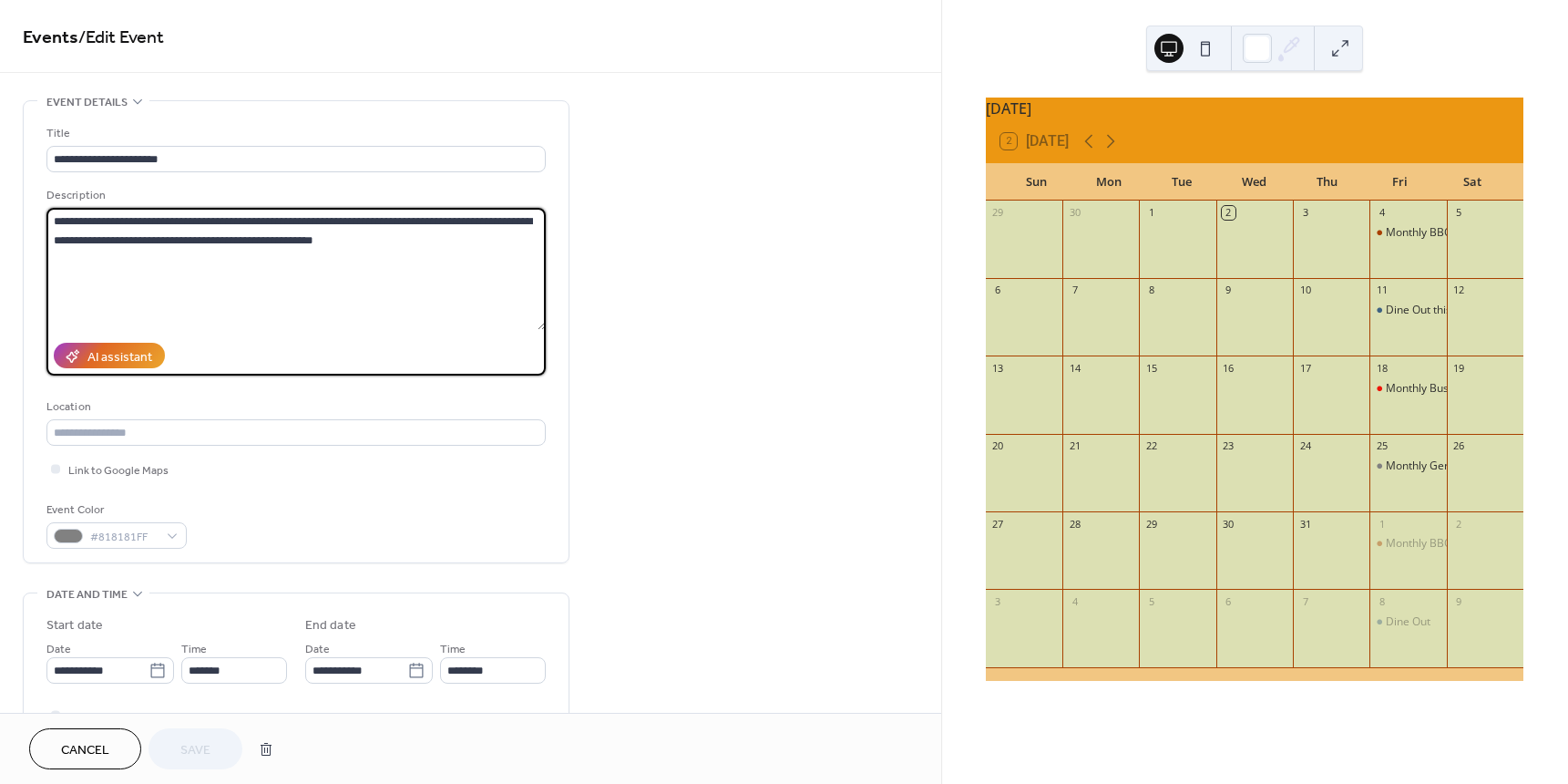 paste on "**********" 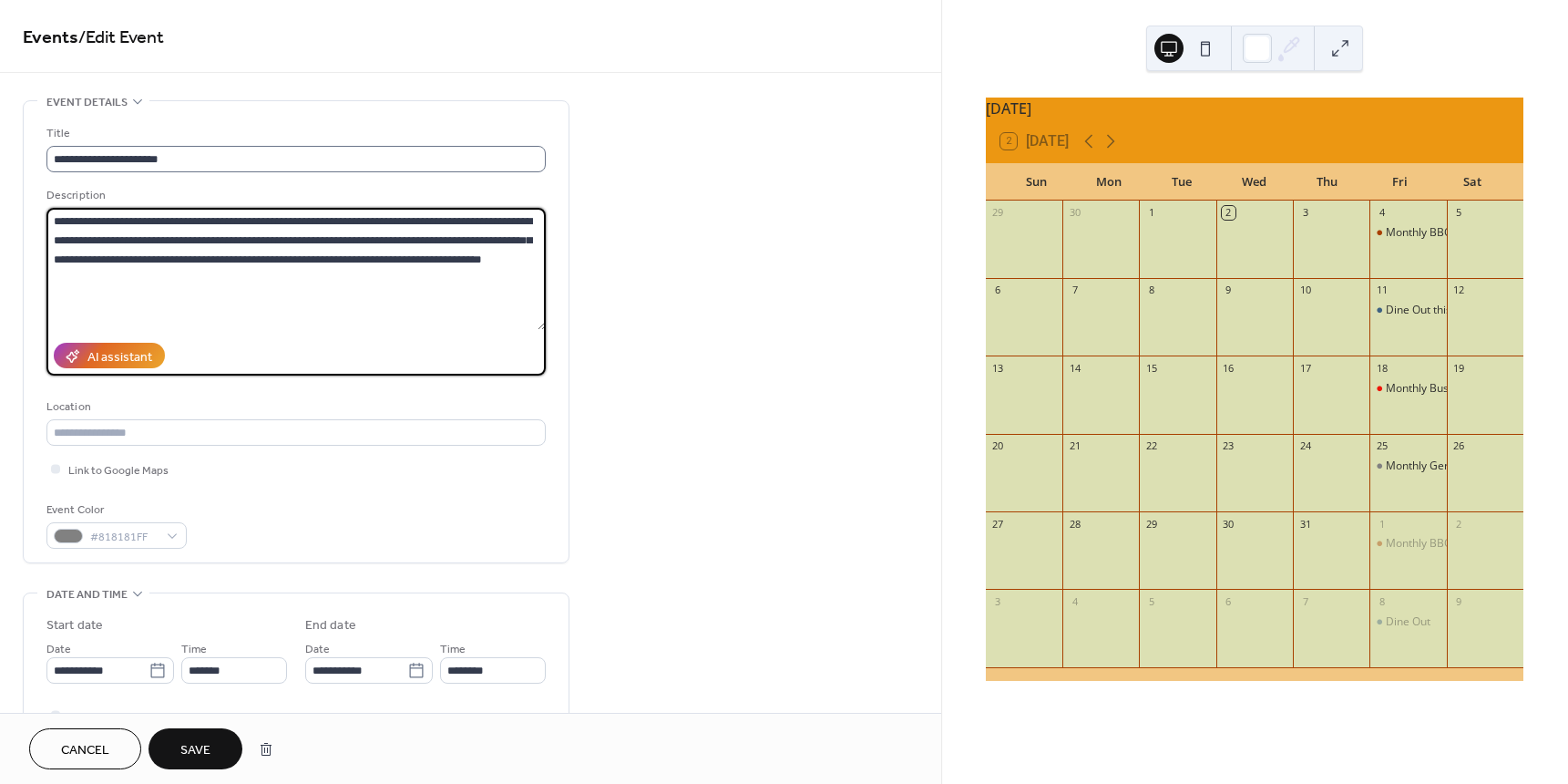 type on "**********" 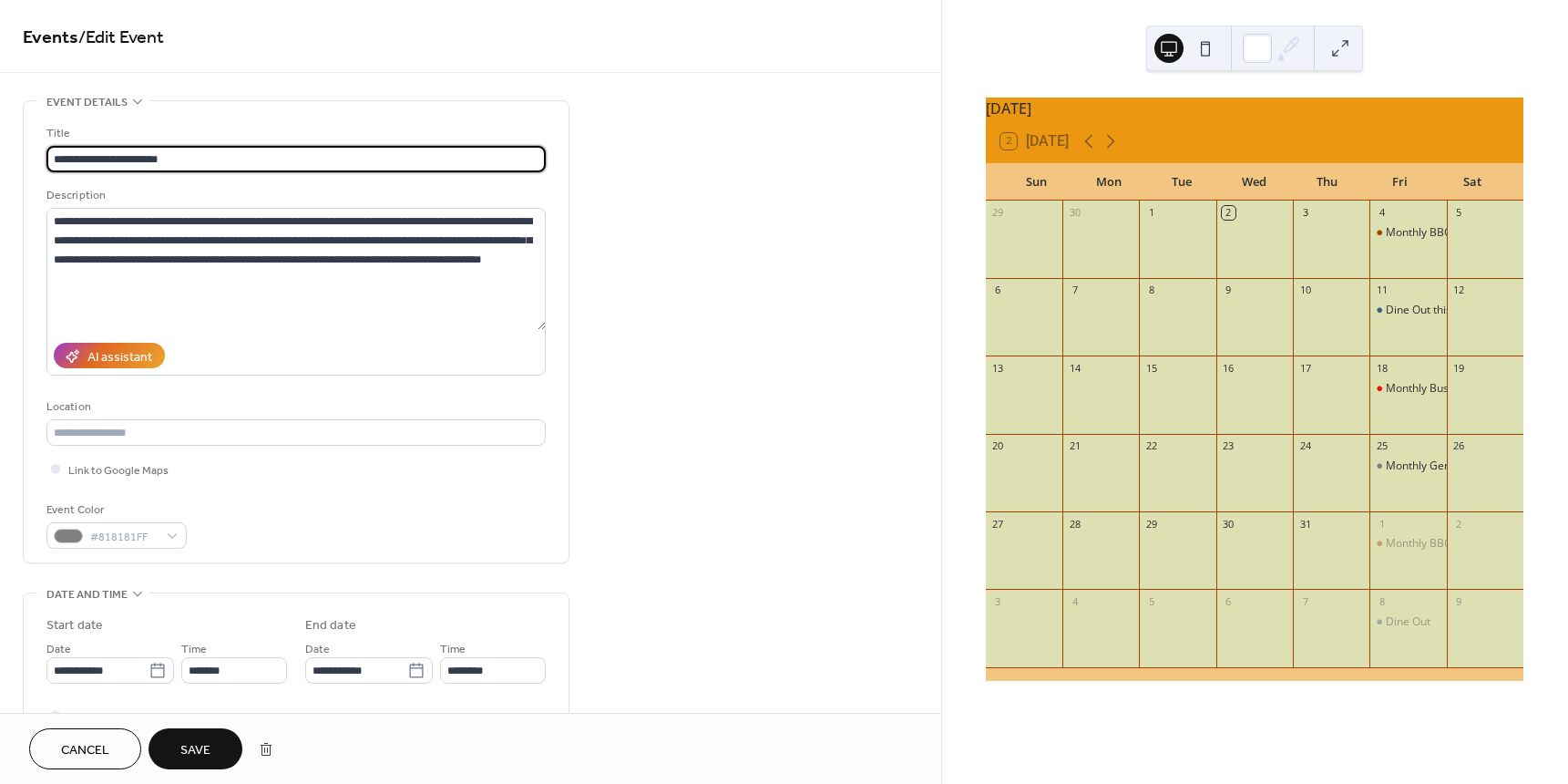 click on "**********" at bounding box center [296, 159] 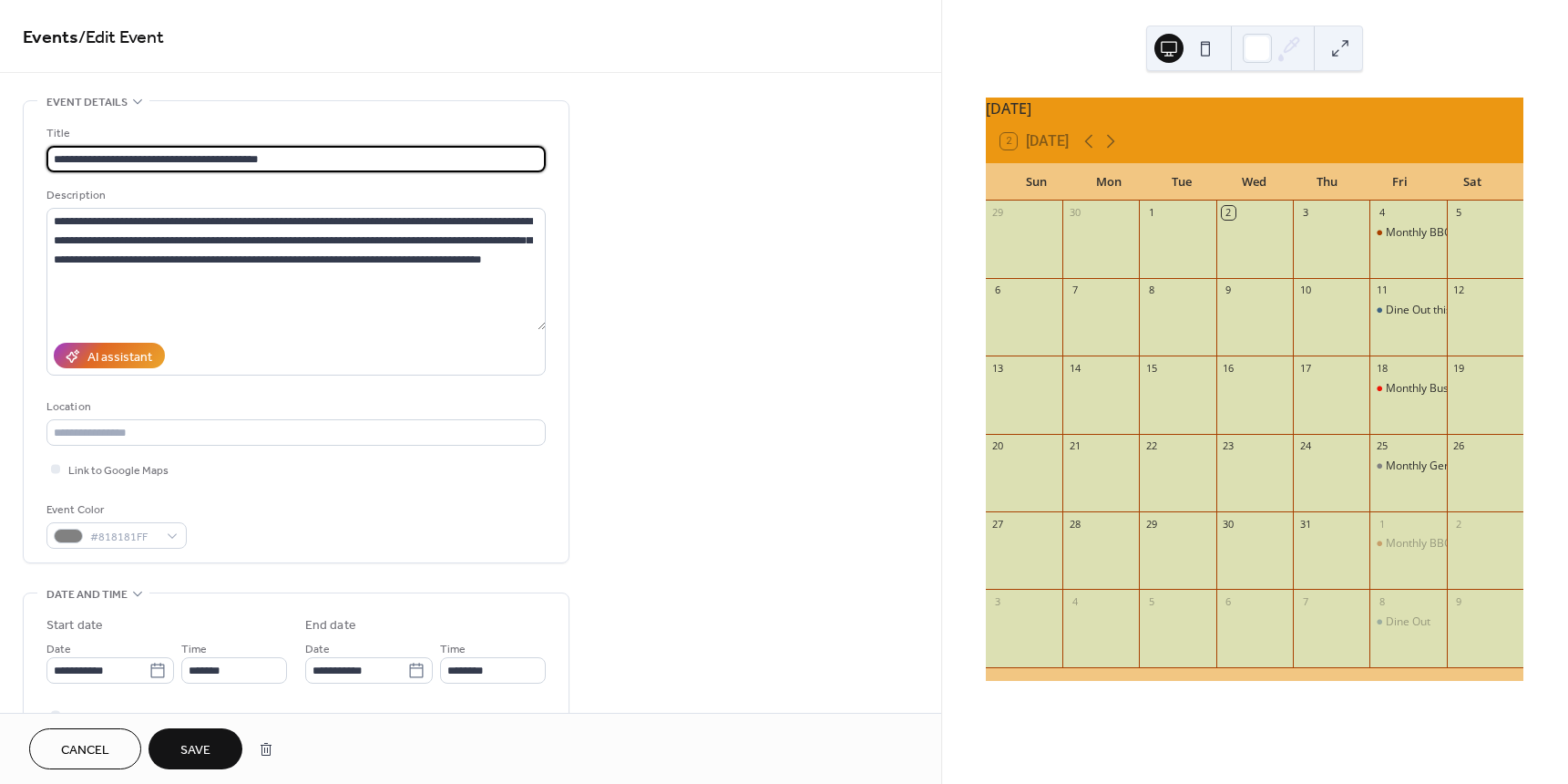 type on "**********" 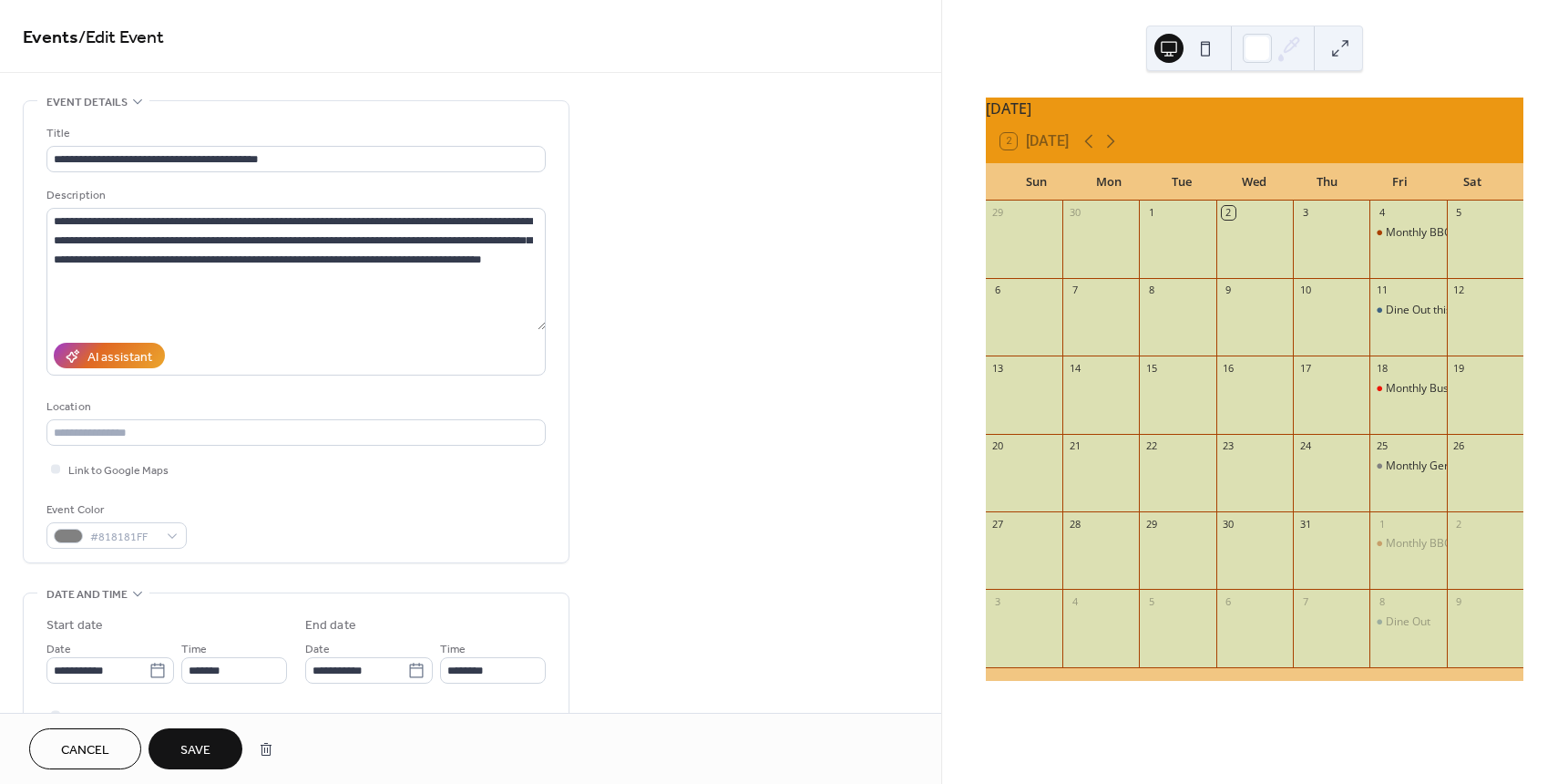 click on "Save" at bounding box center [195, 750] 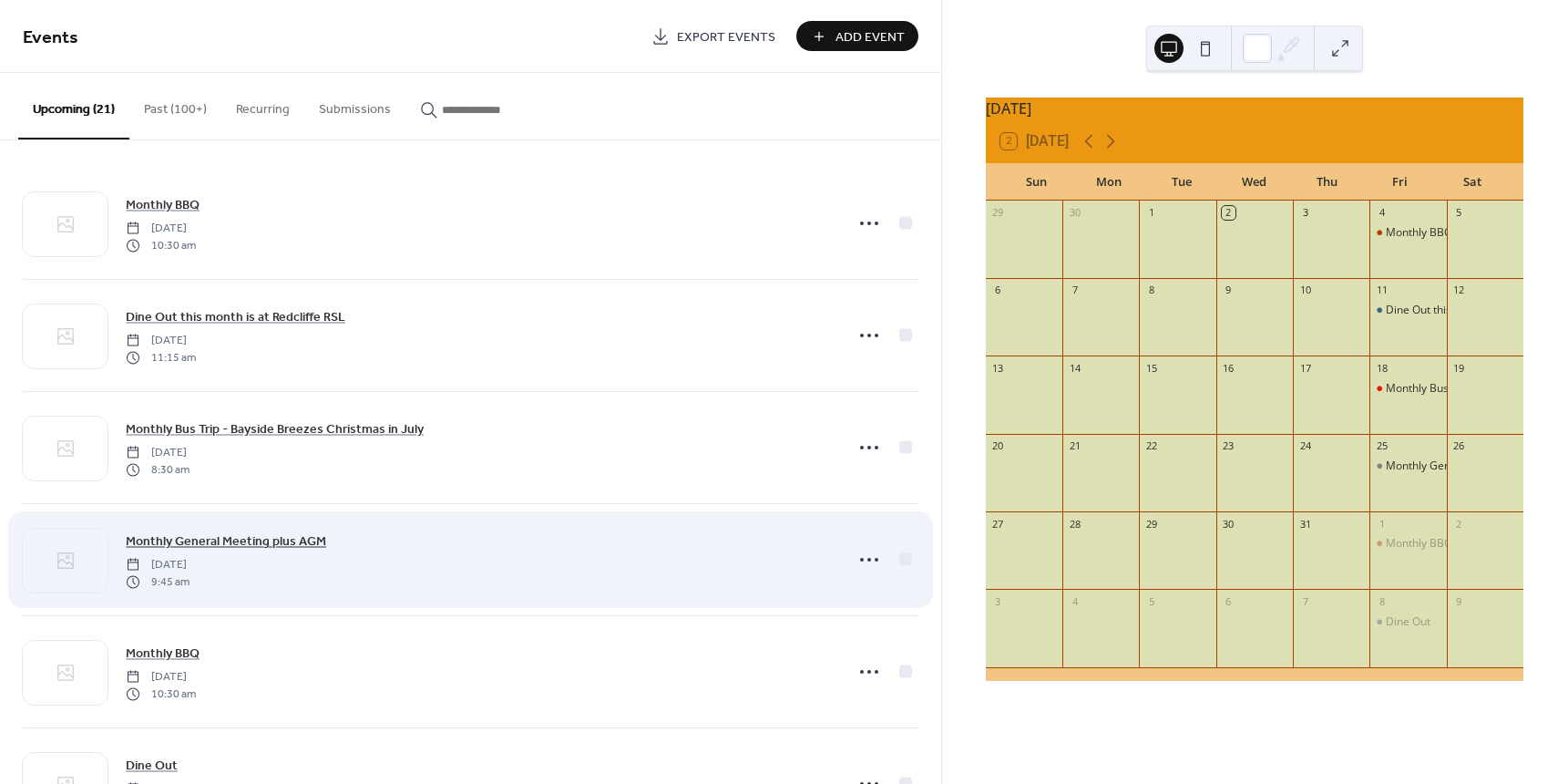 click on "Monthly General Meeting plus AGM" at bounding box center (226, 542) 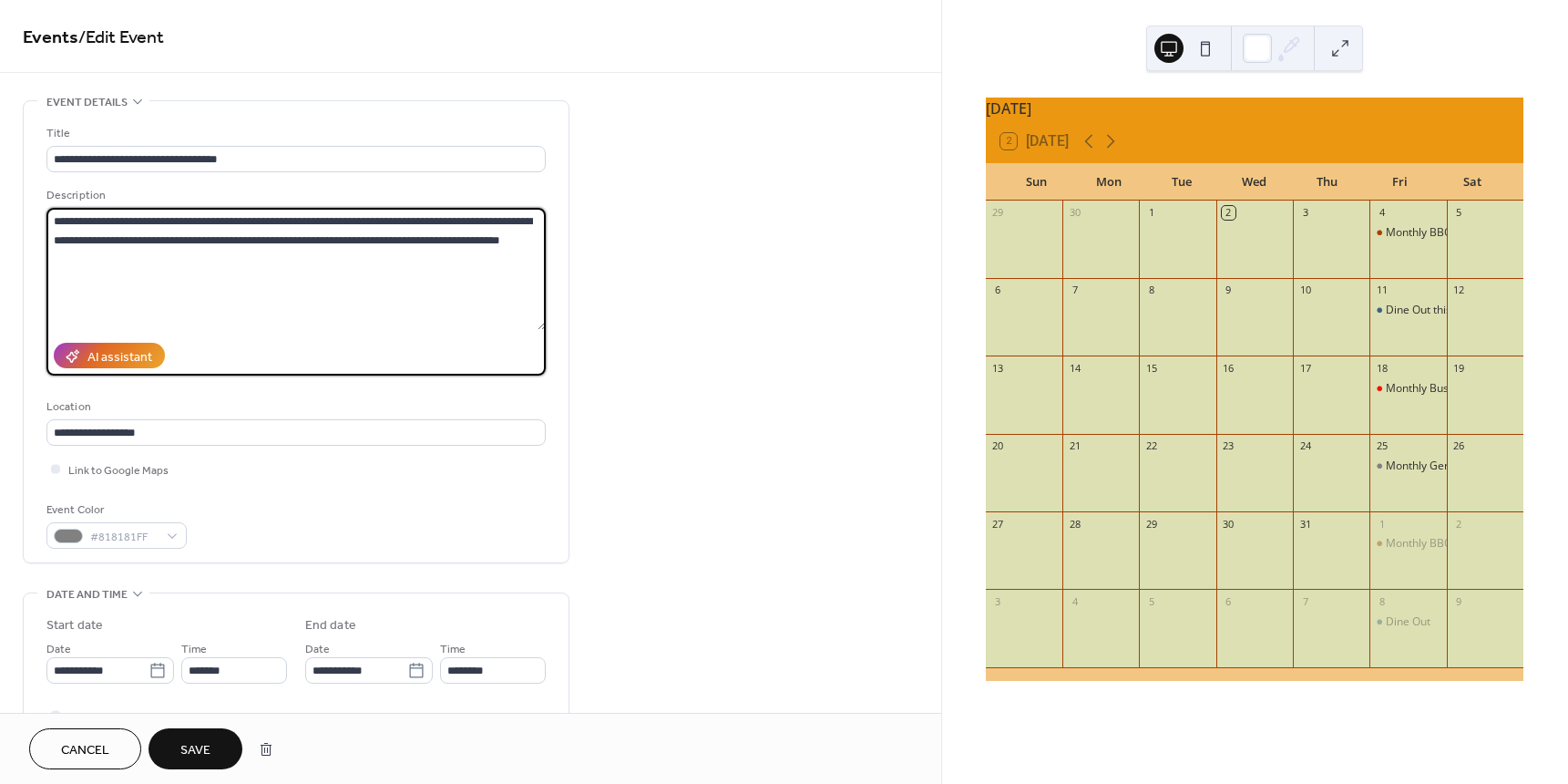 drag, startPoint x: 366, startPoint y: 219, endPoint x: 480, endPoint y: 215, distance: 114.07015 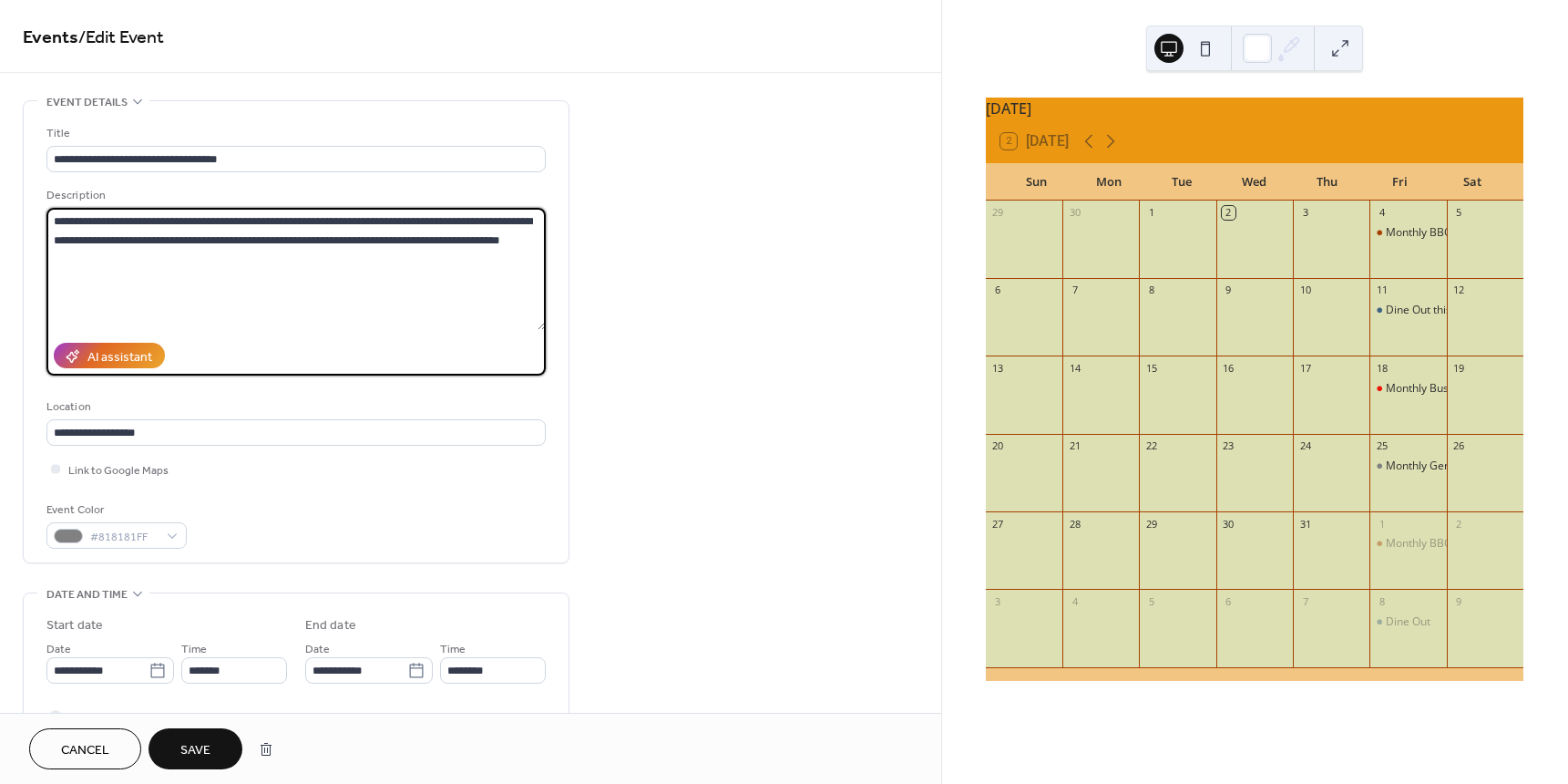click on "**********" at bounding box center [296, 269] 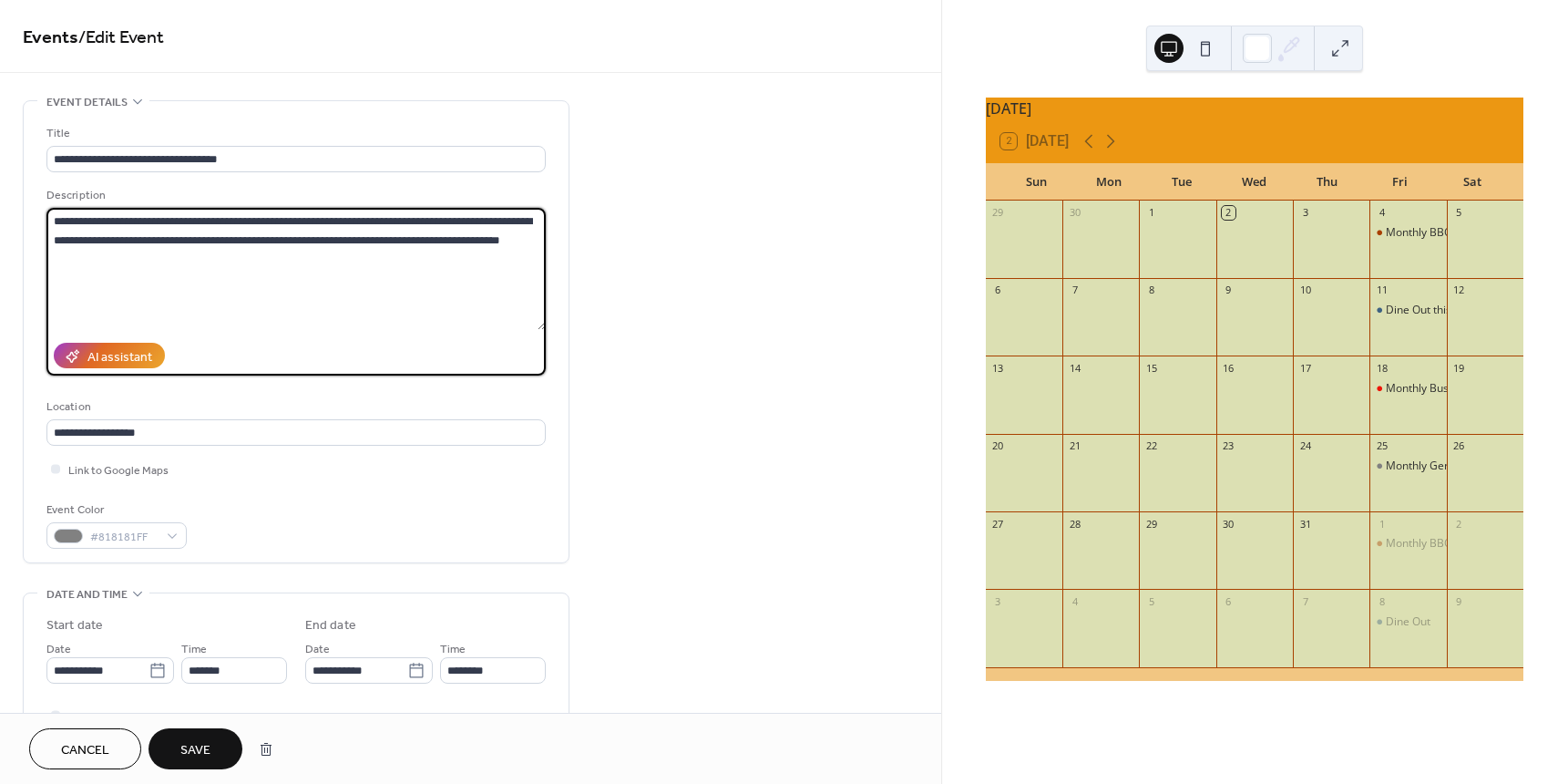 drag, startPoint x: 368, startPoint y: 220, endPoint x: 483, endPoint y: 220, distance: 115 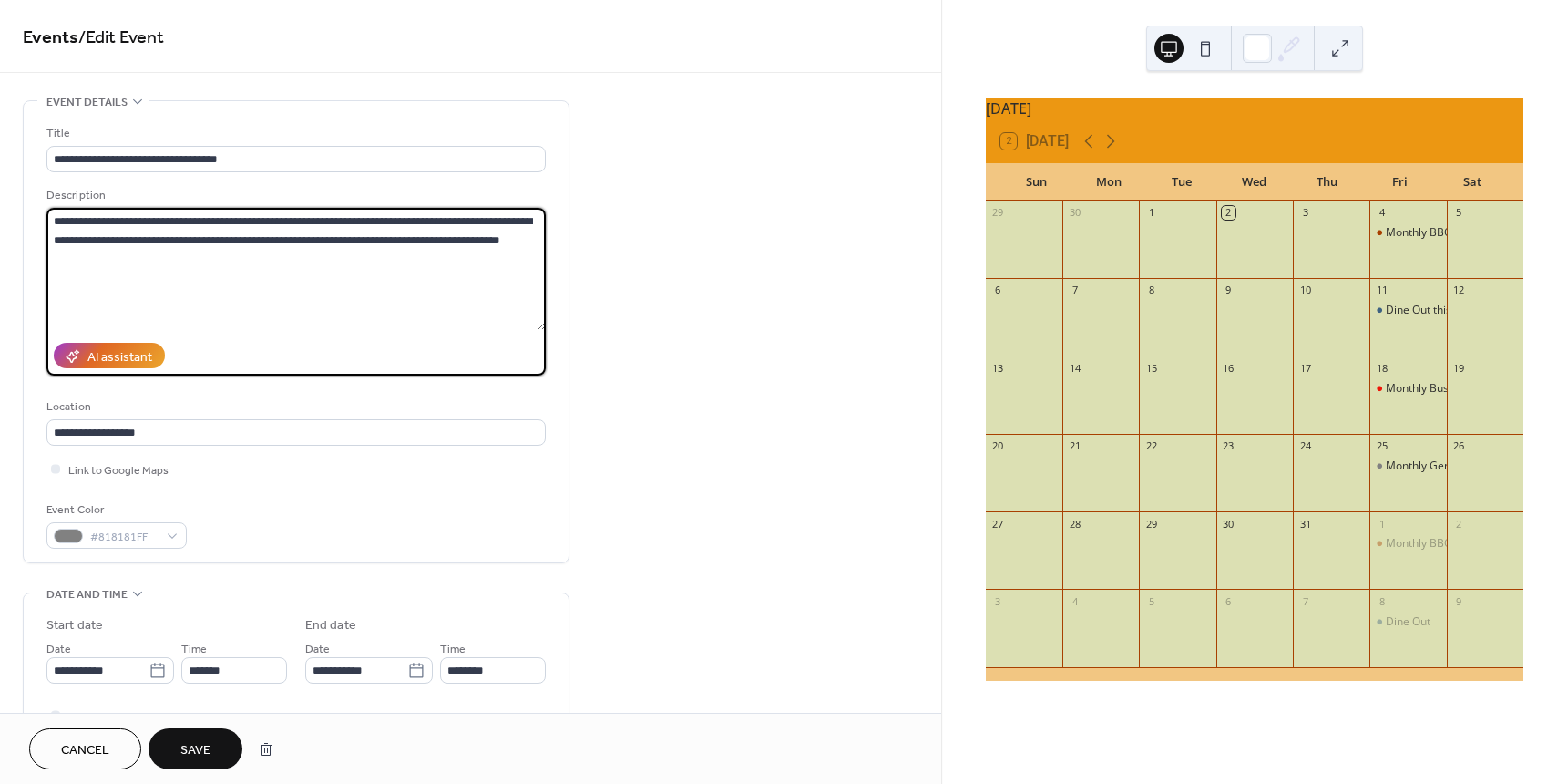 click on "**********" at bounding box center [296, 269] 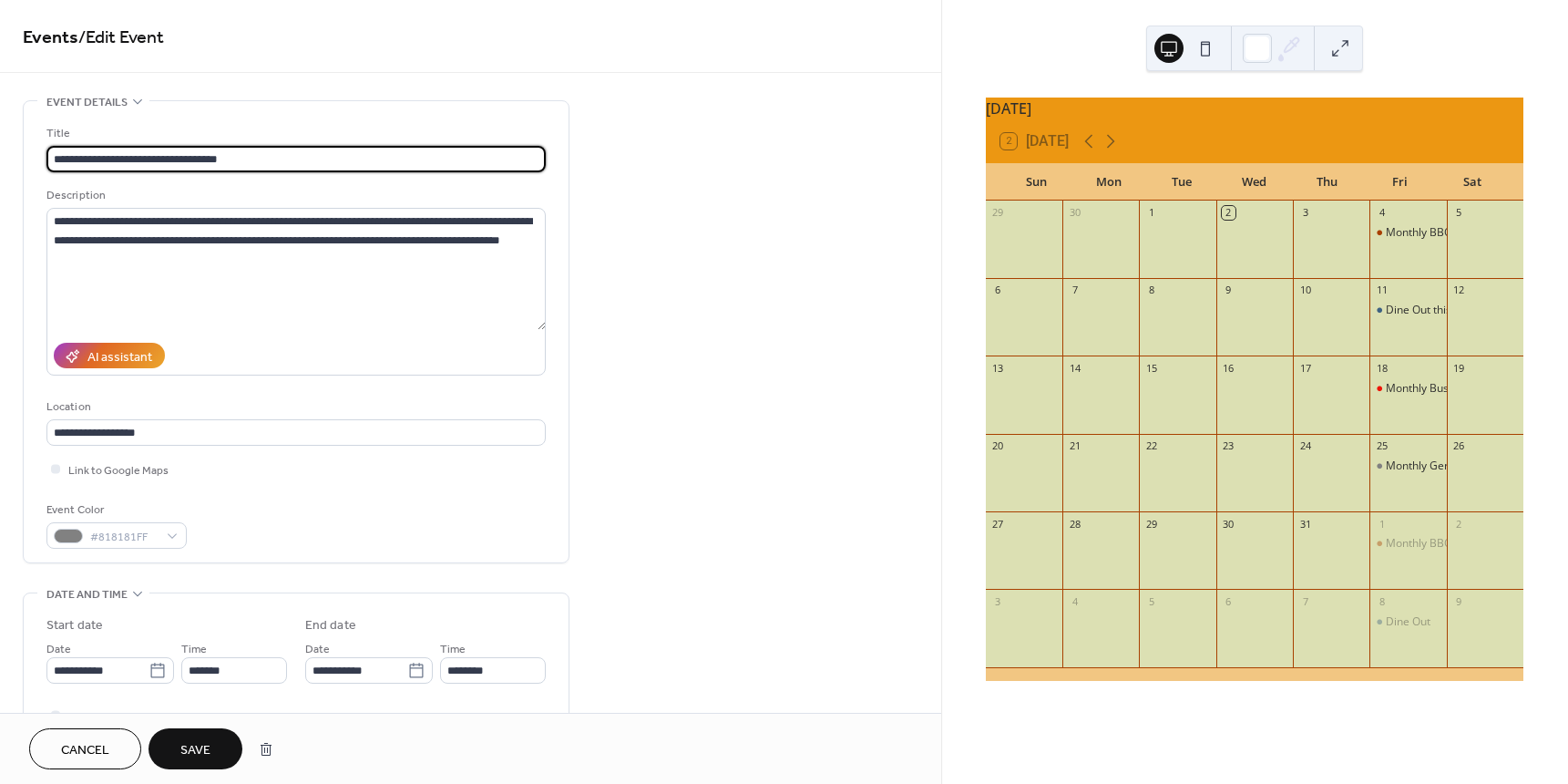 click on "**********" at bounding box center (296, 159) 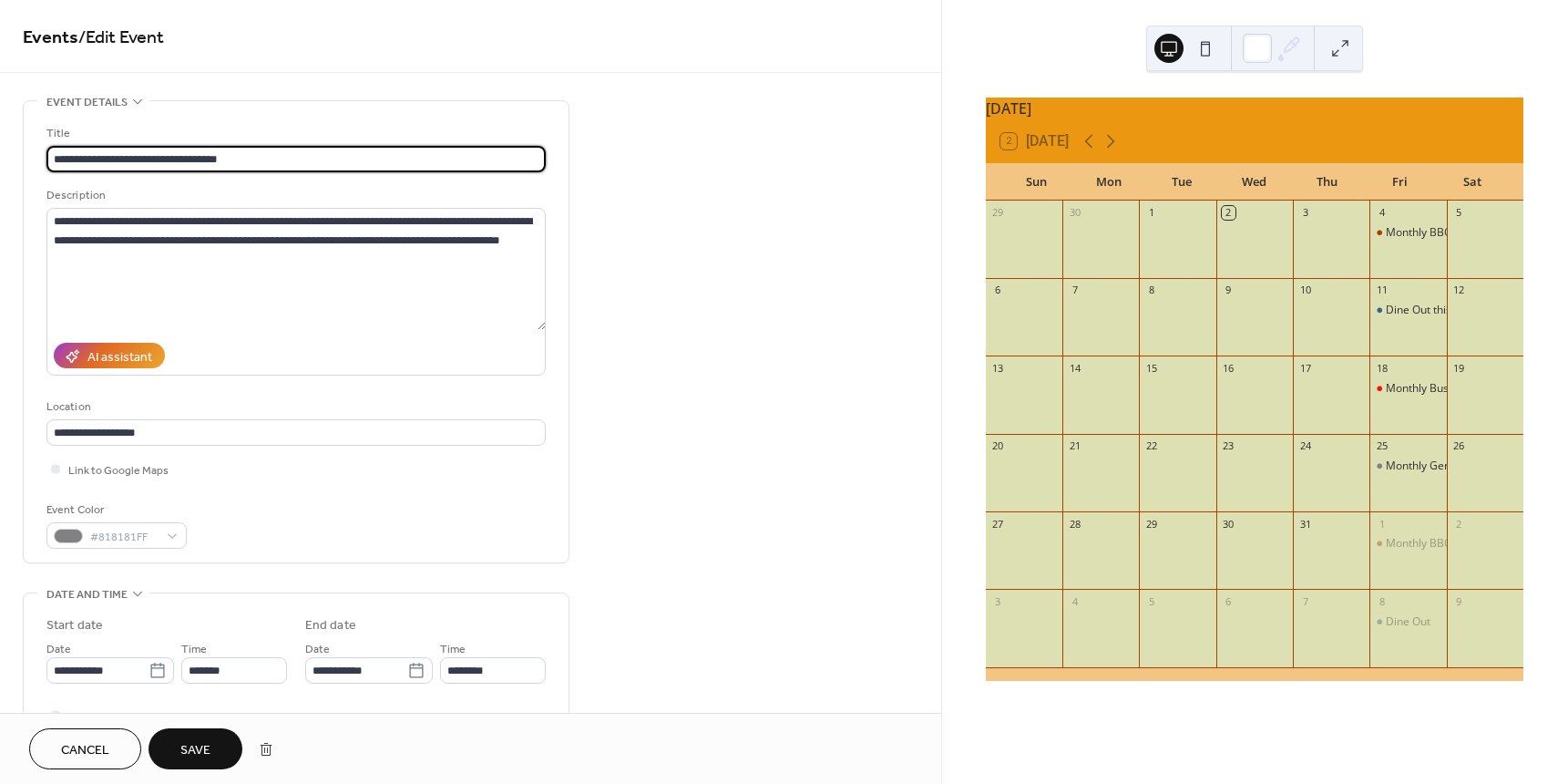 paste on "**********" 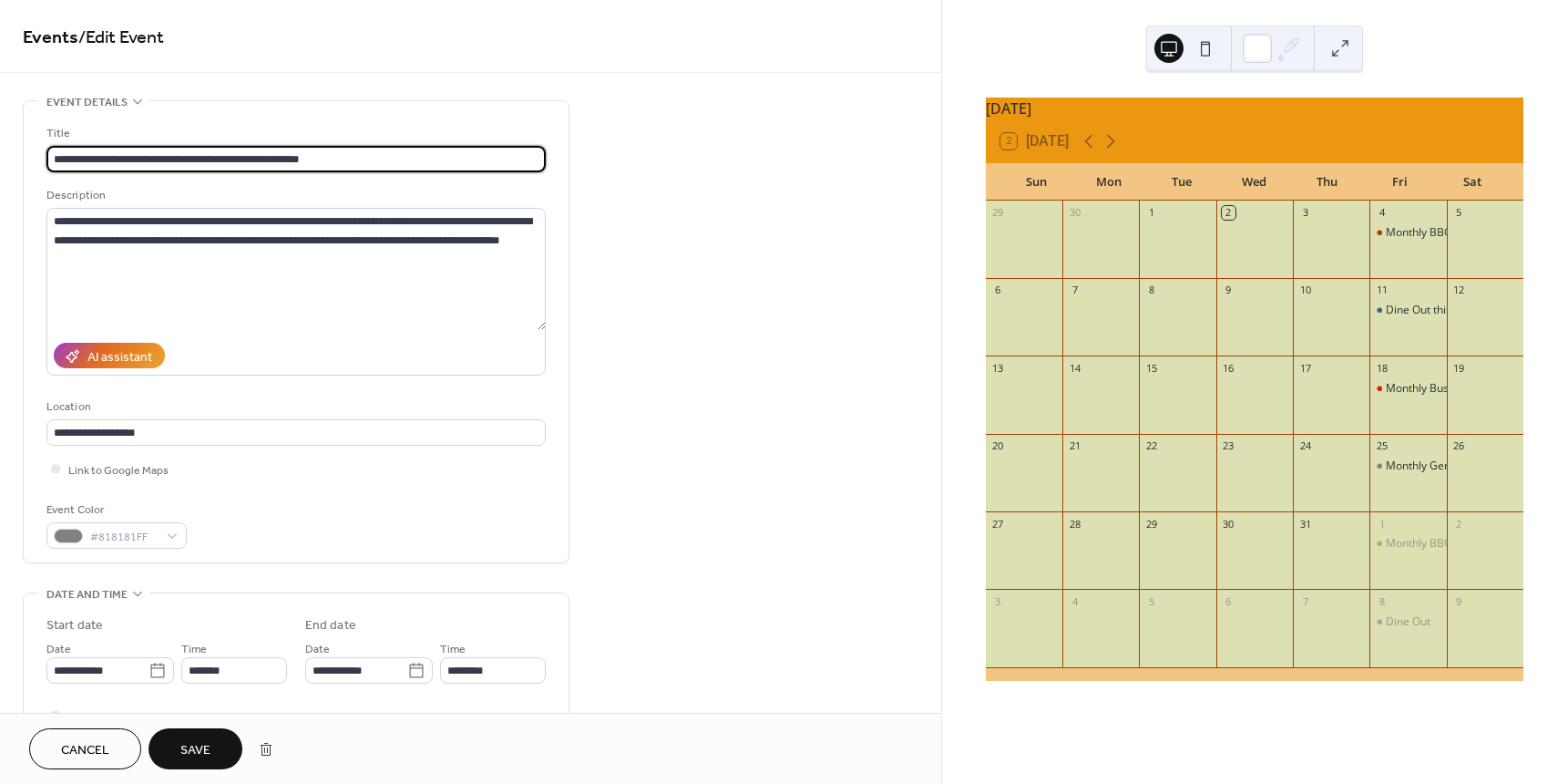 type on "**********" 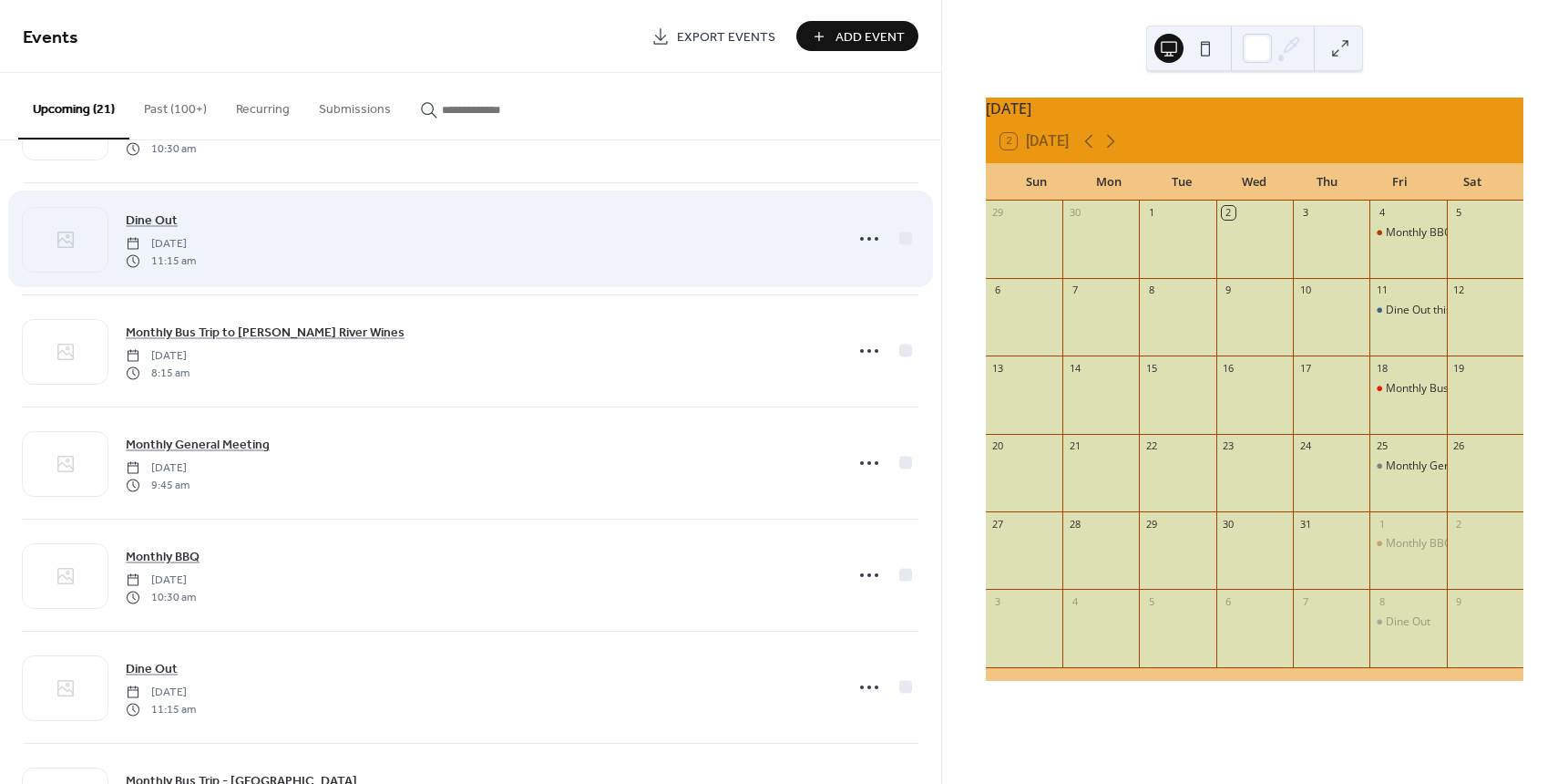 scroll, scrollTop: 547, scrollLeft: 0, axis: vertical 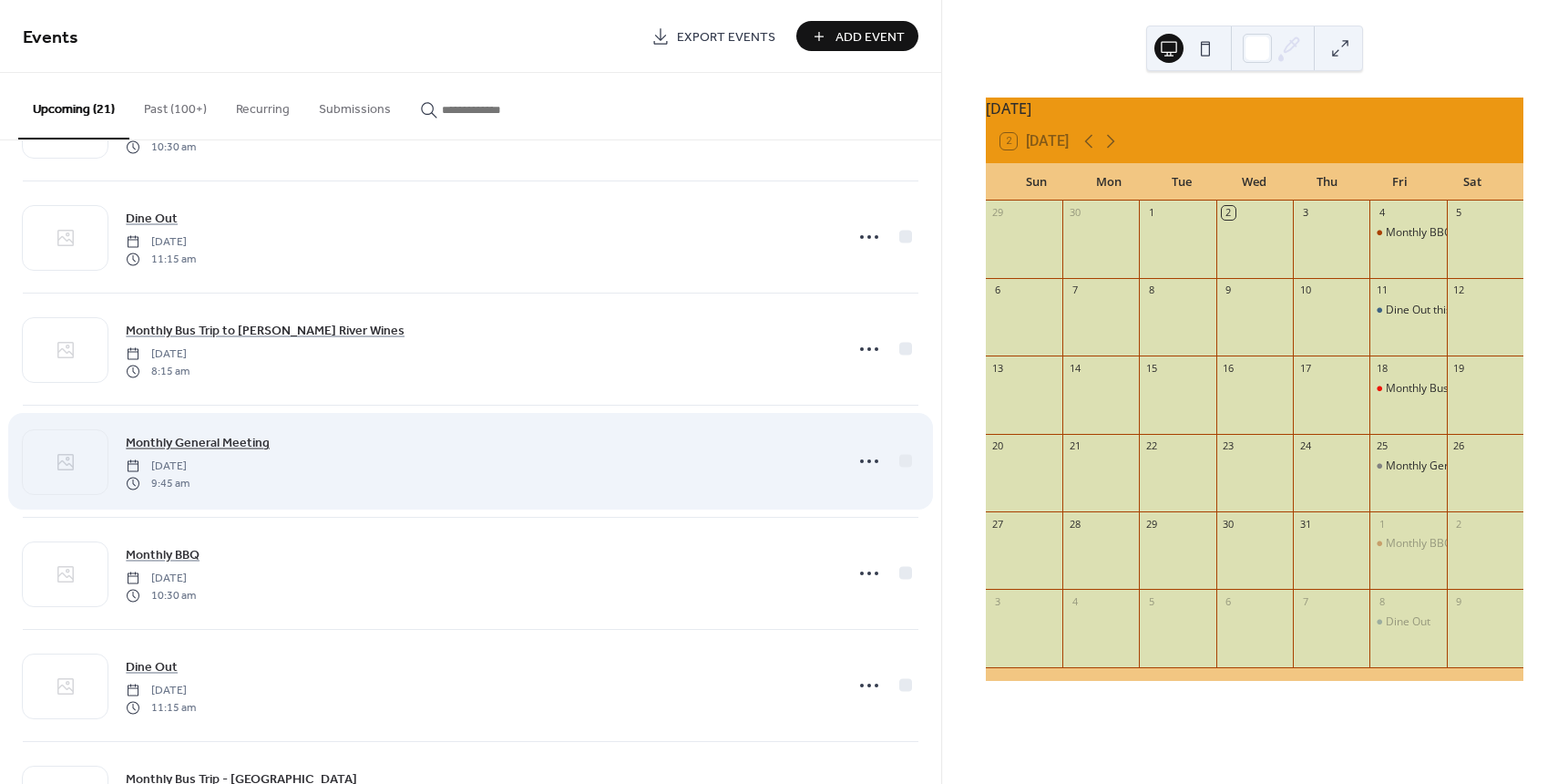 click on "Monthly General Meeting" at bounding box center [198, 443] 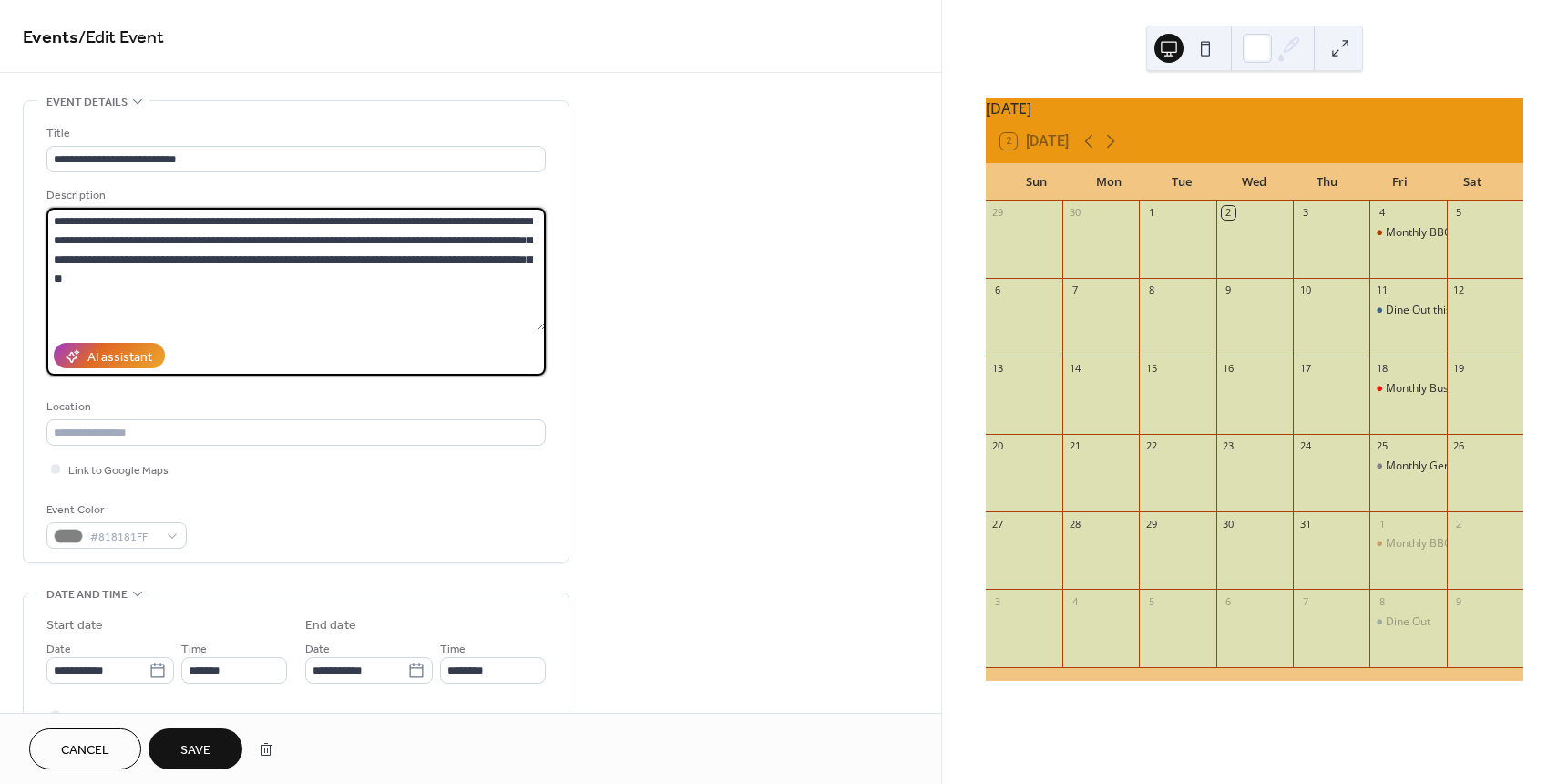 drag, startPoint x: 367, startPoint y: 219, endPoint x: 445, endPoint y: 218, distance: 78.00641 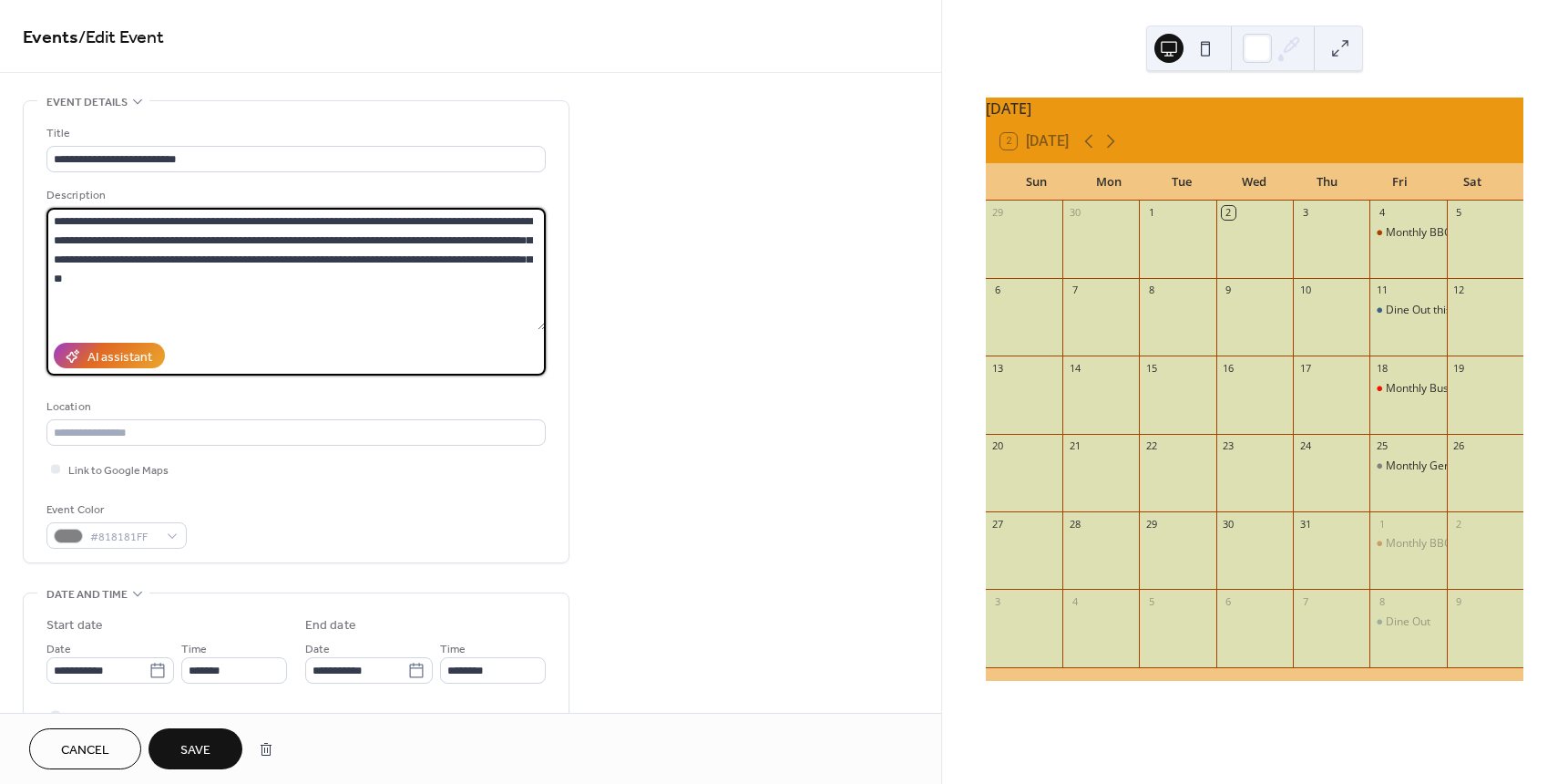 click on "**********" at bounding box center (296, 269) 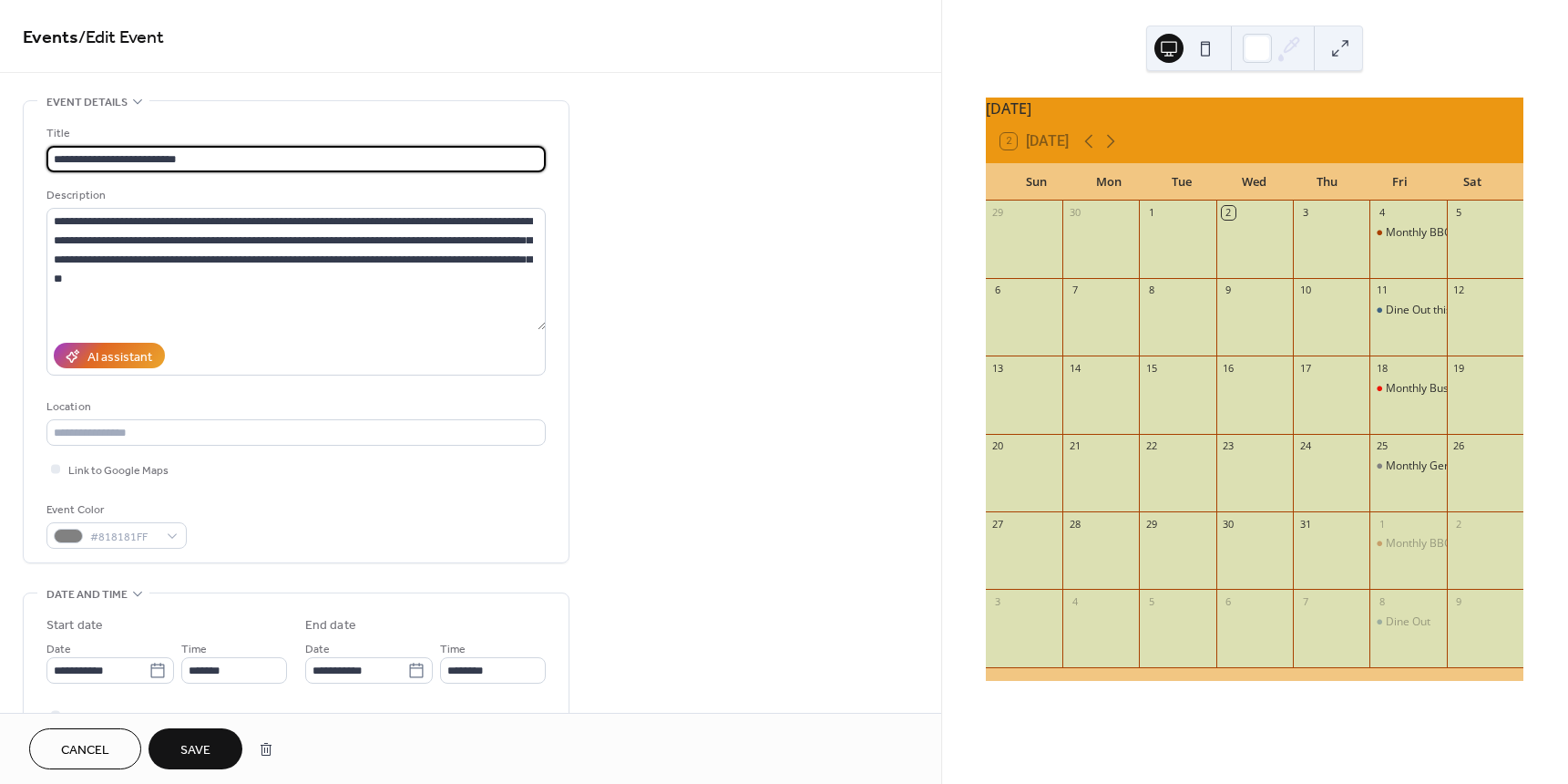 click on "**********" at bounding box center [296, 159] 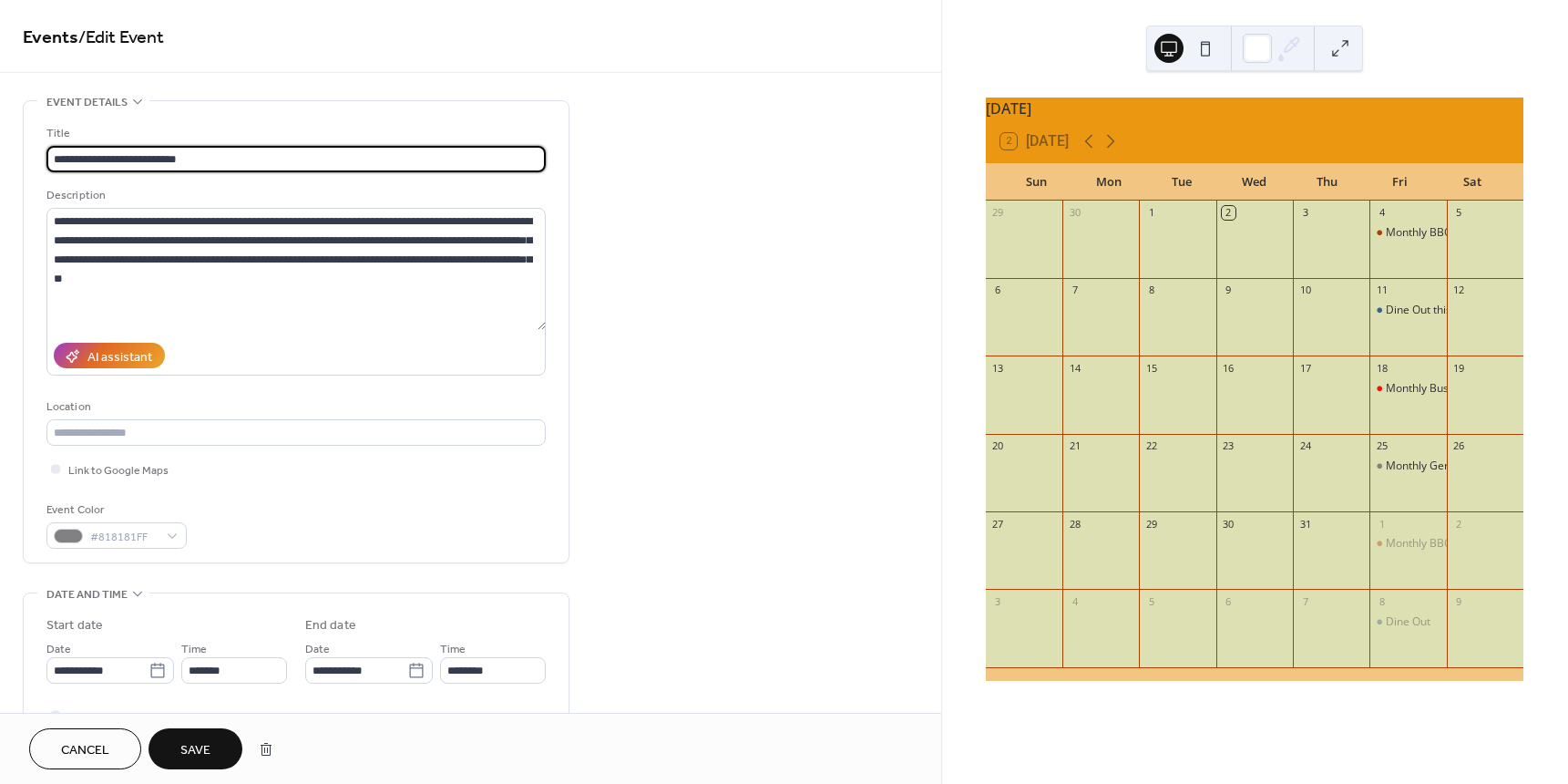 paste on "**********" 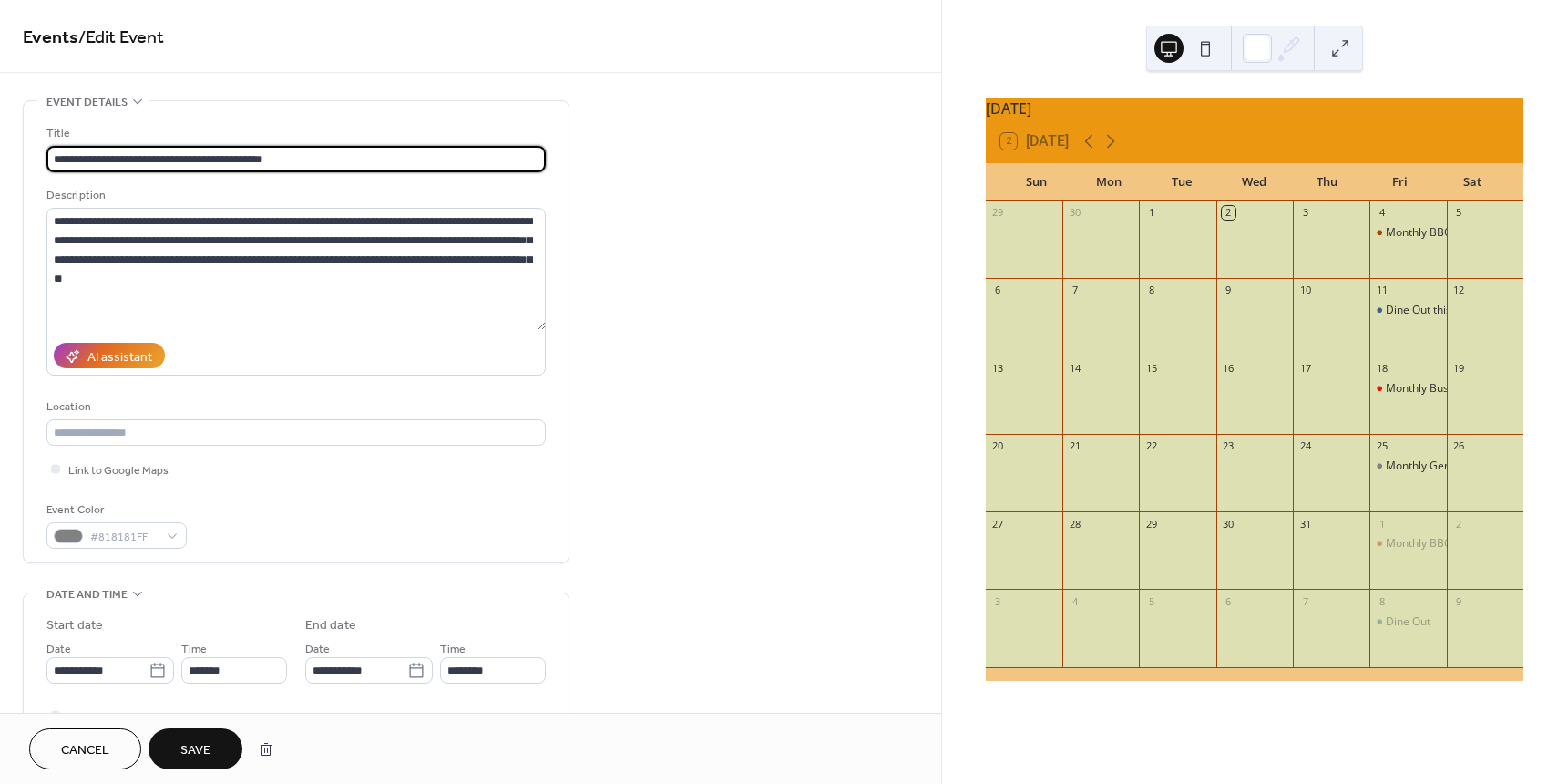type on "**********" 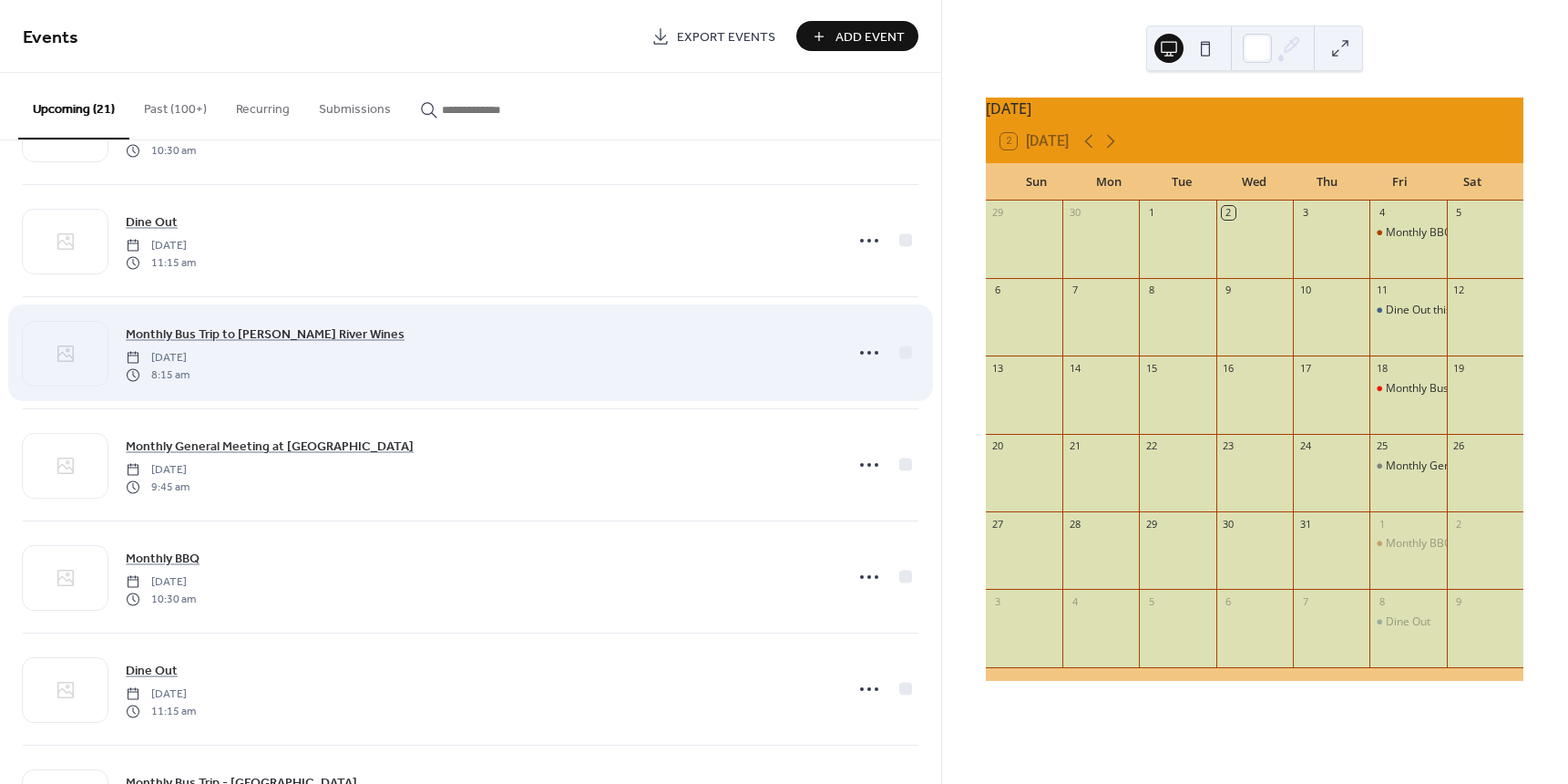 scroll, scrollTop: 547, scrollLeft: 0, axis: vertical 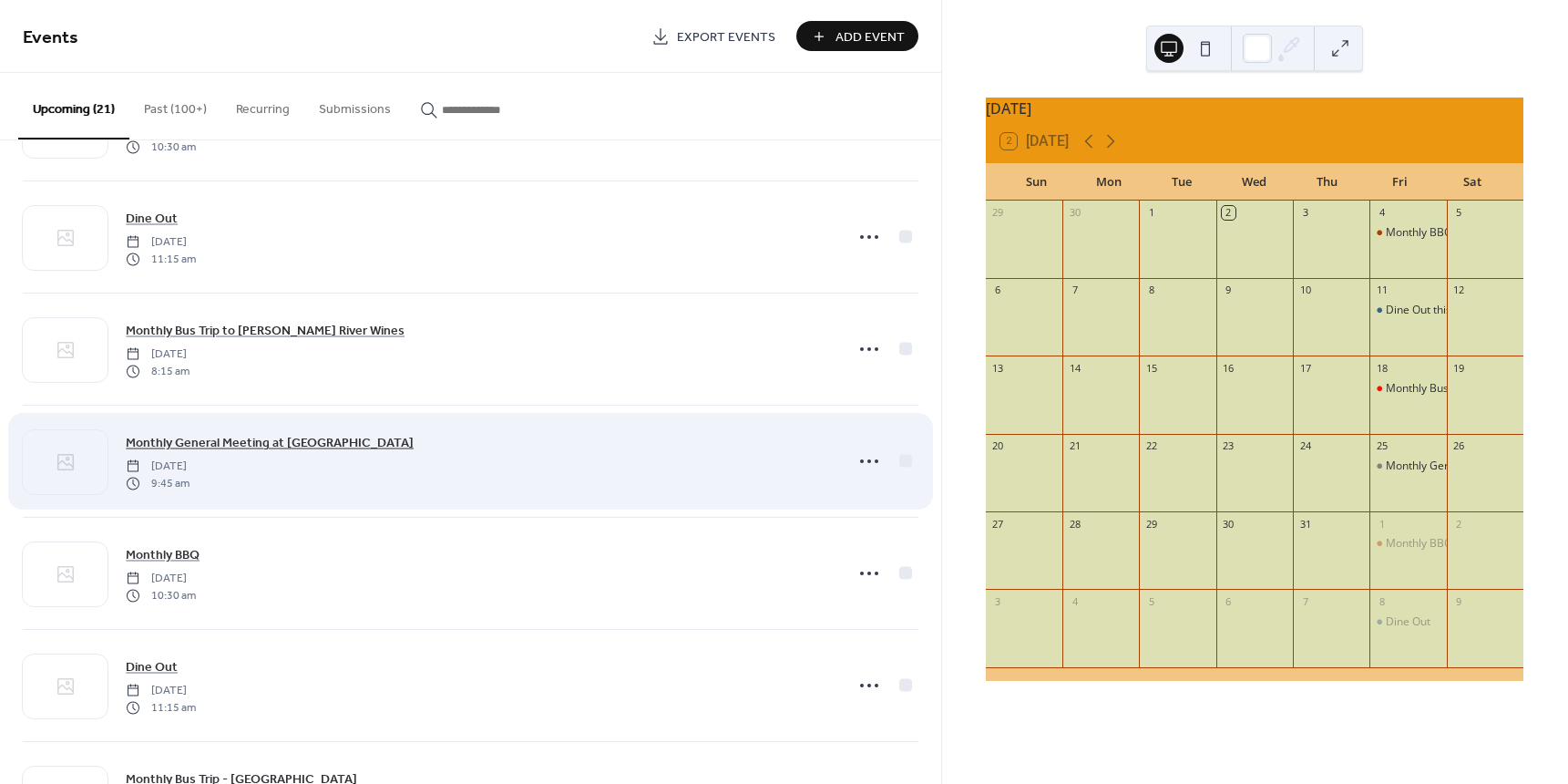 click on "Monthly General Meeting at [GEOGRAPHIC_DATA]" at bounding box center (270, 443) 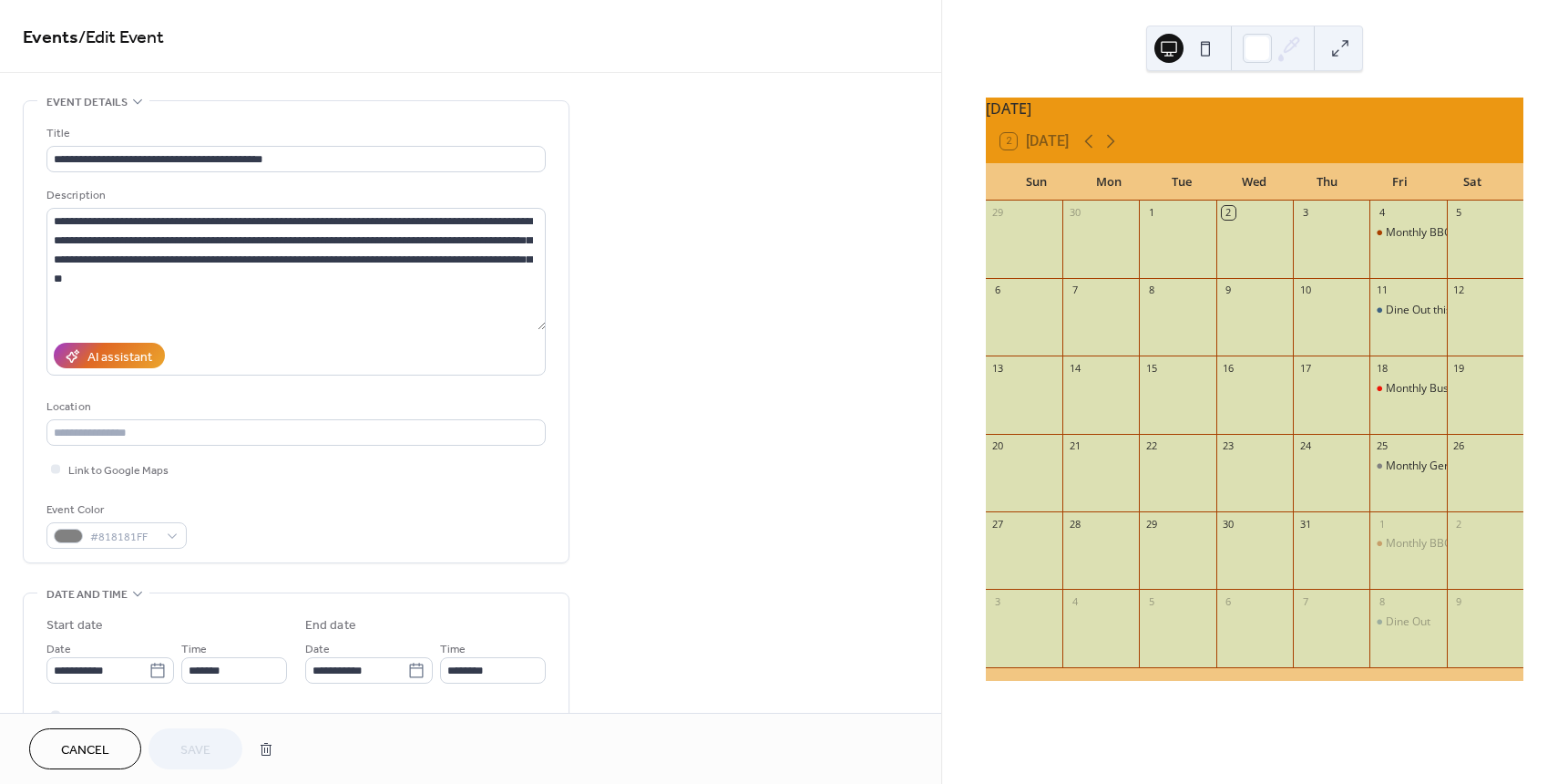 click on "Cancel" at bounding box center [85, 750] 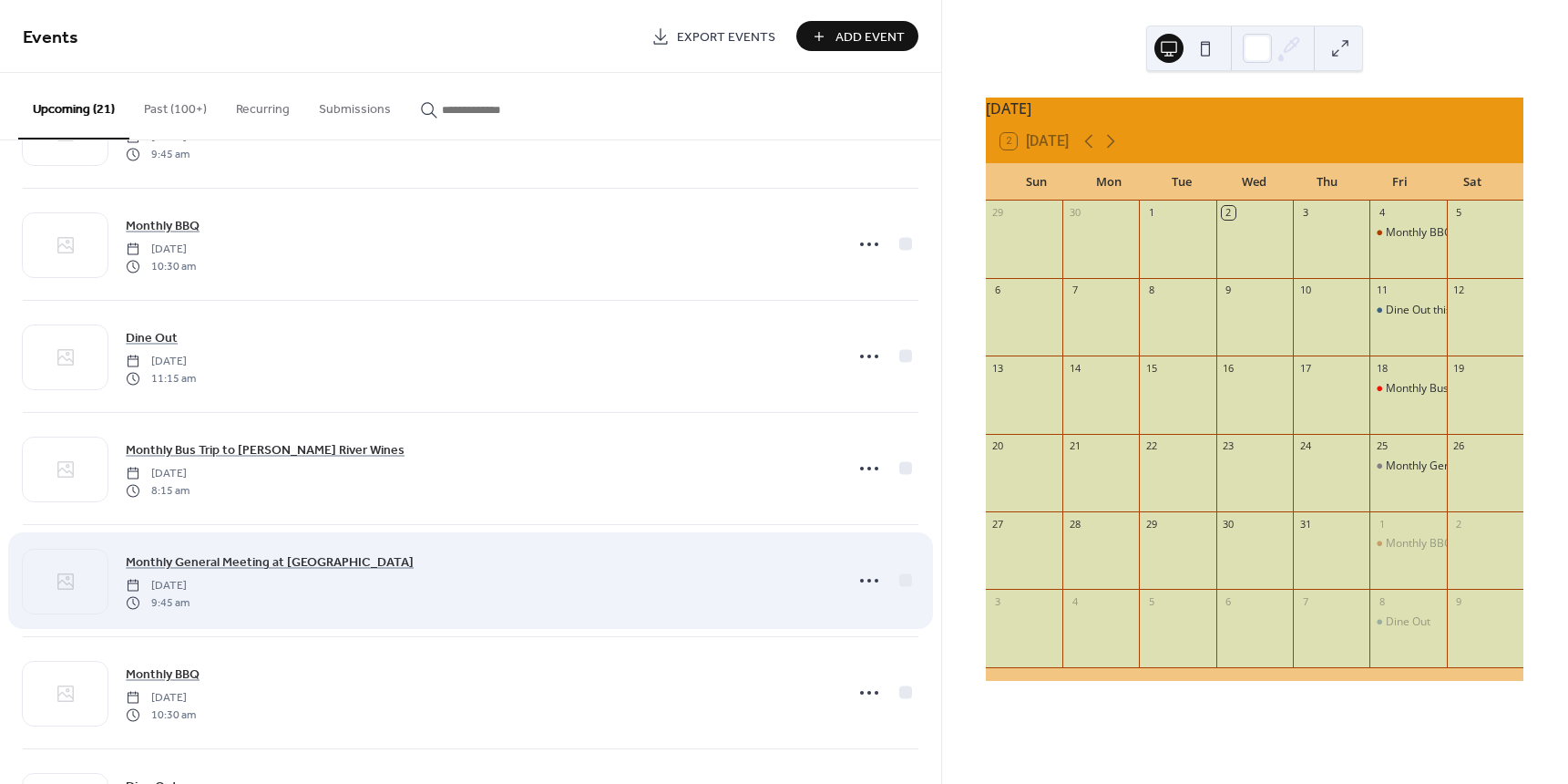 scroll, scrollTop: 456, scrollLeft: 0, axis: vertical 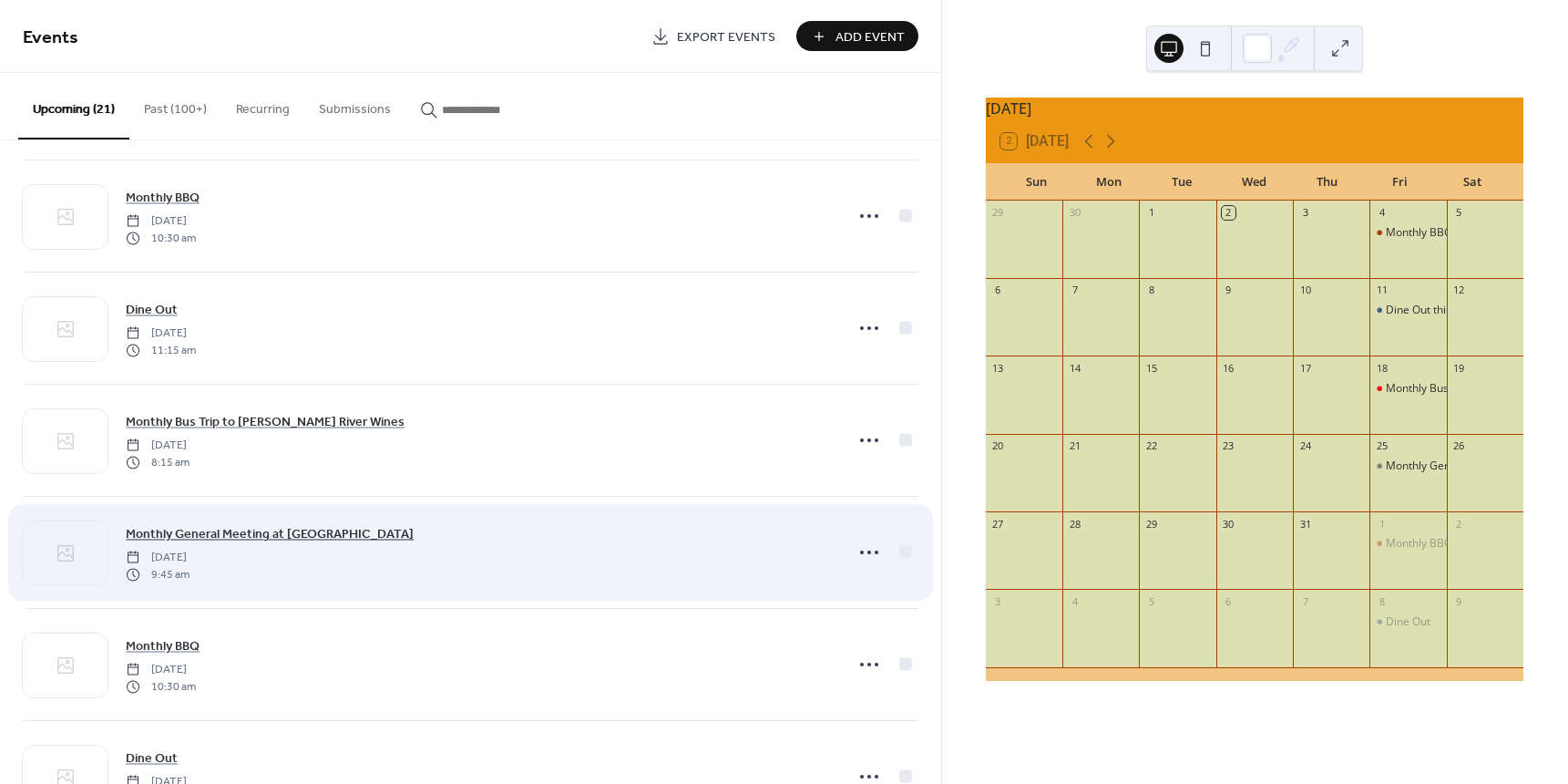 click on "Monthly General Meeting at [GEOGRAPHIC_DATA]" at bounding box center [270, 533] 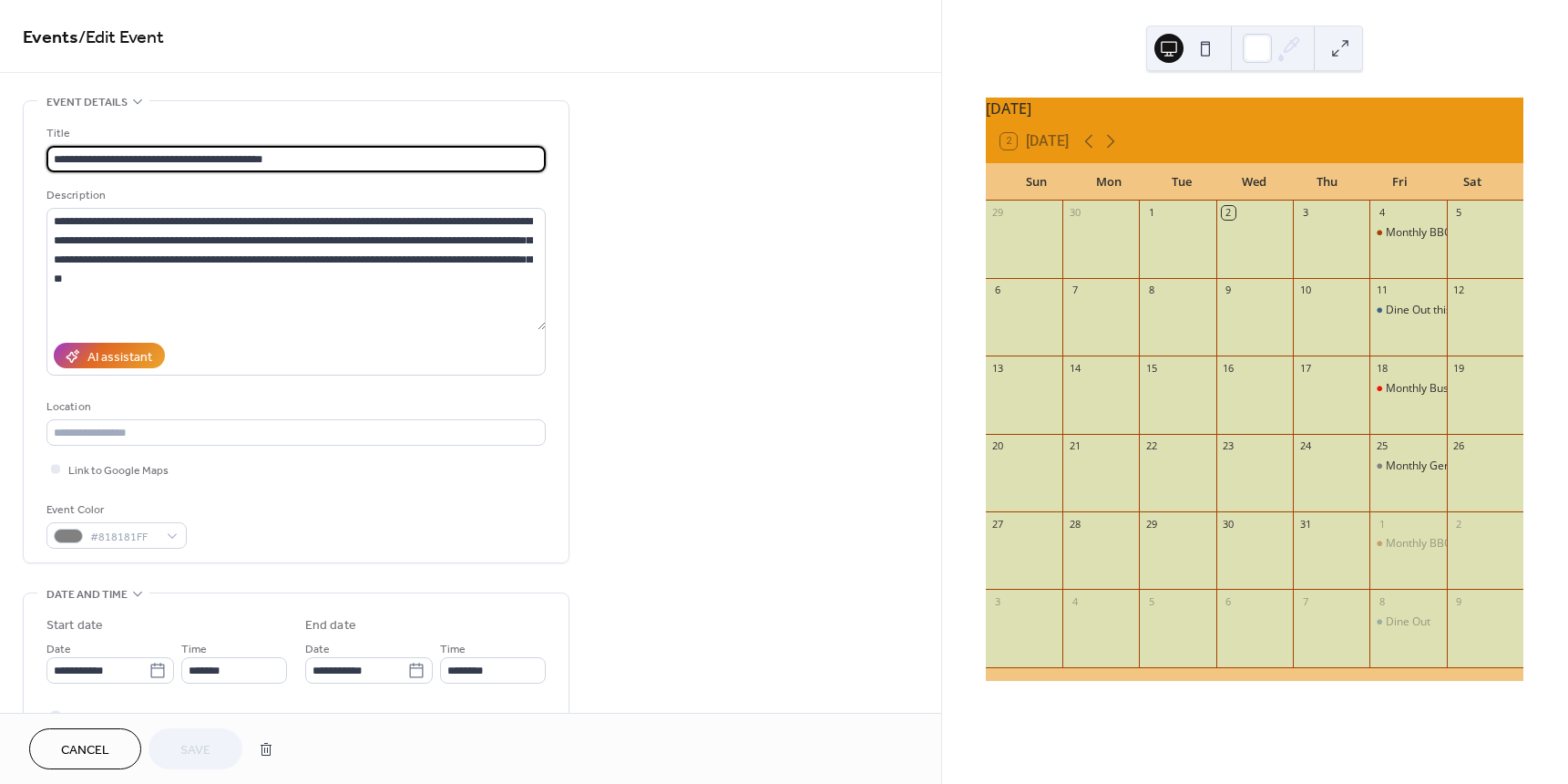 click on "Cancel" at bounding box center [85, 750] 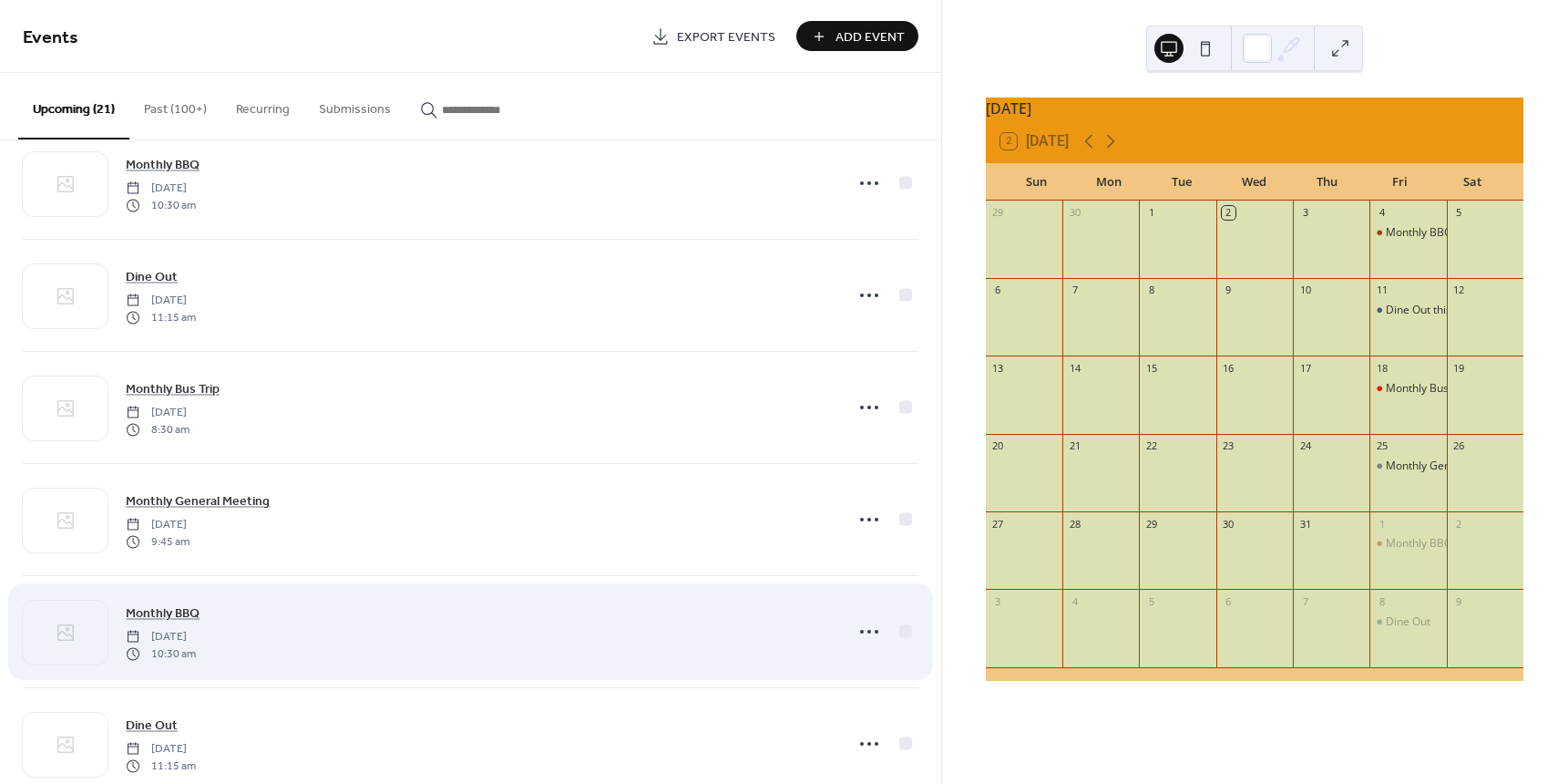 scroll, scrollTop: 1459, scrollLeft: 0, axis: vertical 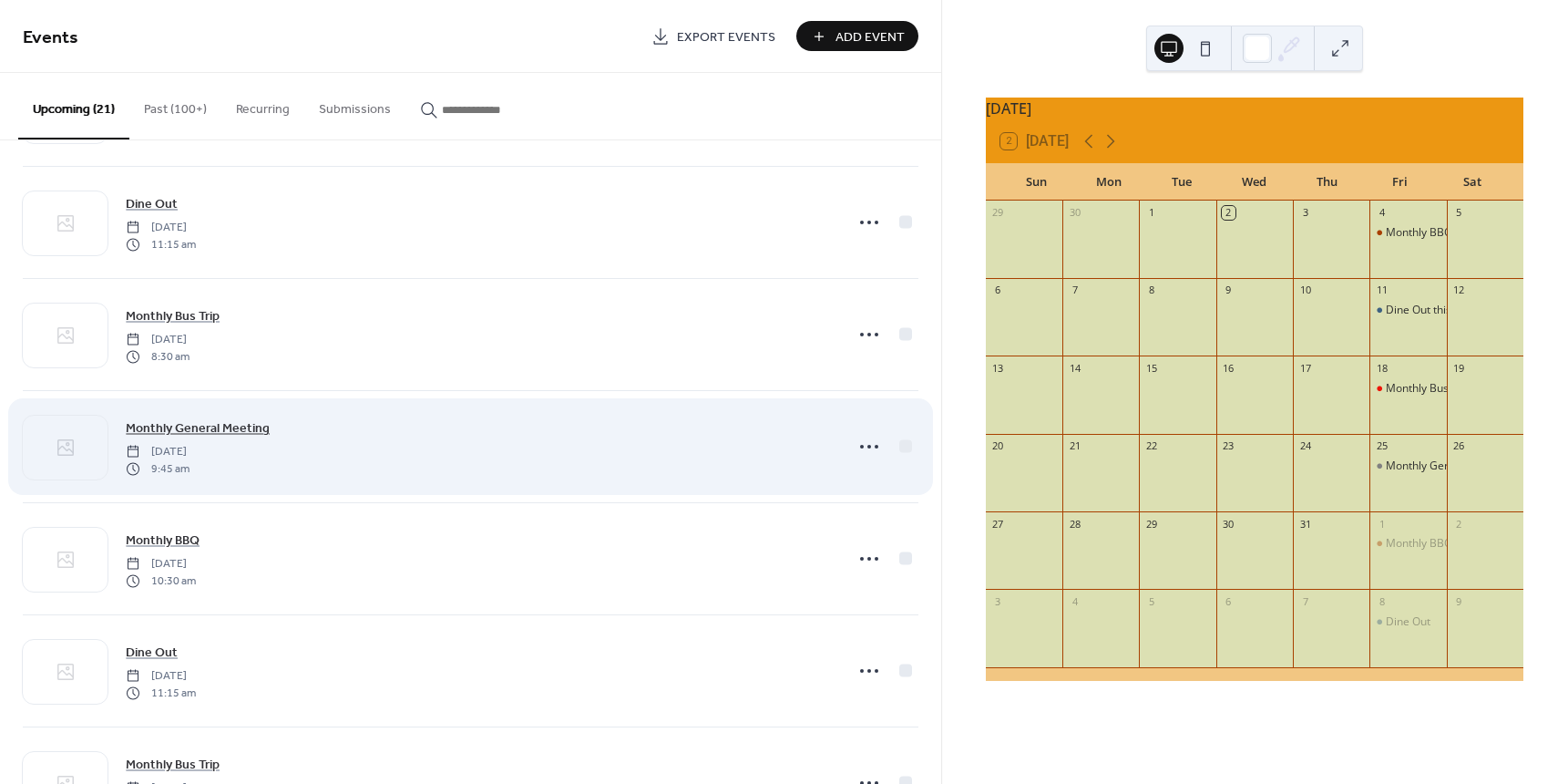 click on "Monthly General Meeting" at bounding box center [198, 428] 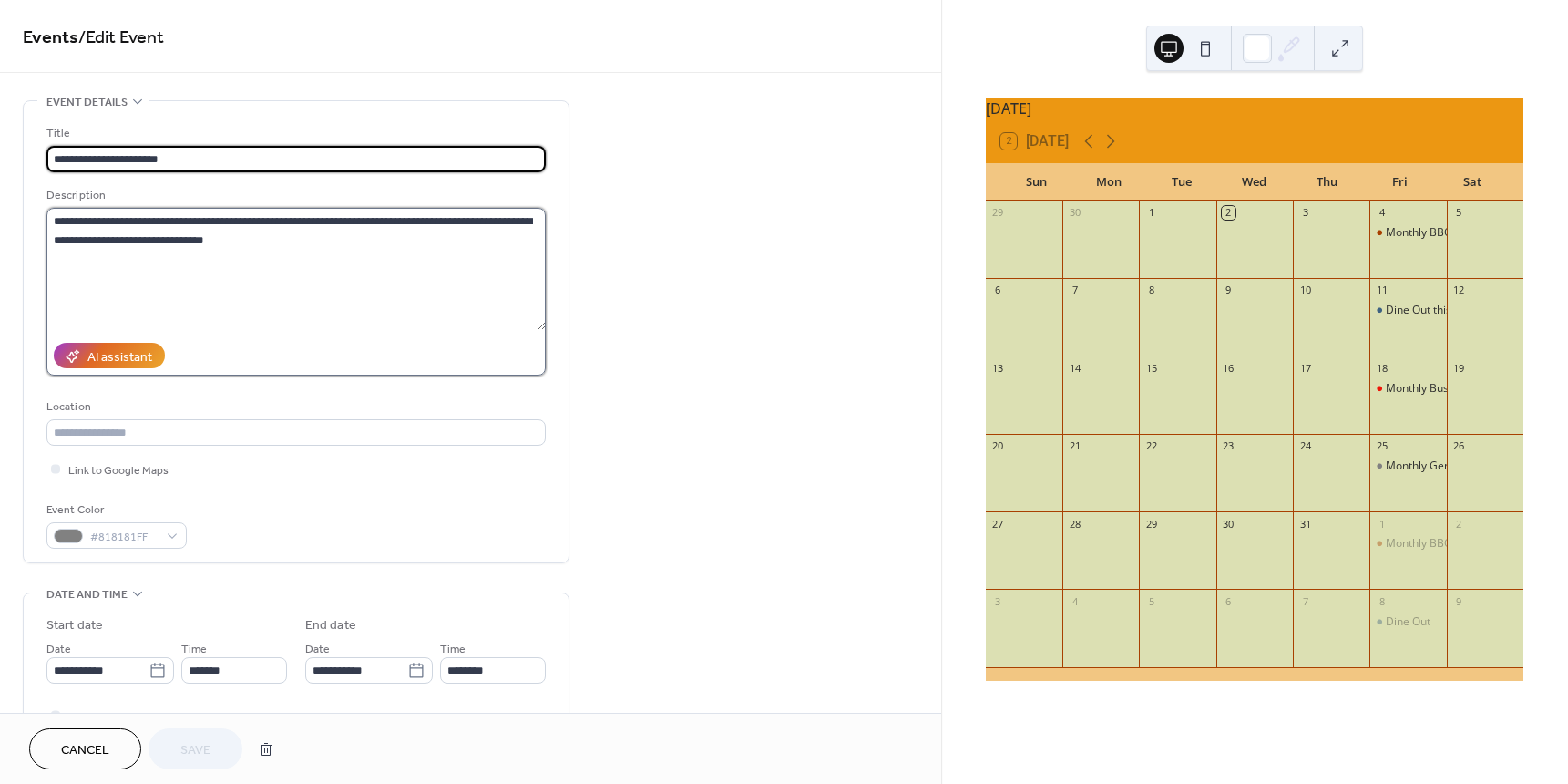 click on "**********" at bounding box center [296, 269] 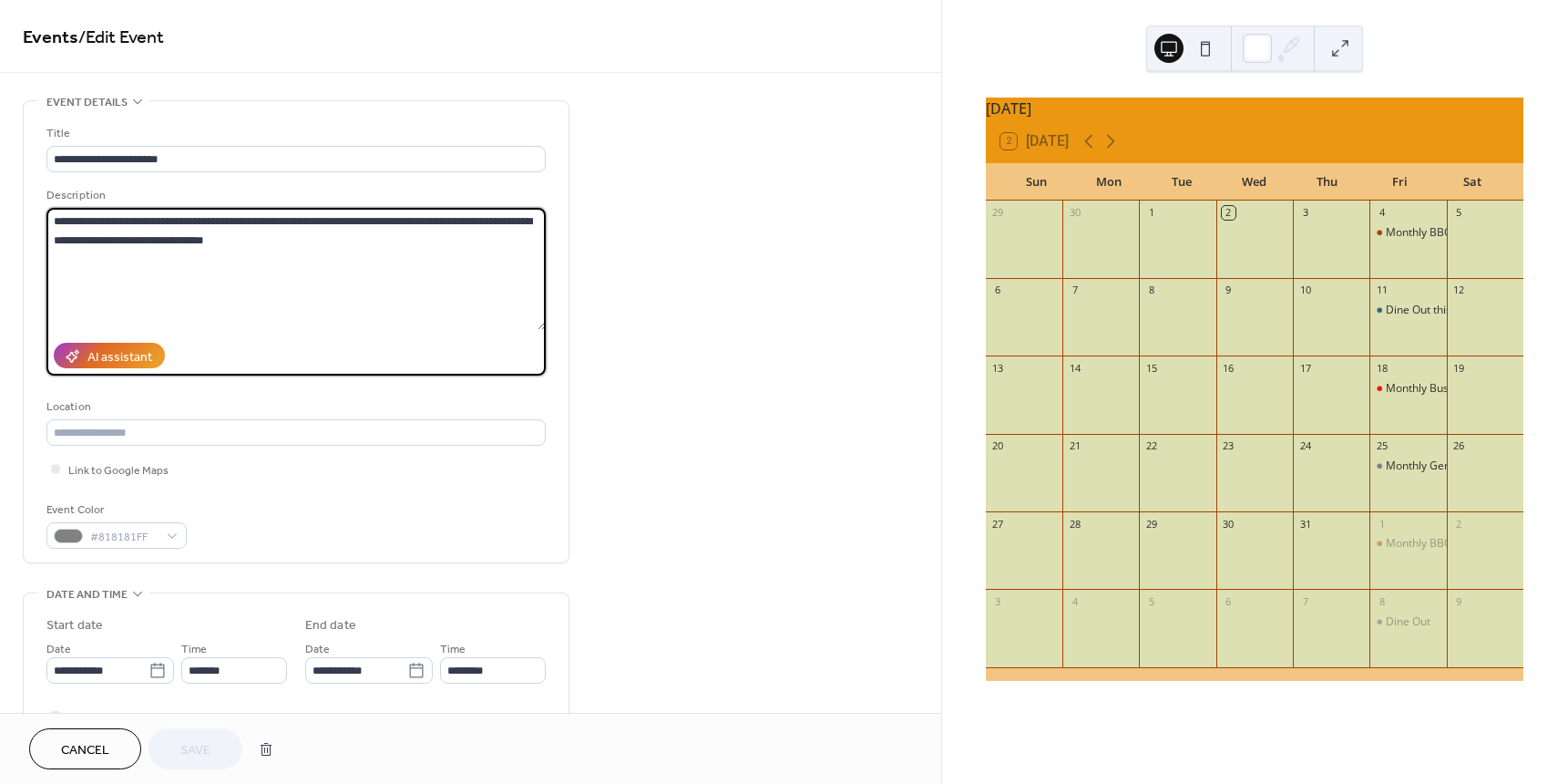paste on "**********" 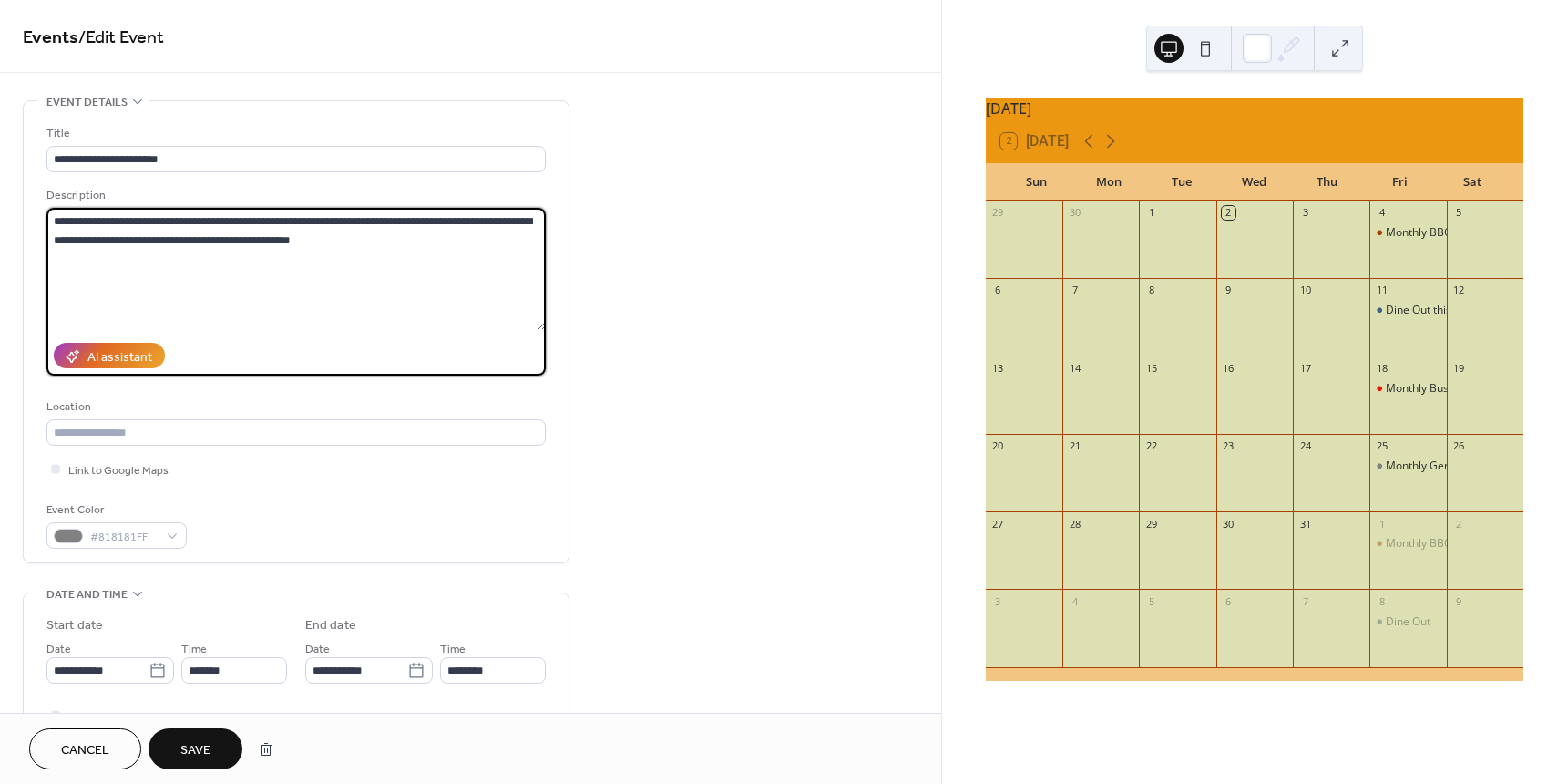 drag, startPoint x: 215, startPoint y: 216, endPoint x: 126, endPoint y: 213, distance: 89.050547 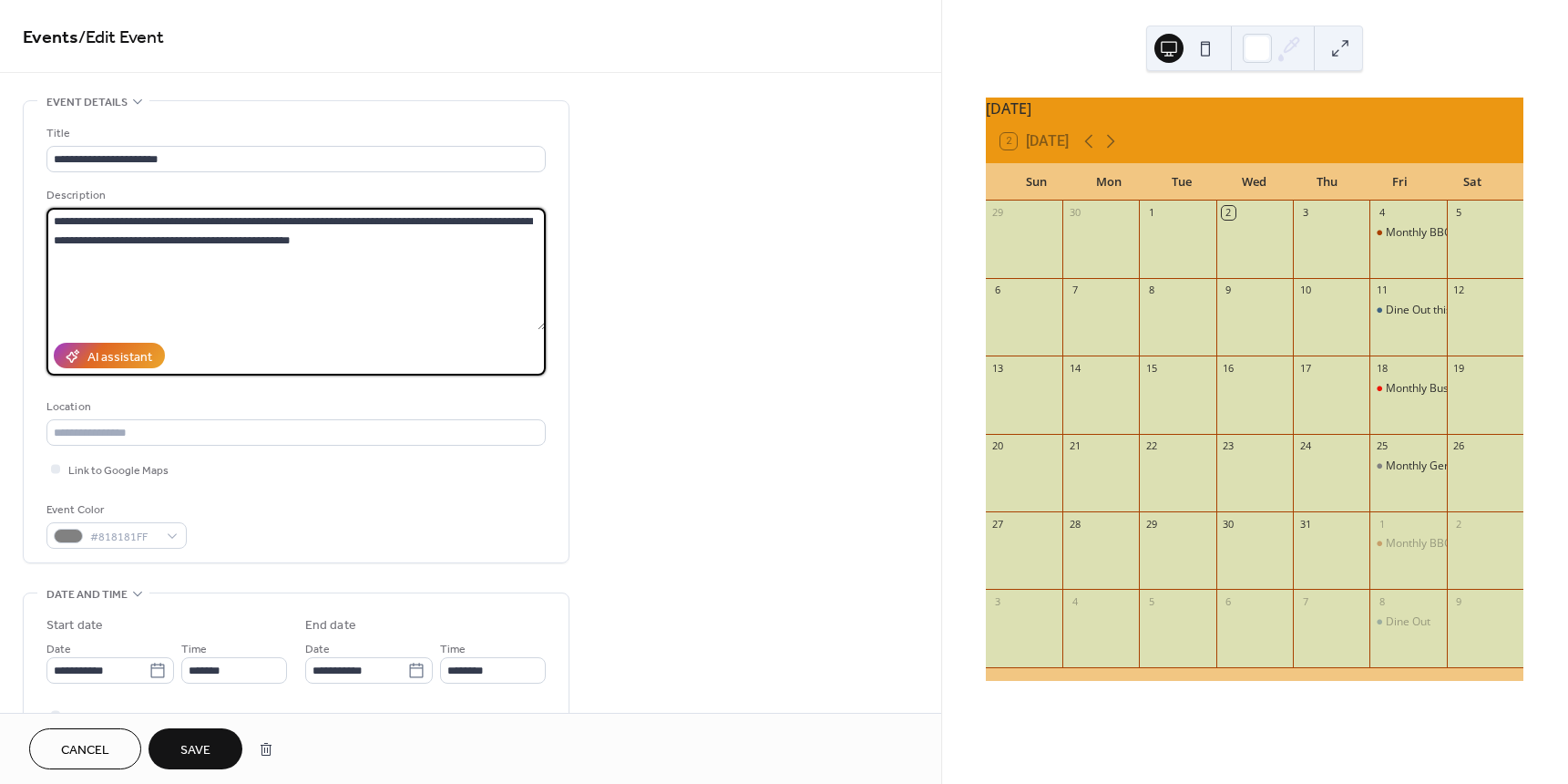 click on "**********" at bounding box center [296, 269] 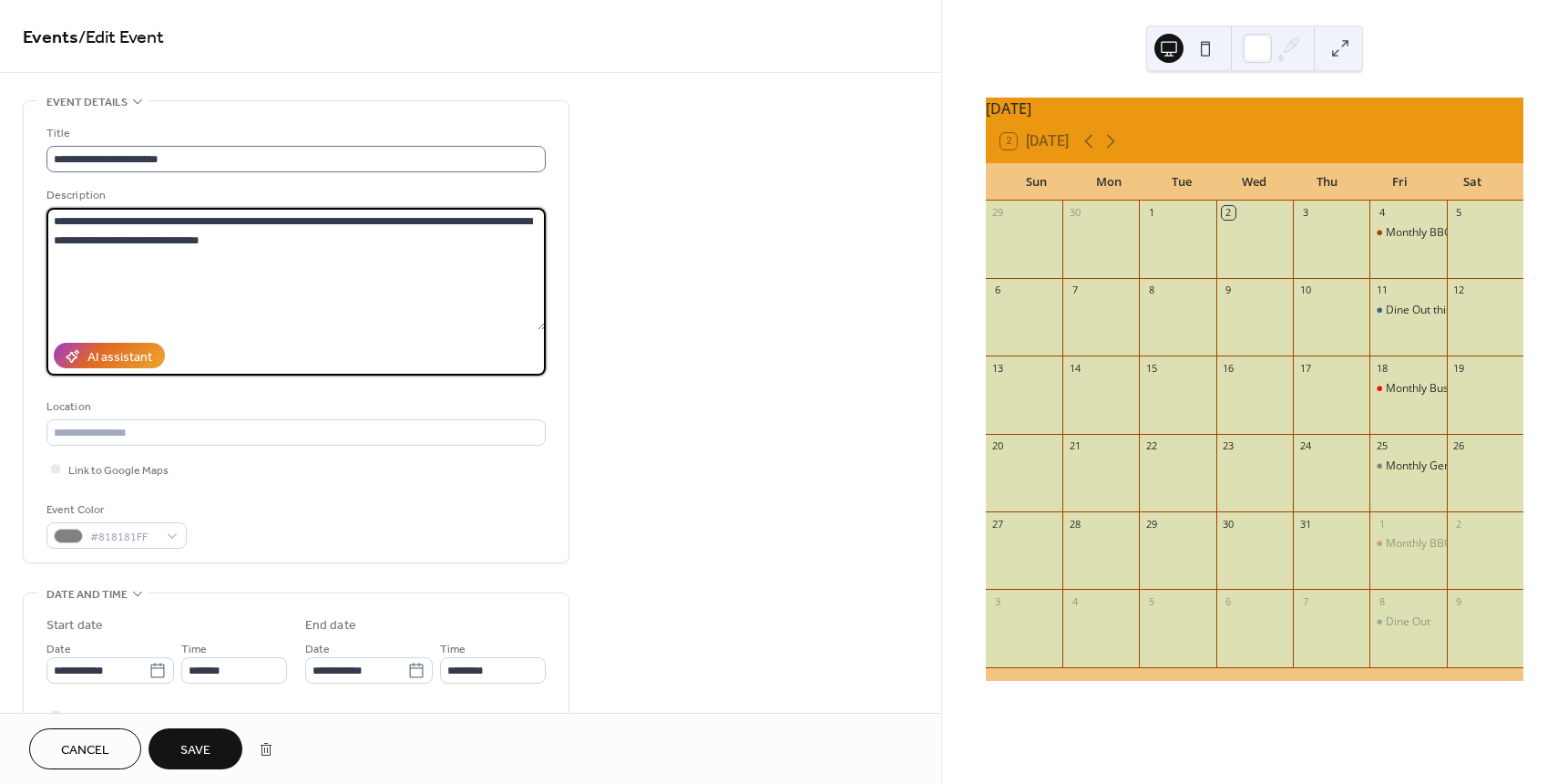 type on "**********" 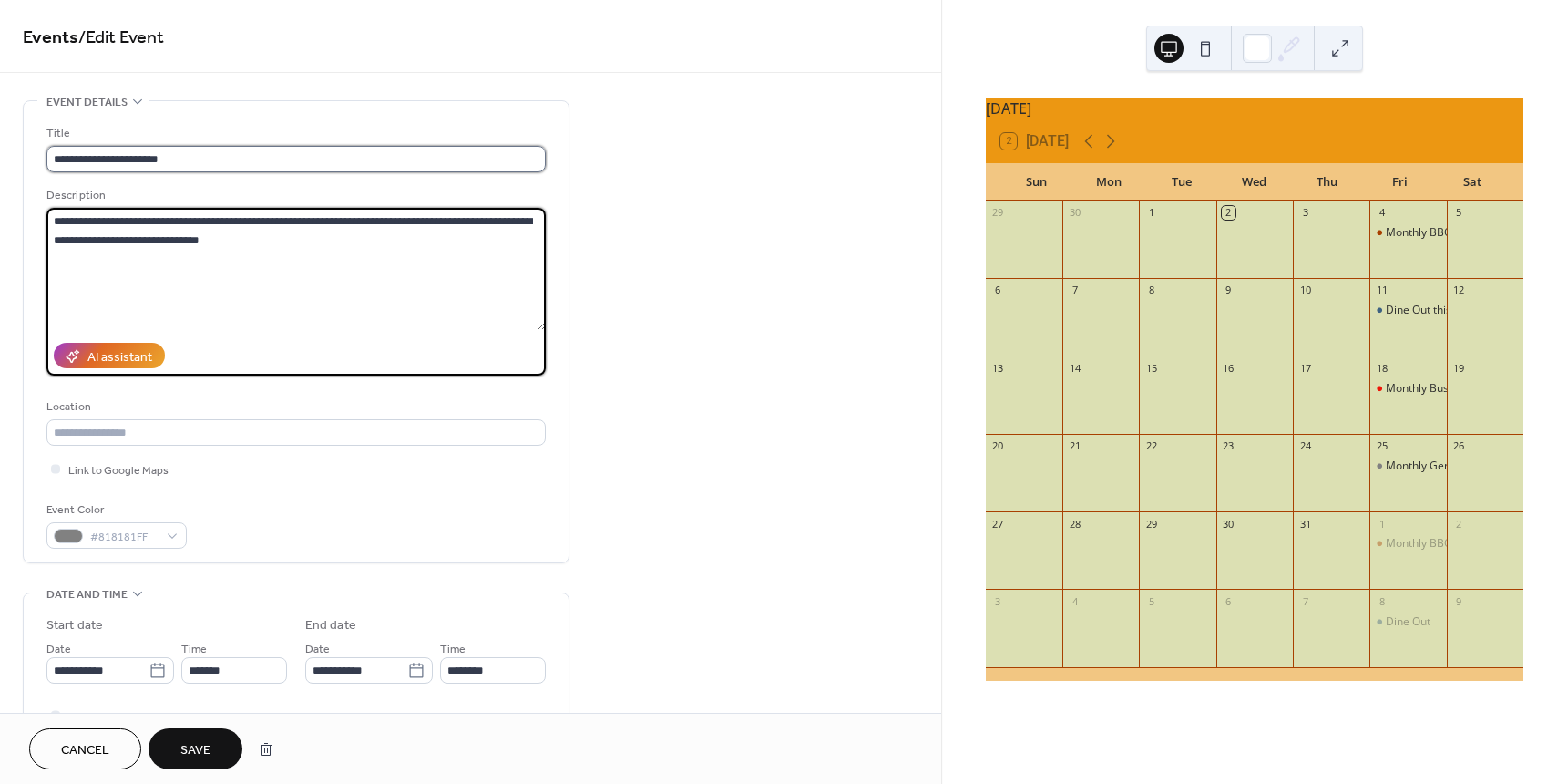 click on "**********" at bounding box center (296, 159) 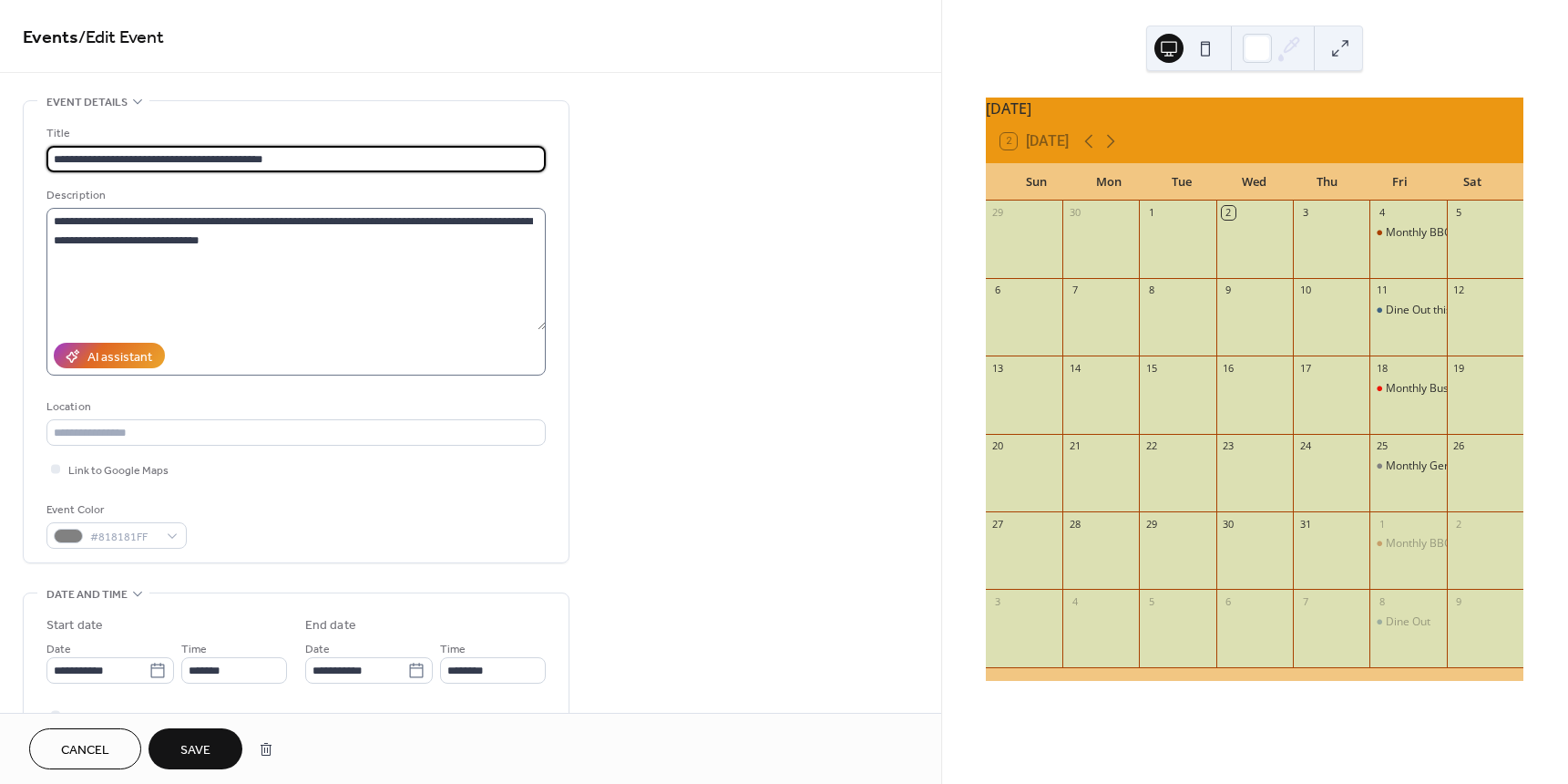 type on "**********" 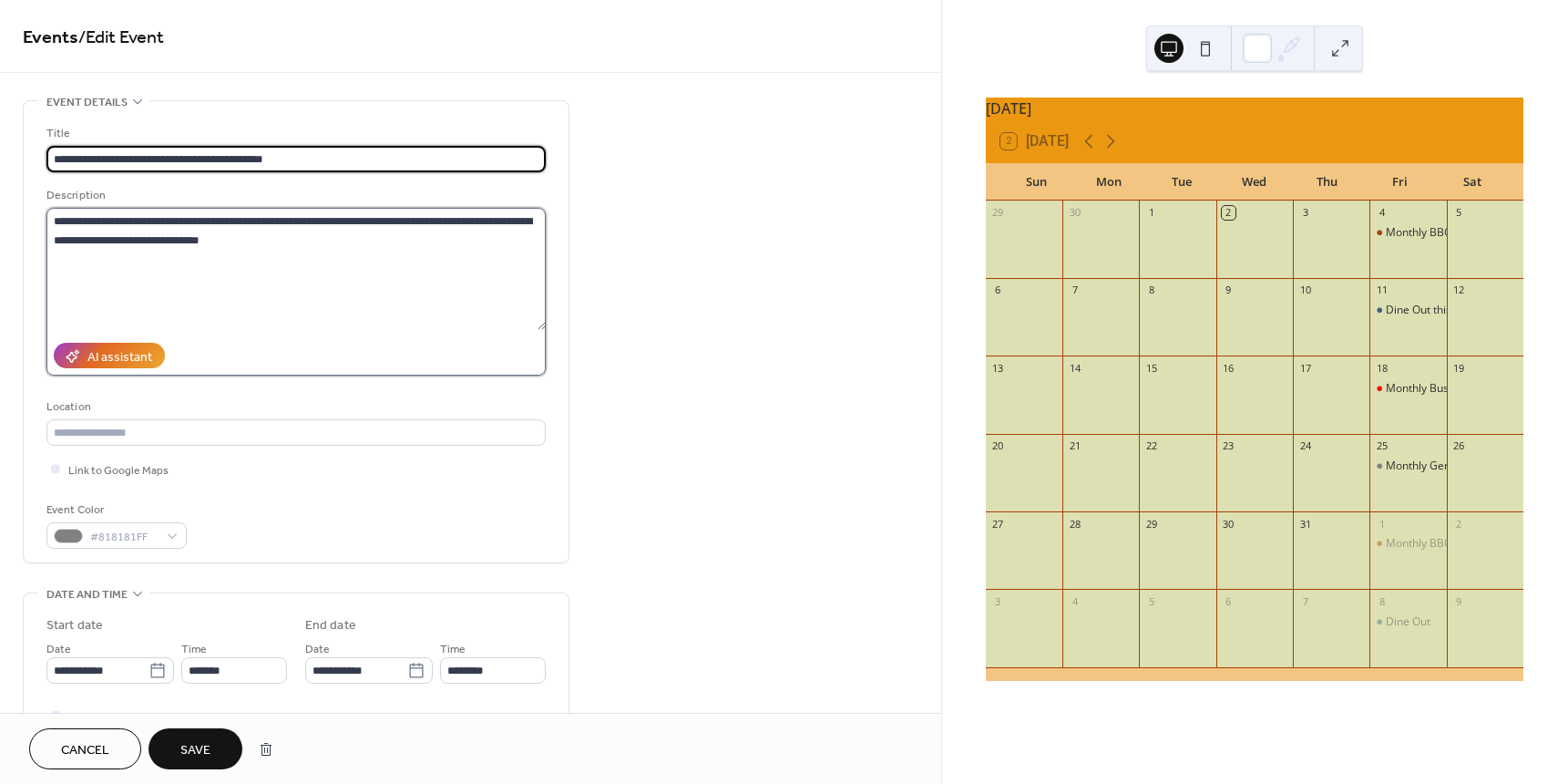click on "**********" at bounding box center [296, 269] 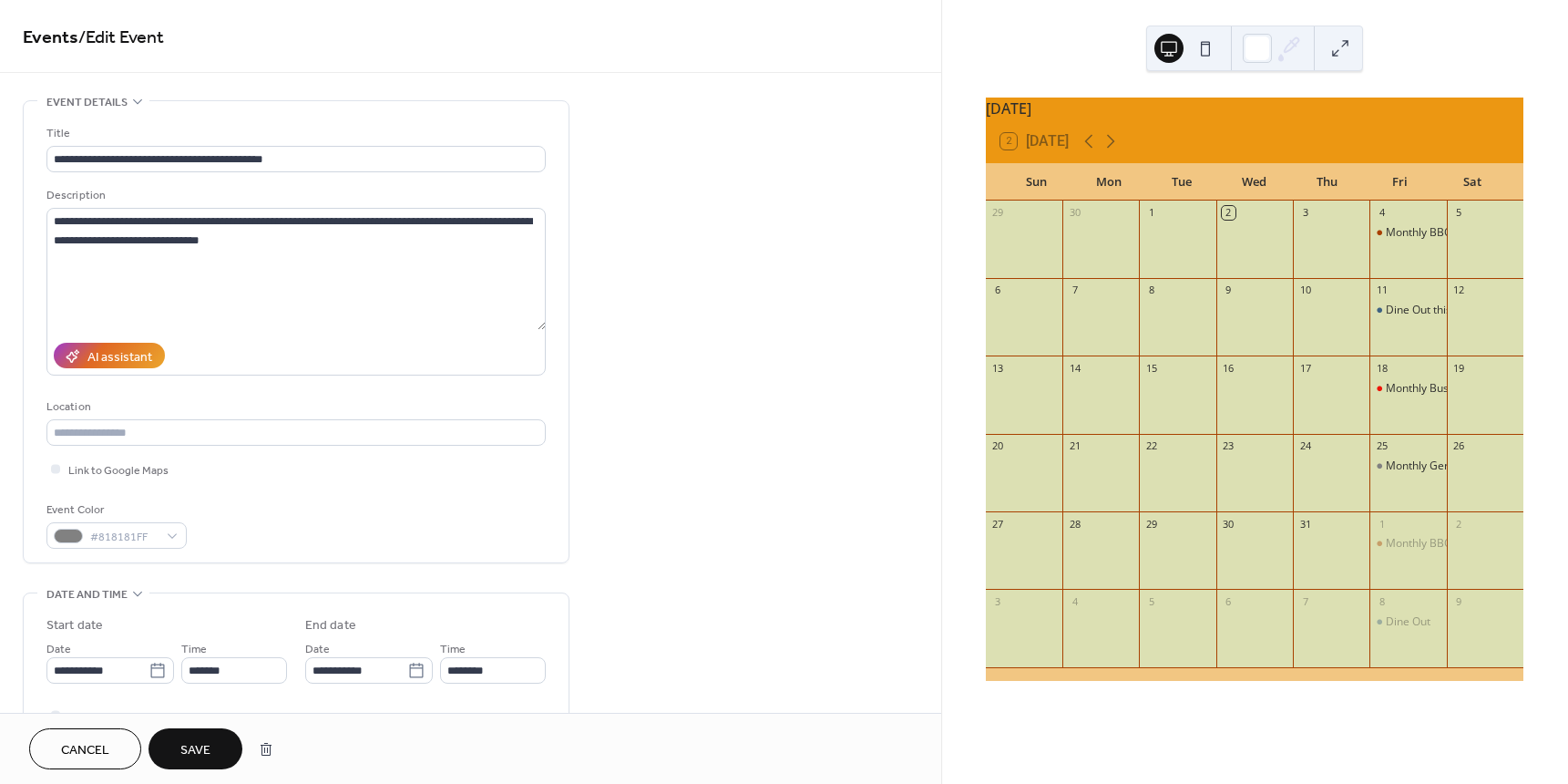 click on "Save" at bounding box center (195, 748) 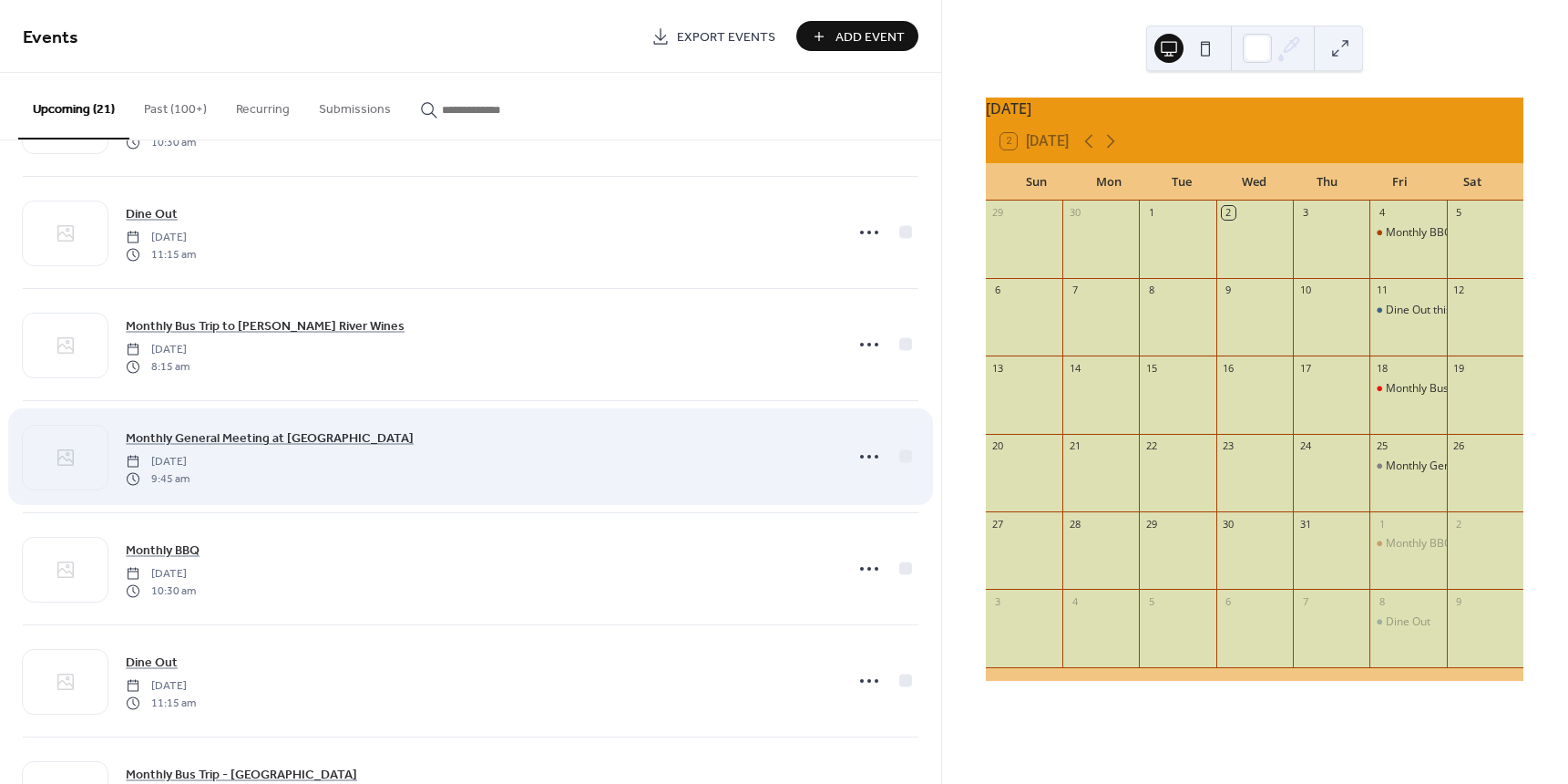 scroll, scrollTop: 638, scrollLeft: 0, axis: vertical 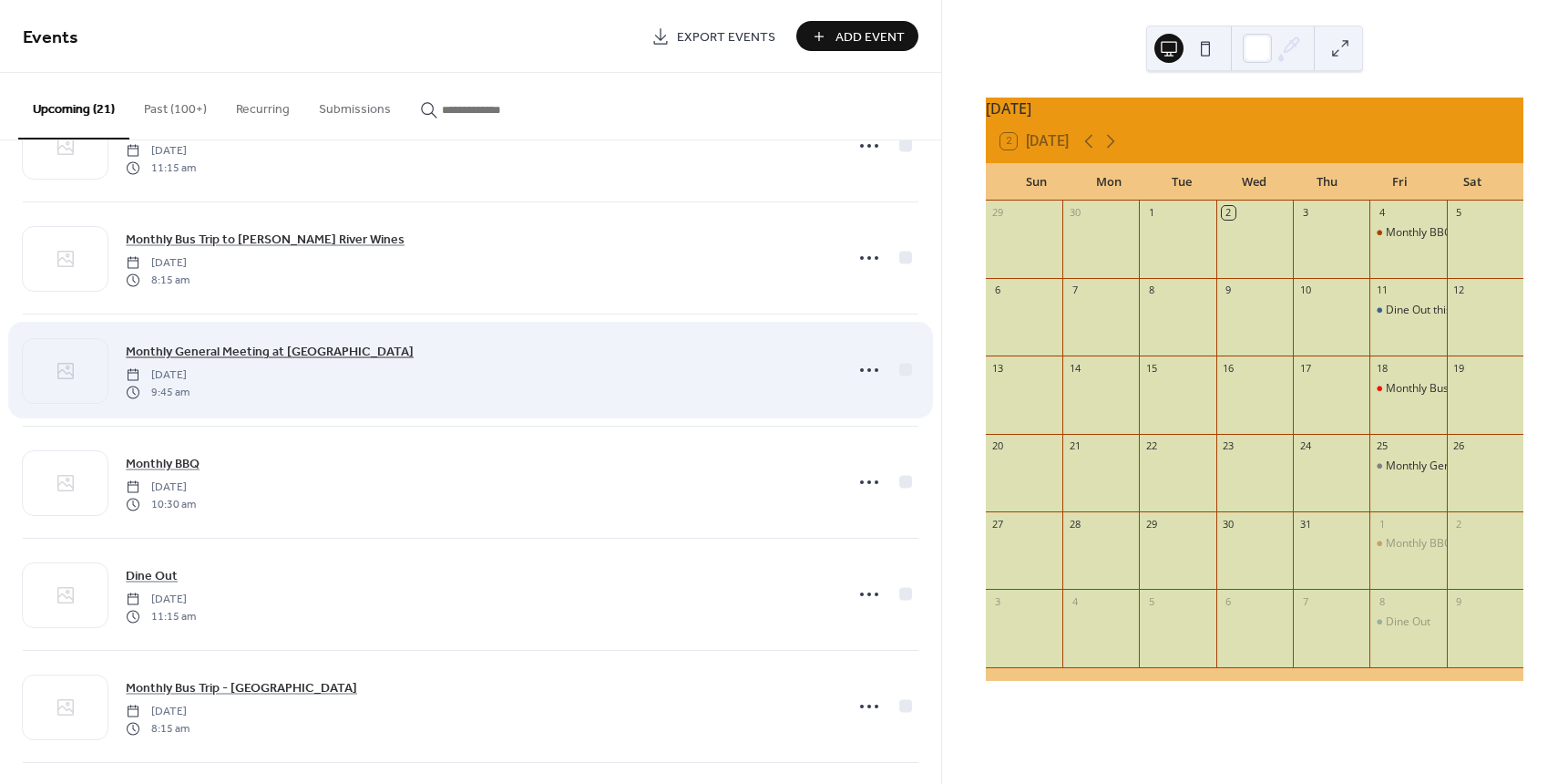 click on "Monthly General Meeting at [GEOGRAPHIC_DATA]" at bounding box center [270, 352] 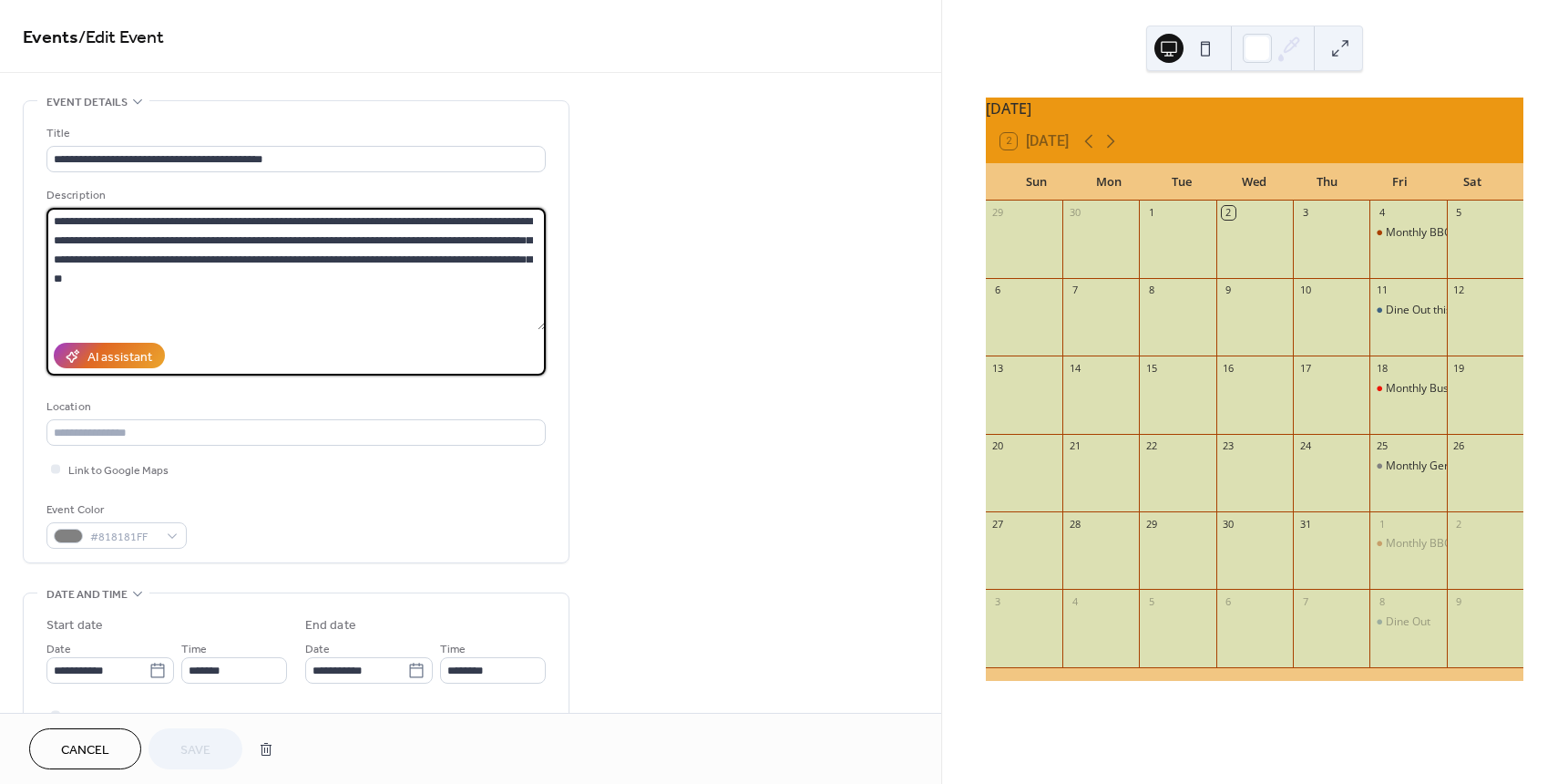 drag, startPoint x: 129, startPoint y: 213, endPoint x: 336, endPoint y: 236, distance: 208.2739 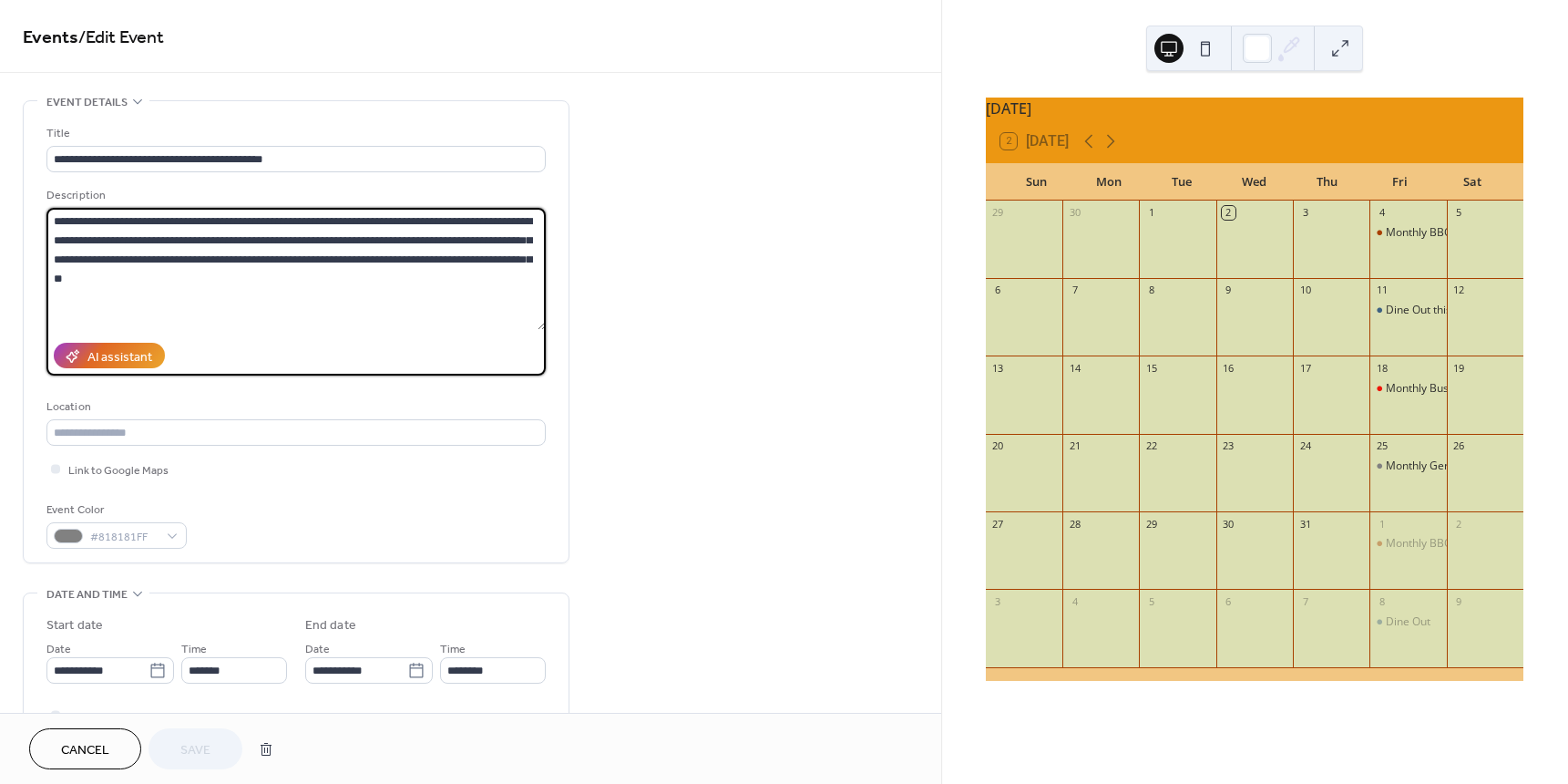 click on "**********" at bounding box center (296, 269) 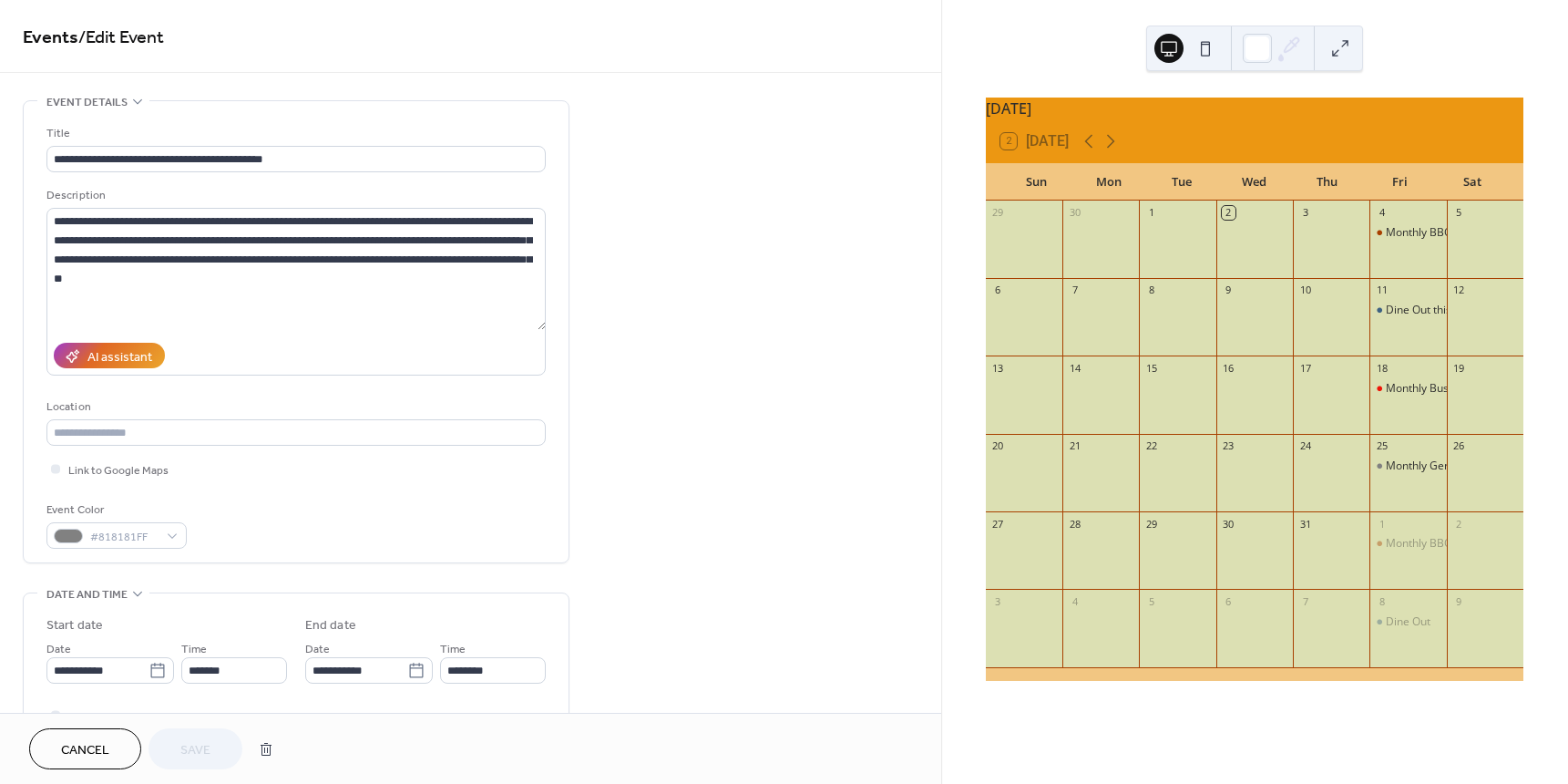 click on "Cancel" at bounding box center (85, 750) 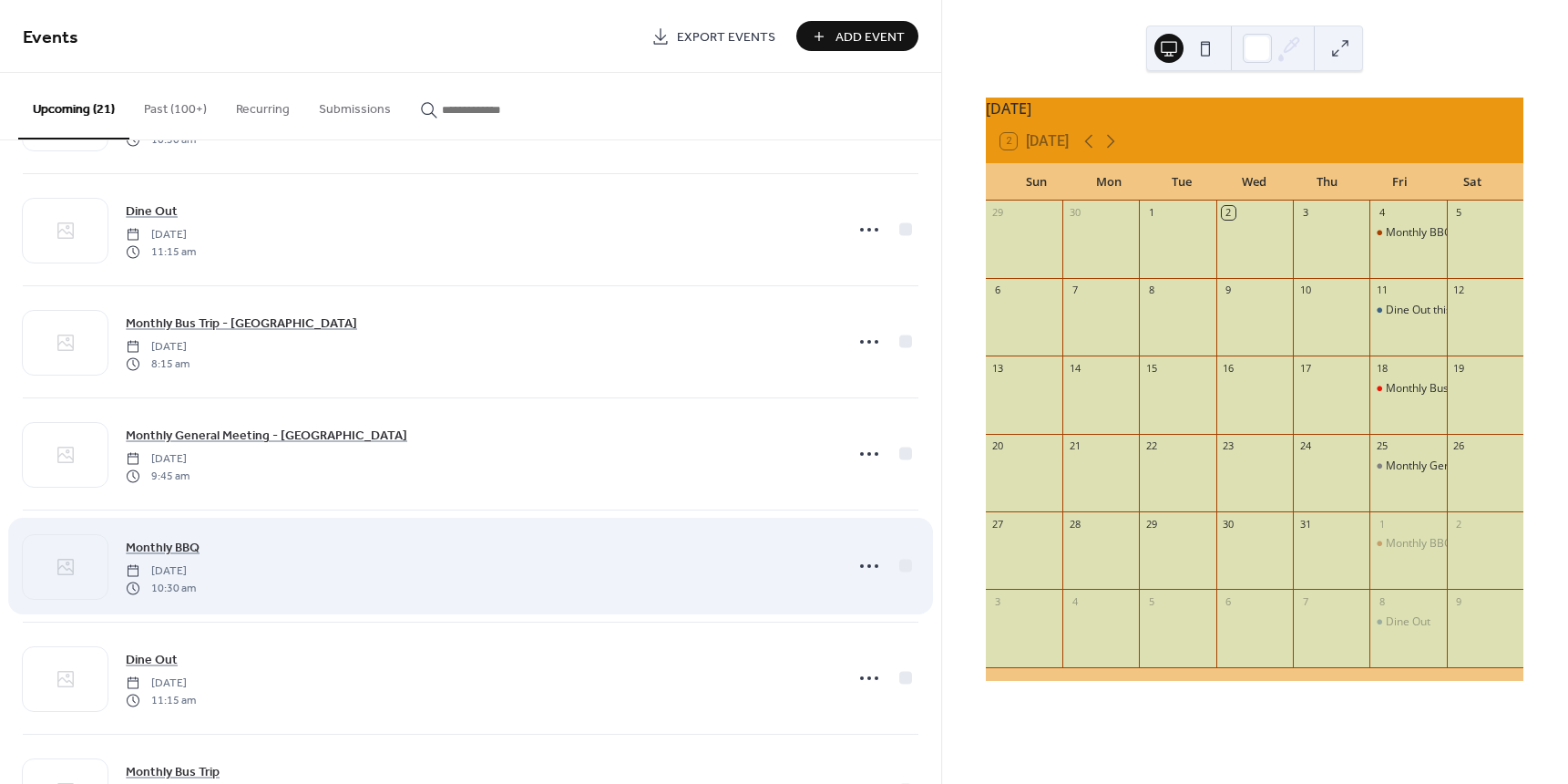 scroll, scrollTop: 1094, scrollLeft: 0, axis: vertical 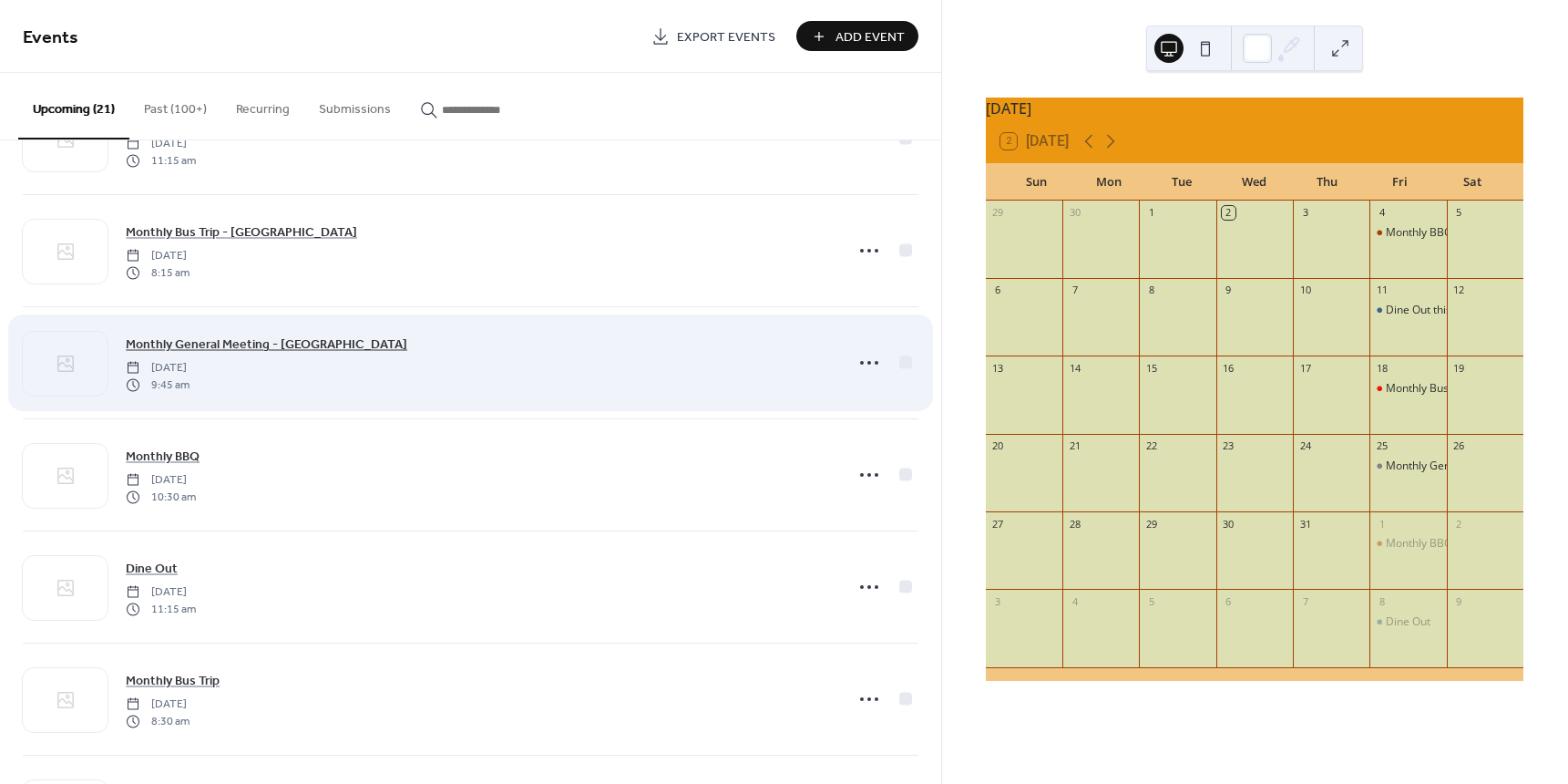 click on "Monthly General Meeting - [GEOGRAPHIC_DATA]" at bounding box center (266, 345) 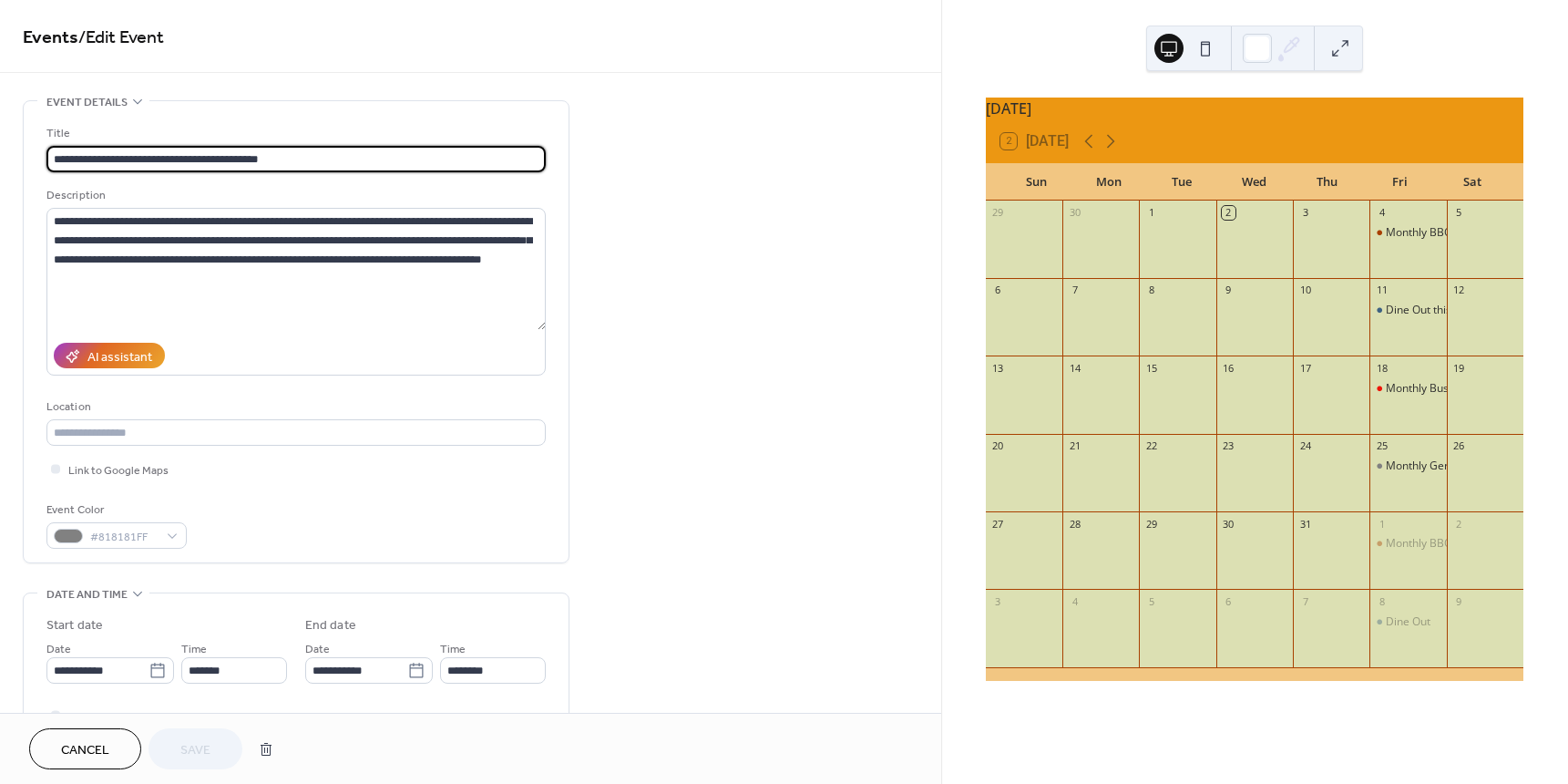click on "Cancel" at bounding box center (85, 750) 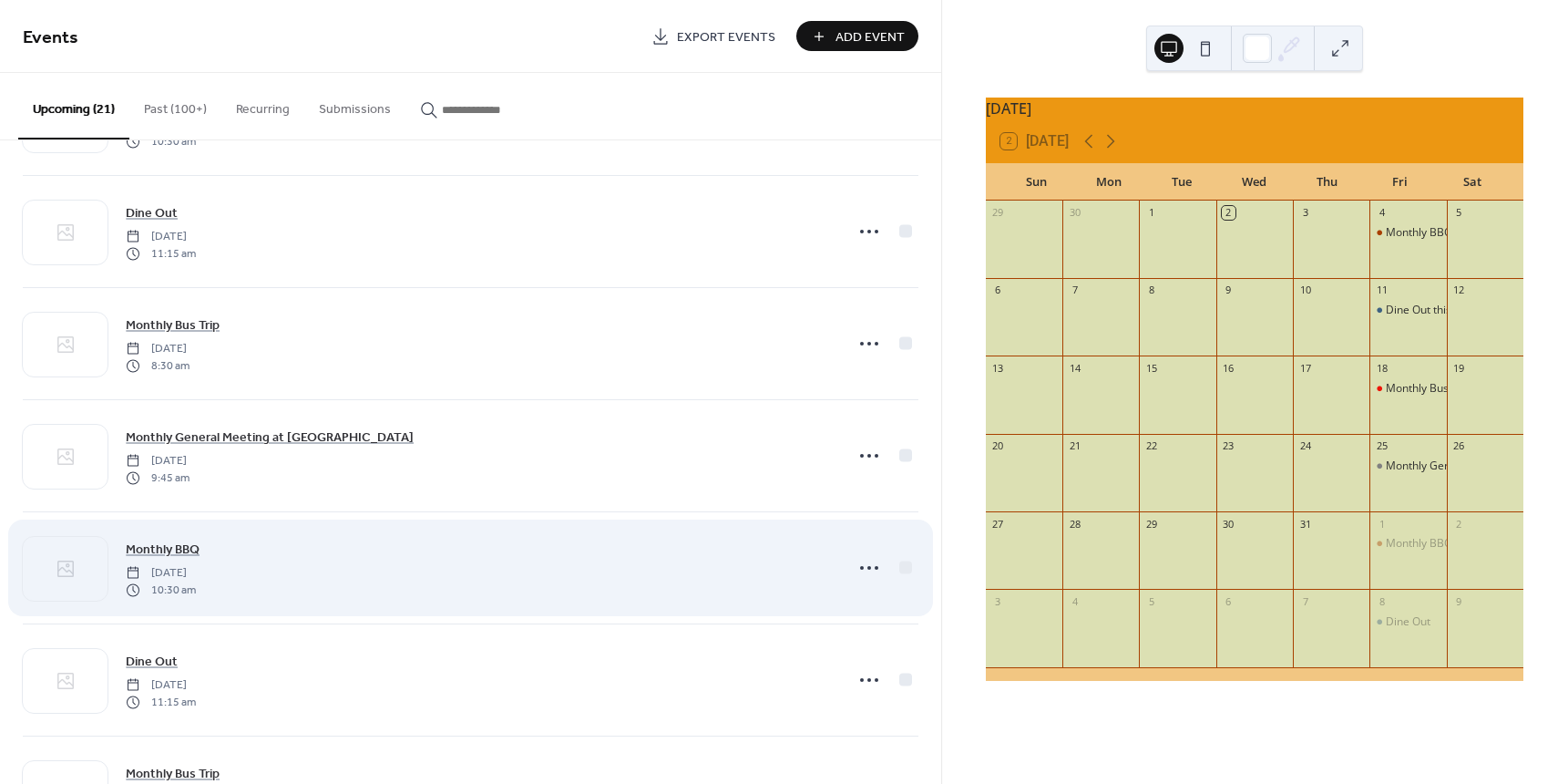 scroll, scrollTop: 1459, scrollLeft: 0, axis: vertical 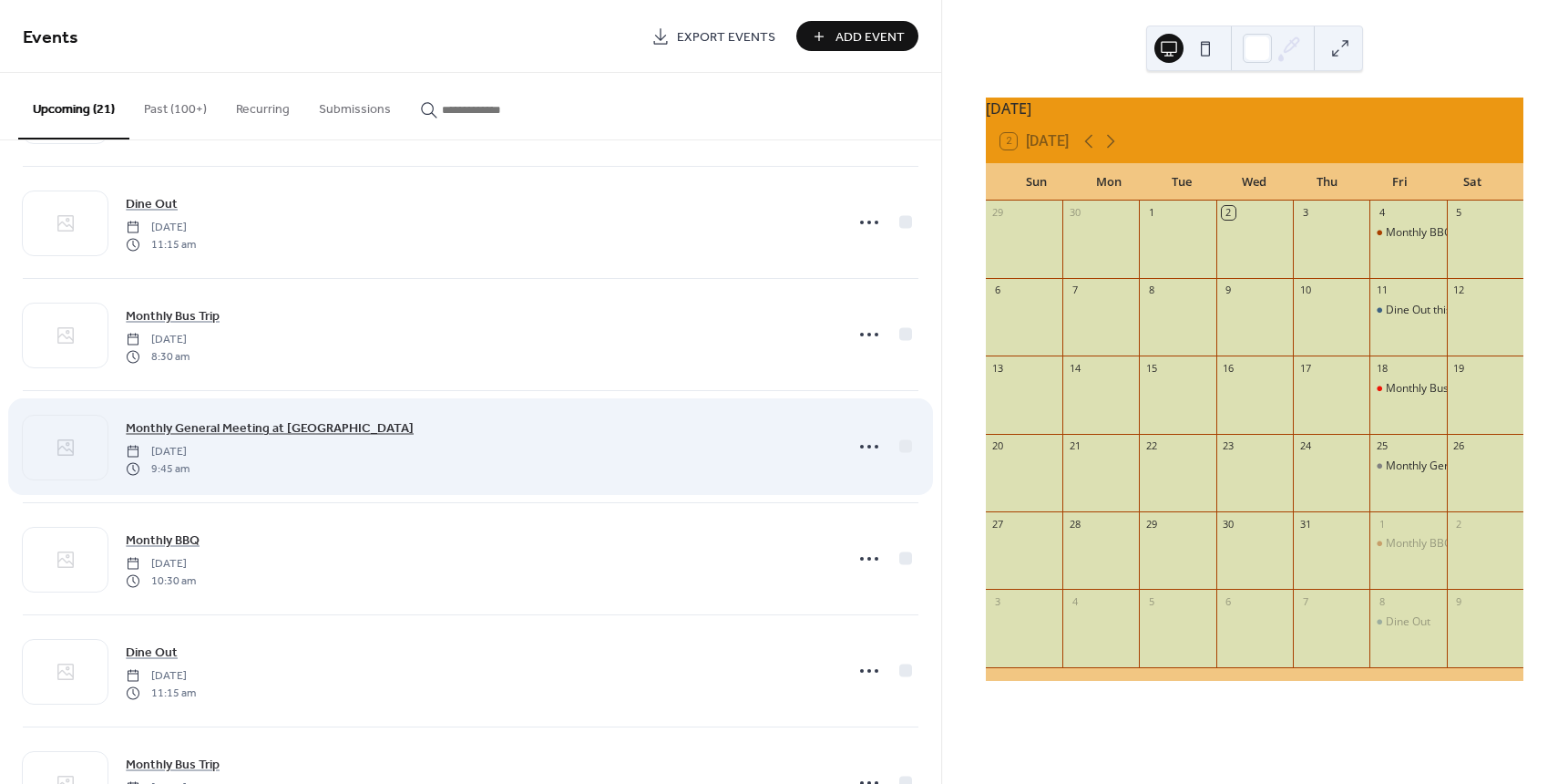 click on "Monthly General Meeting at [GEOGRAPHIC_DATA]" at bounding box center (270, 428) 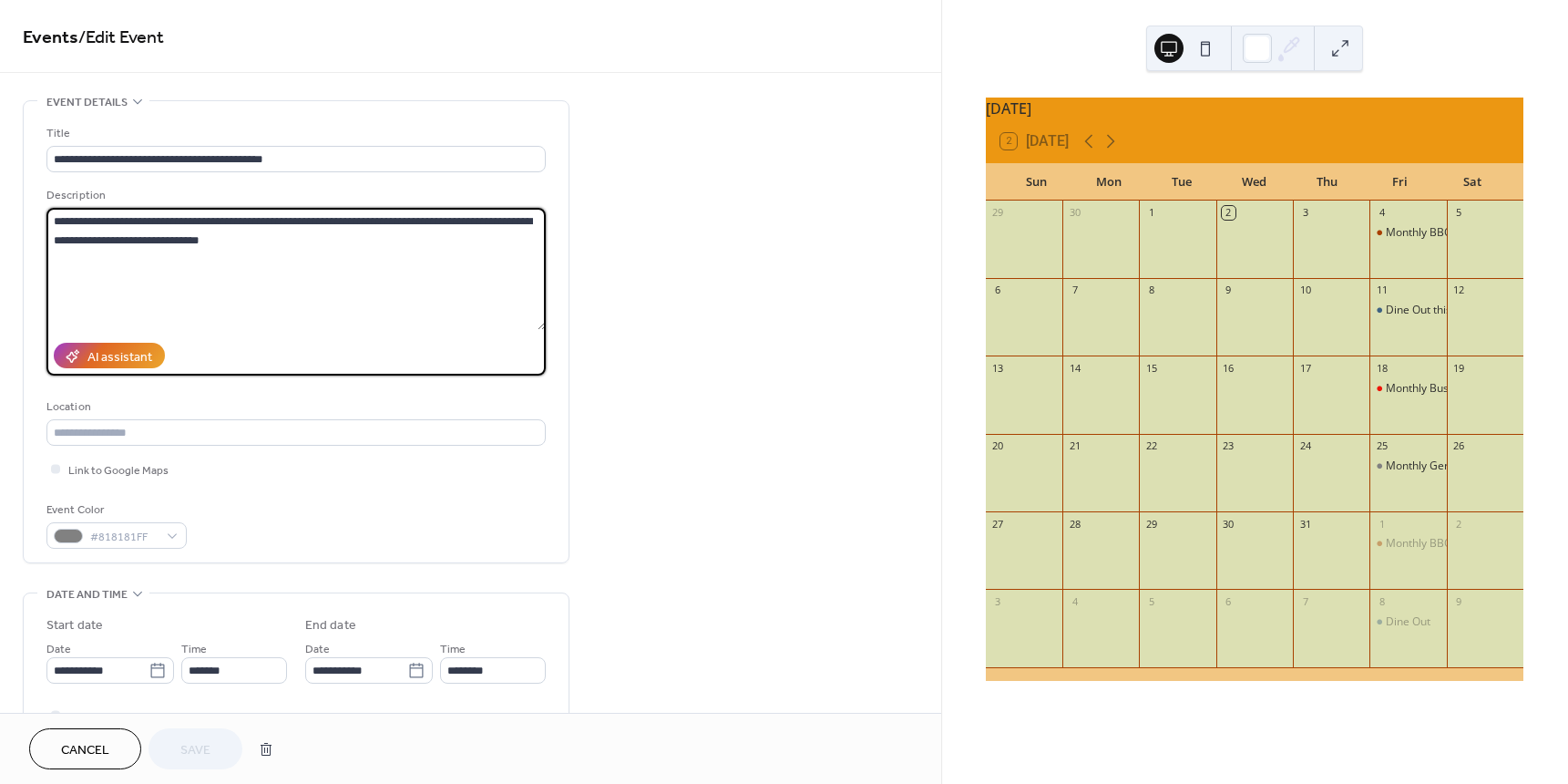 click on "**********" at bounding box center [296, 269] 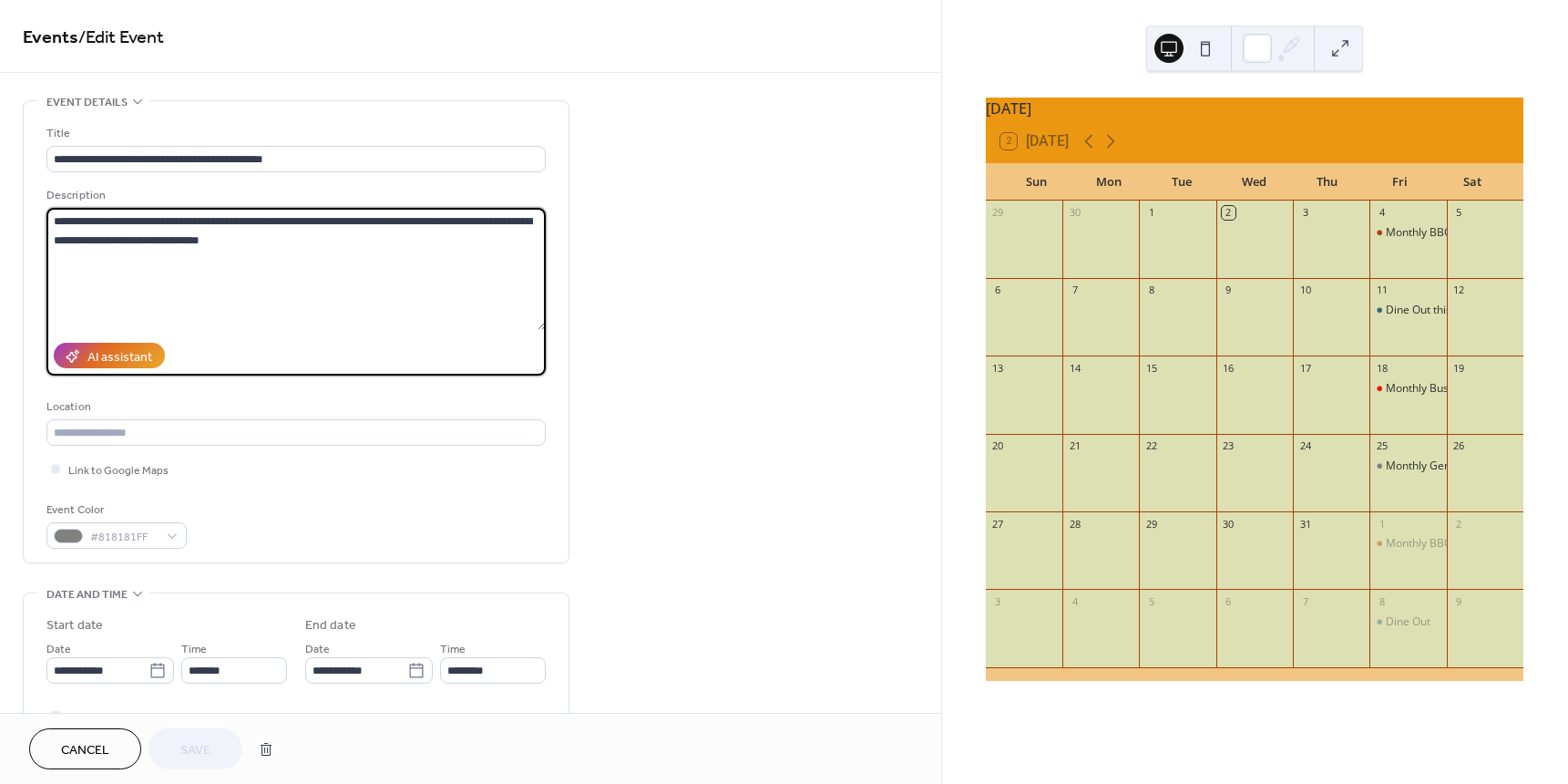 paste on "**********" 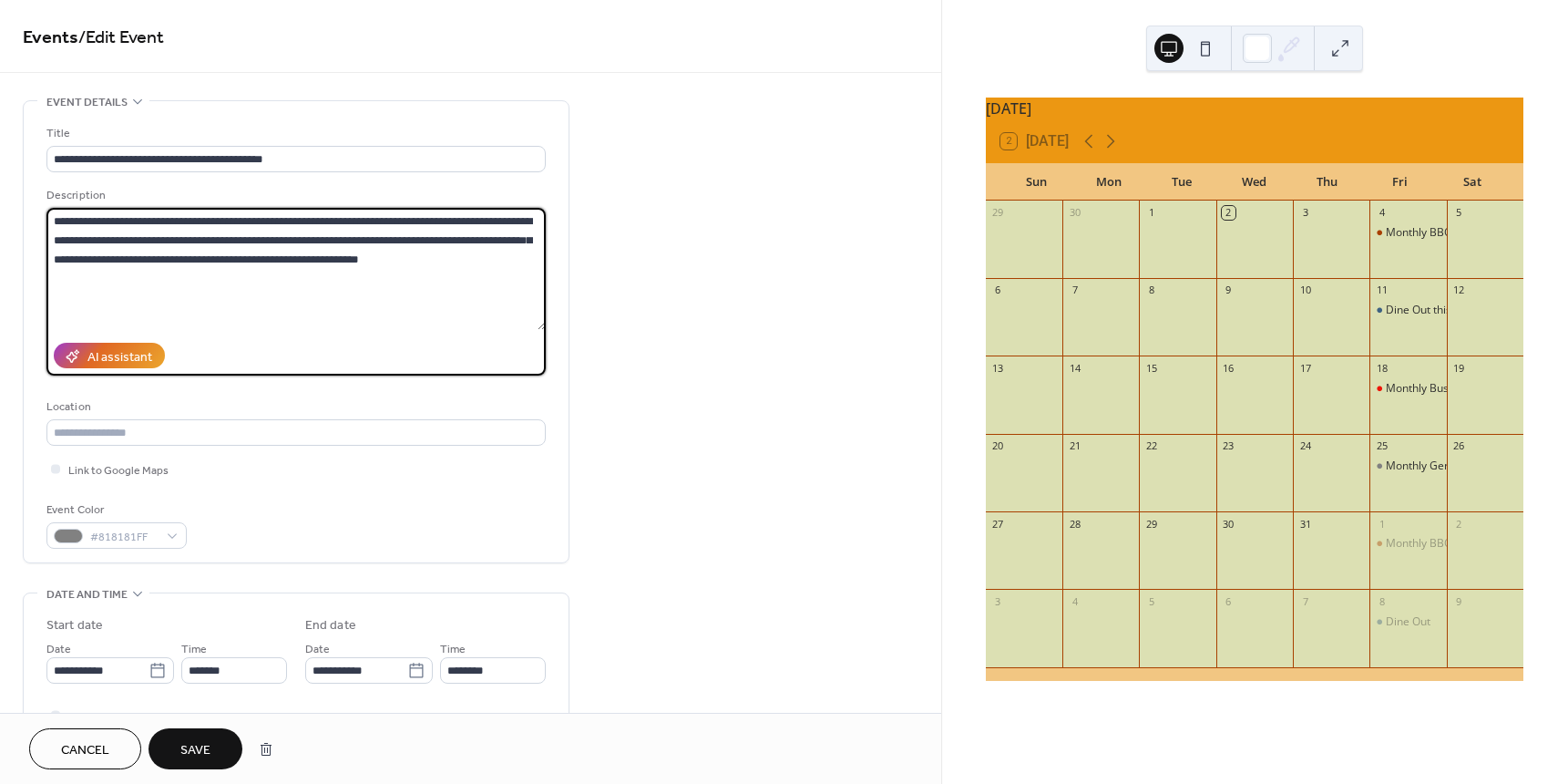 paste on "**********" 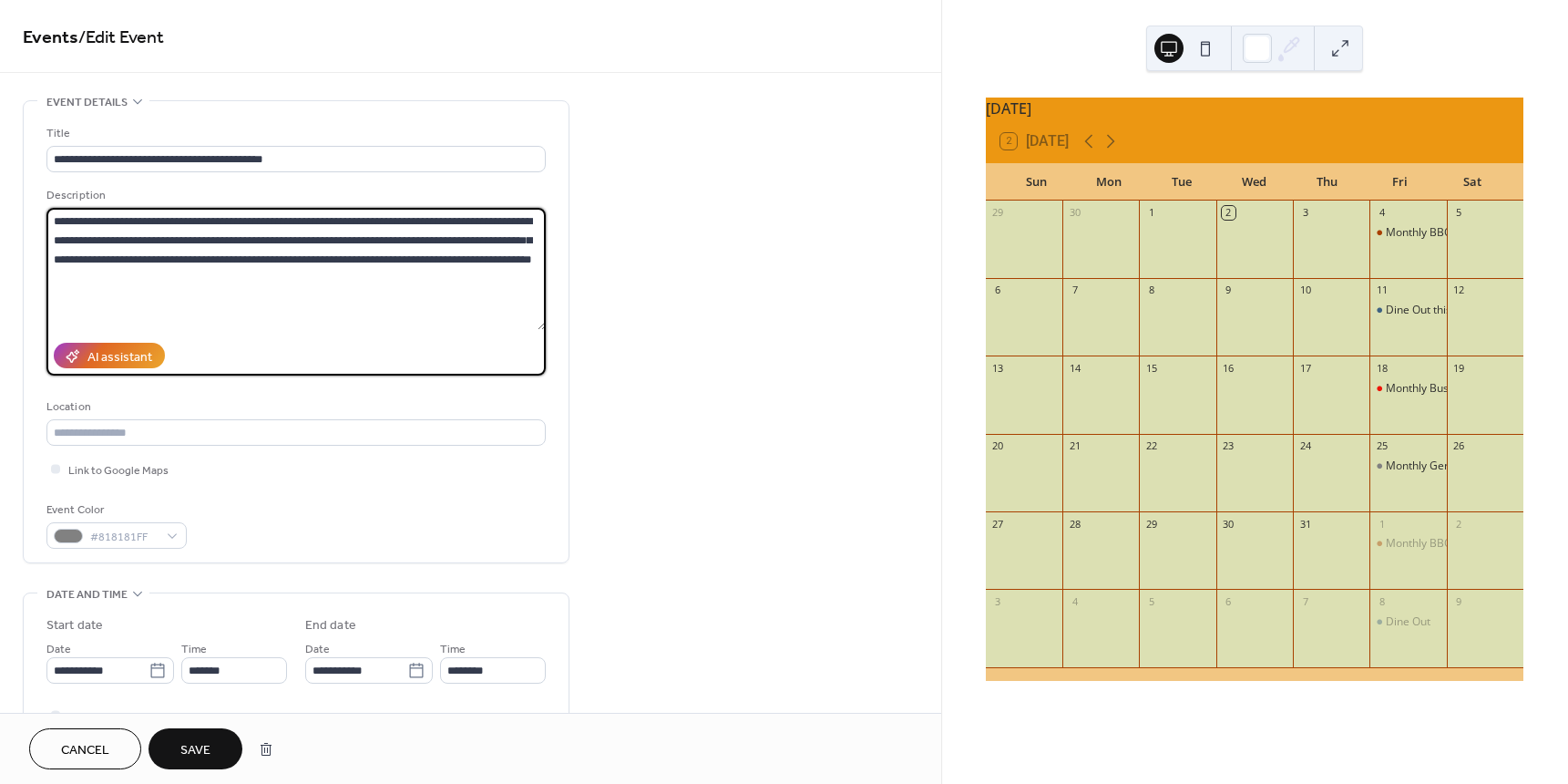 click on "**********" at bounding box center [296, 269] 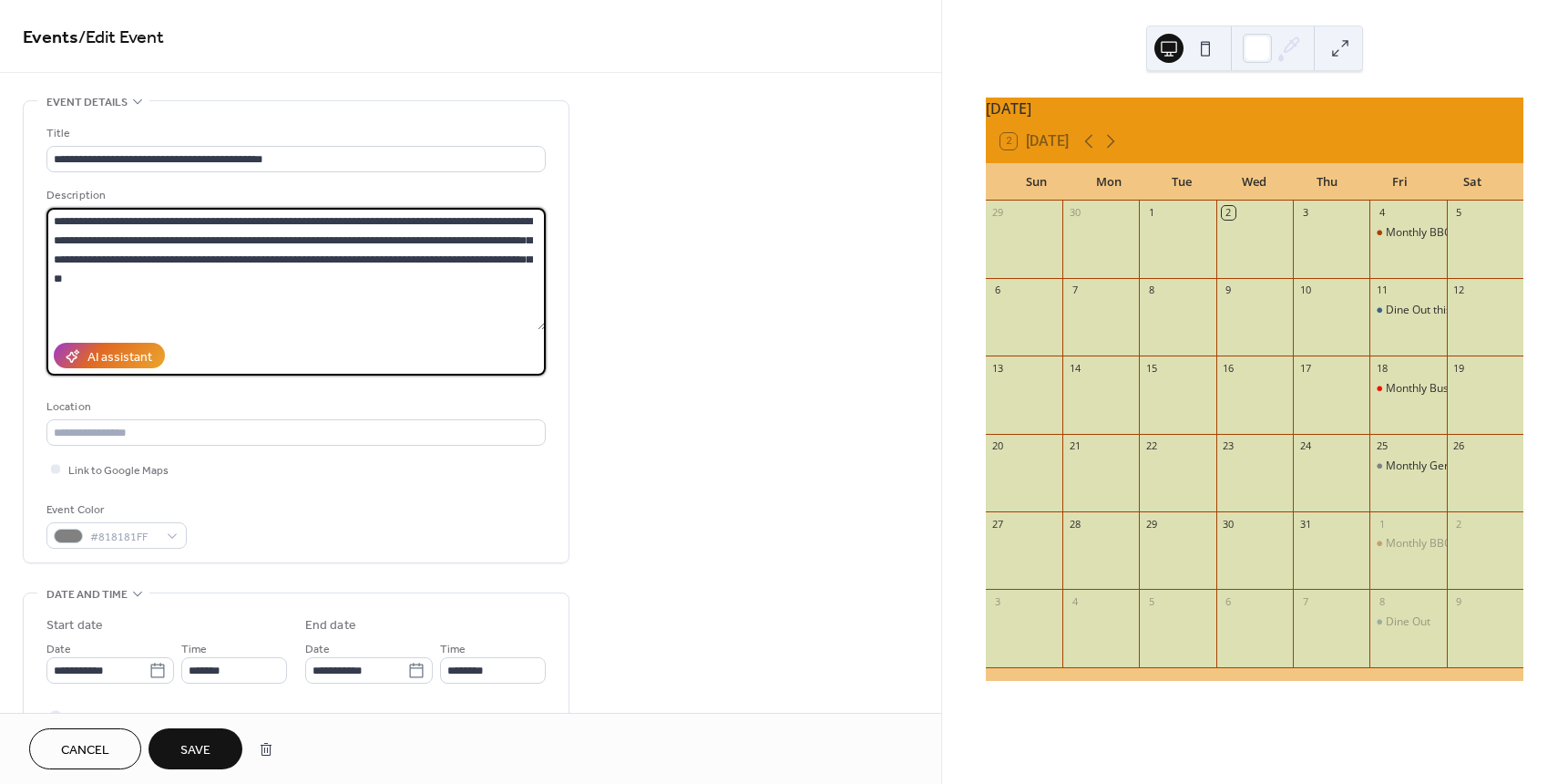 drag, startPoint x: 124, startPoint y: 218, endPoint x: 333, endPoint y: 248, distance: 211.14213 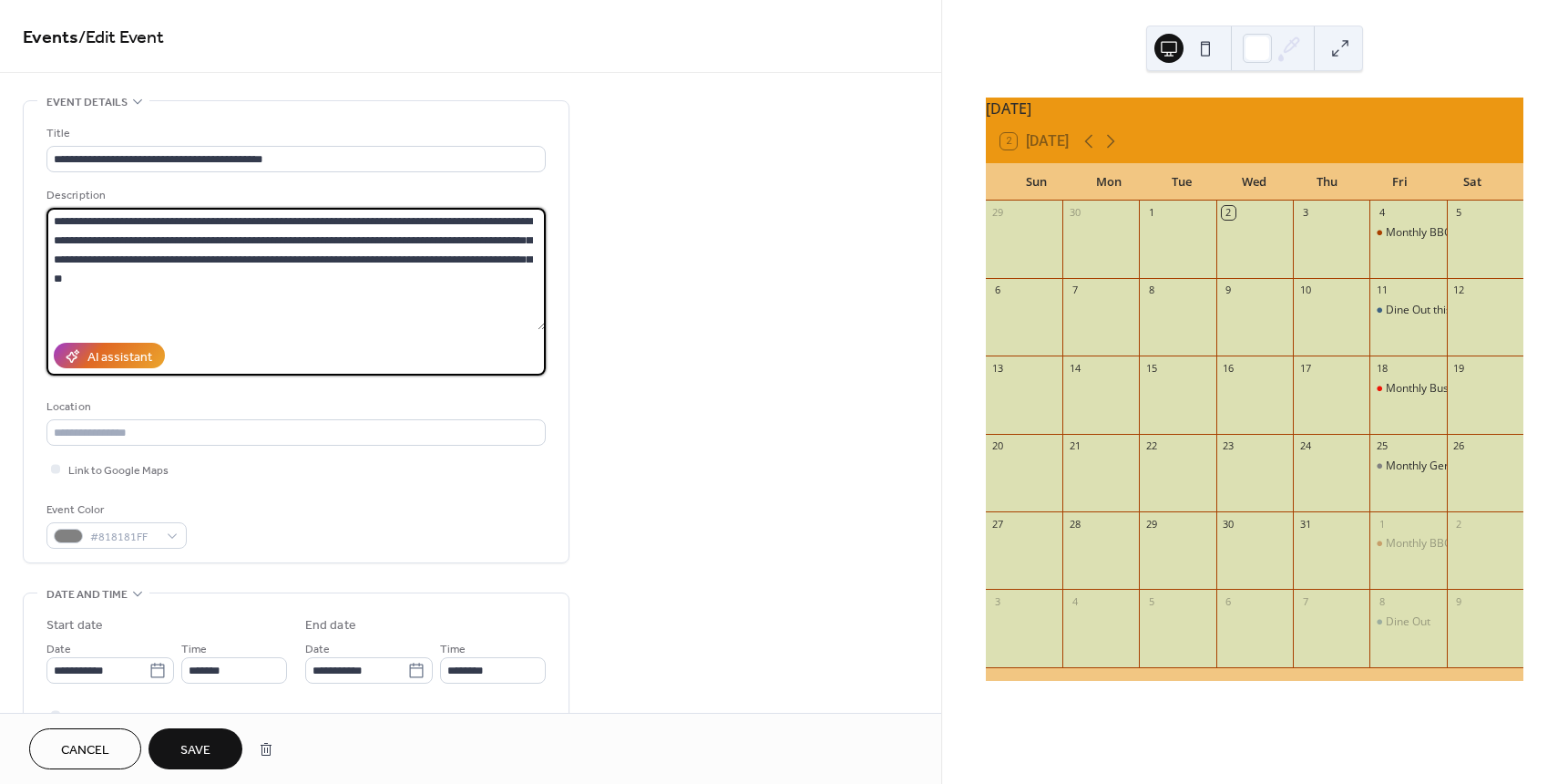 click on "**********" at bounding box center [296, 269] 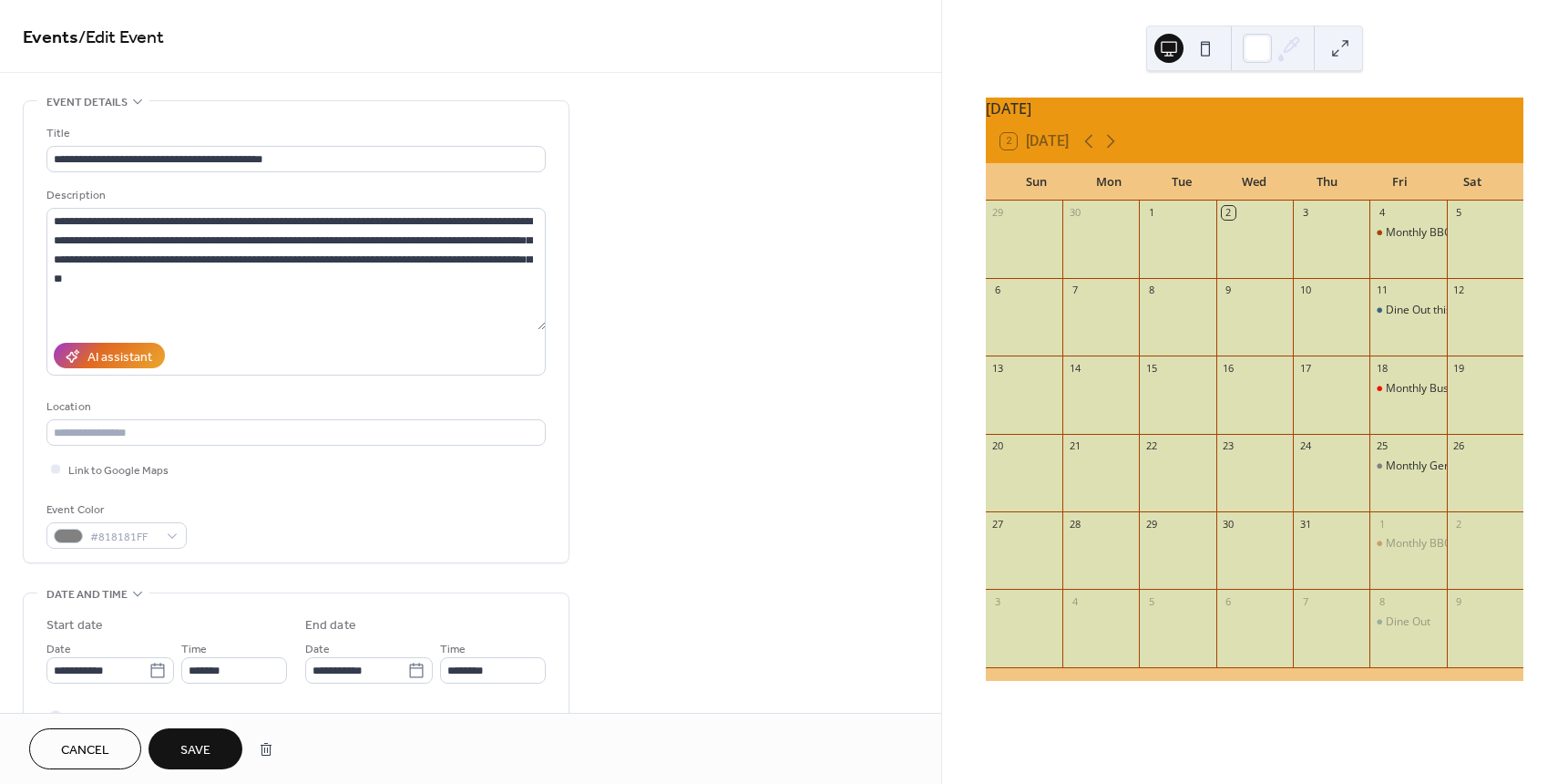 click on "Save" at bounding box center (195, 750) 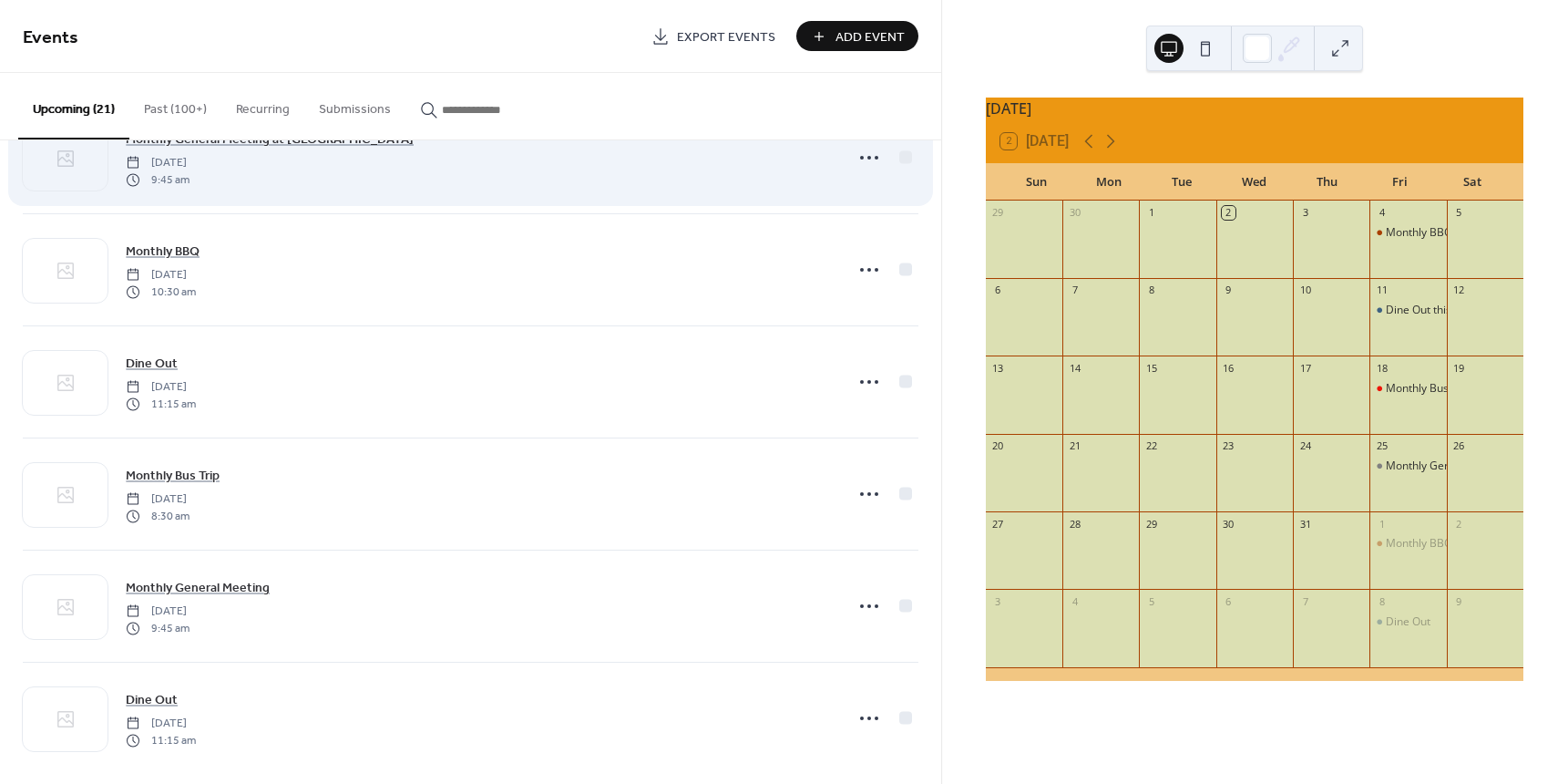 scroll, scrollTop: 1765, scrollLeft: 0, axis: vertical 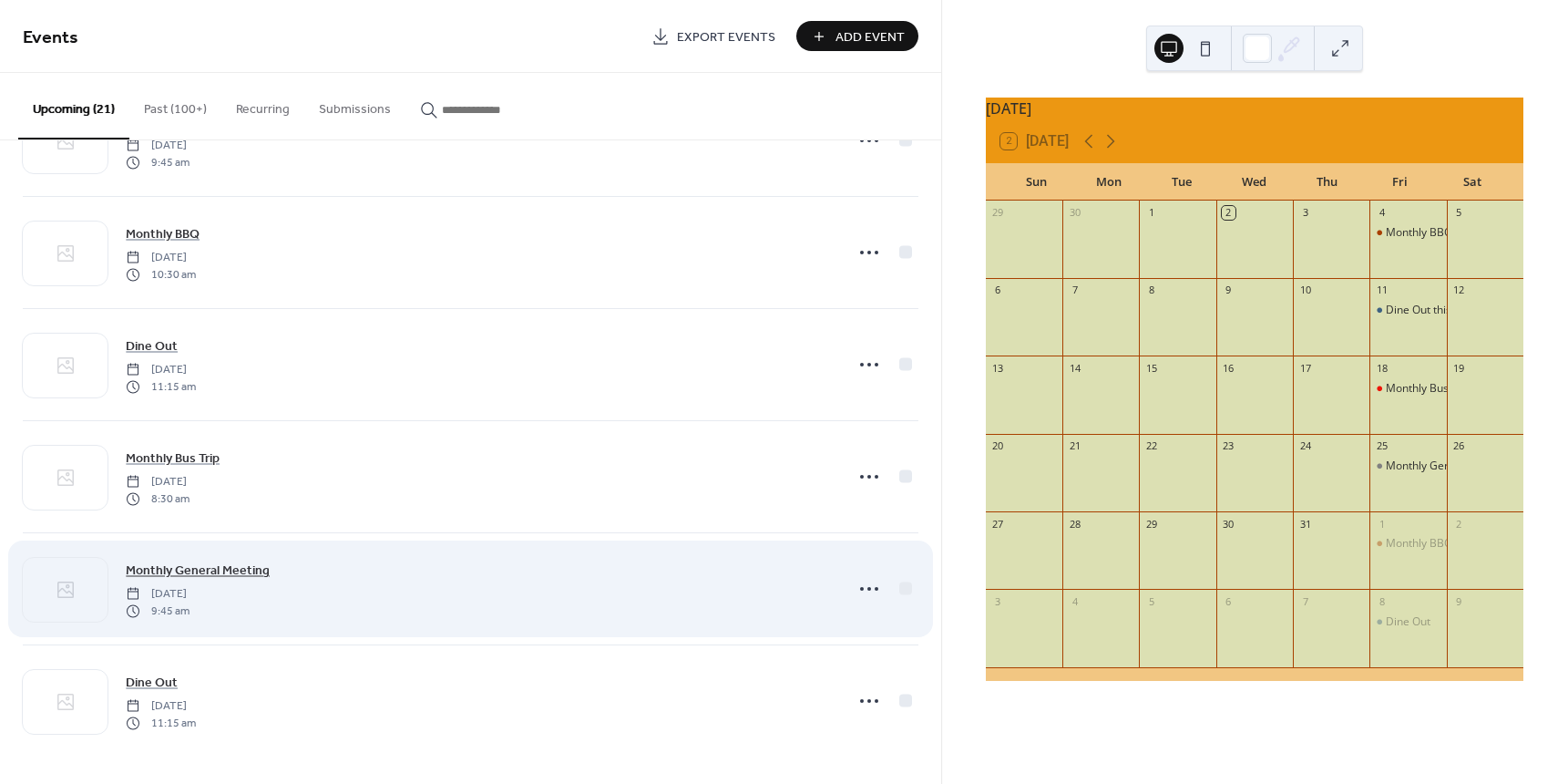 click on "Monthly General Meeting" at bounding box center [198, 571] 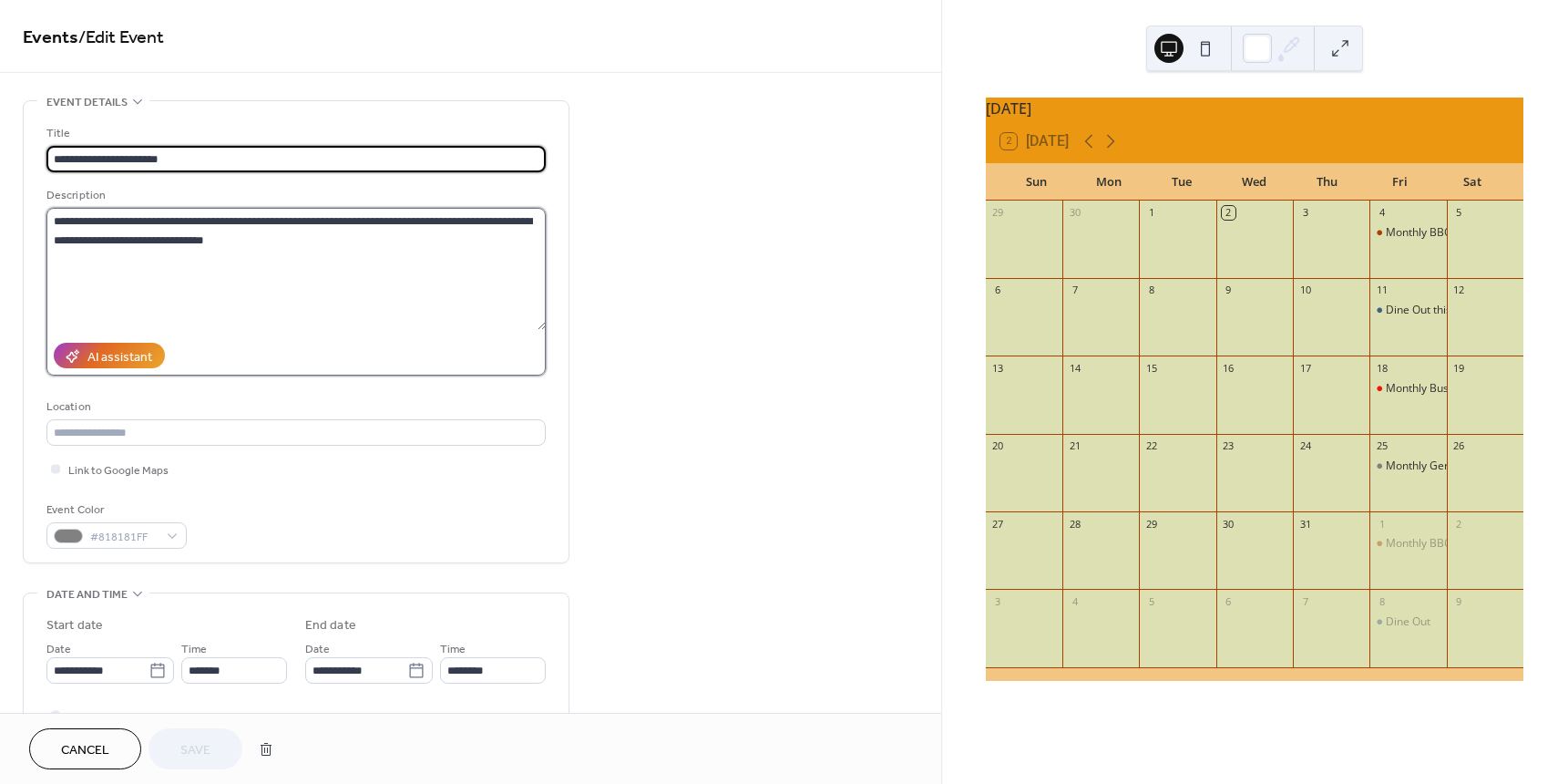 click on "**********" at bounding box center (296, 269) 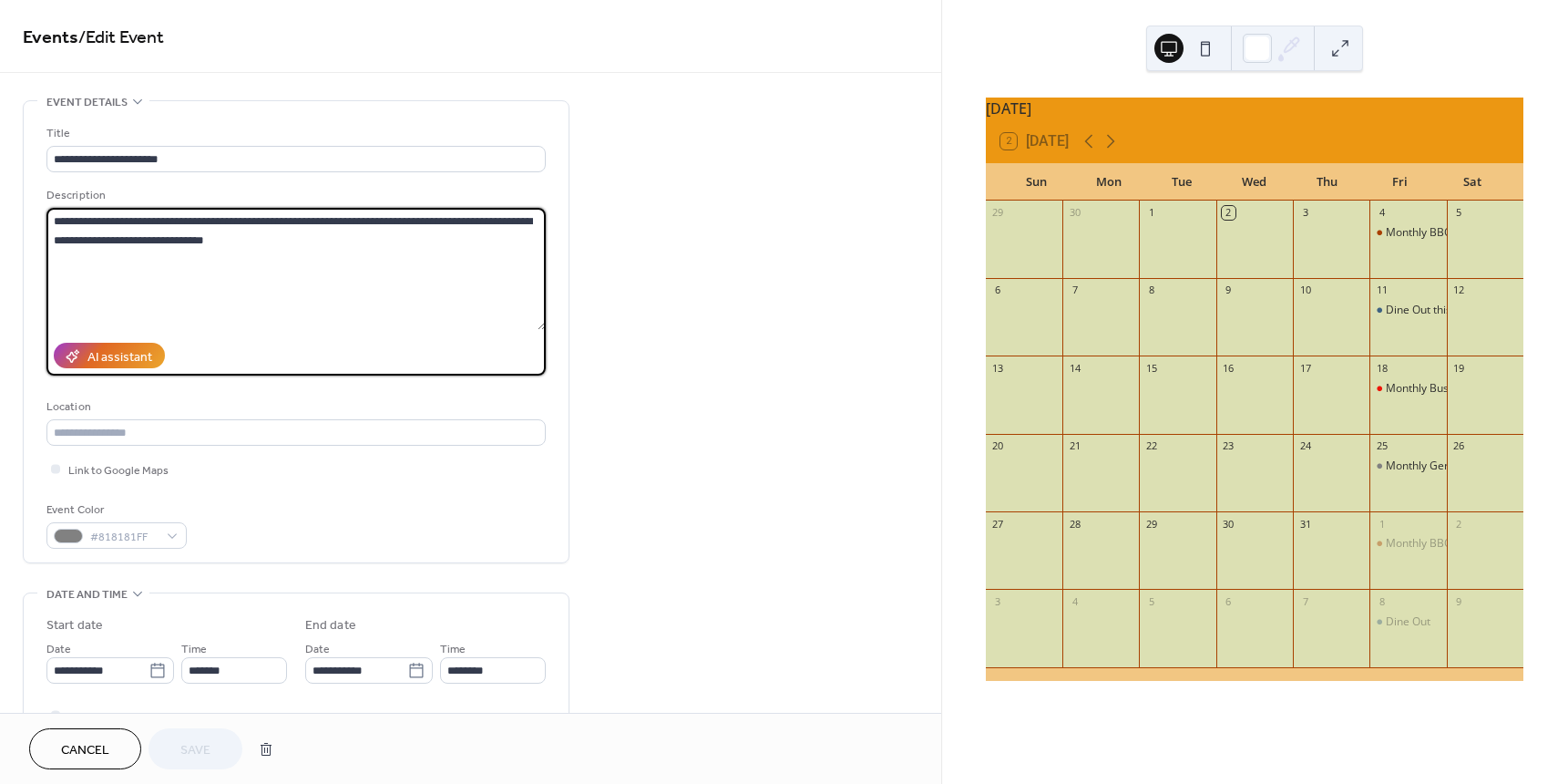 paste on "**********" 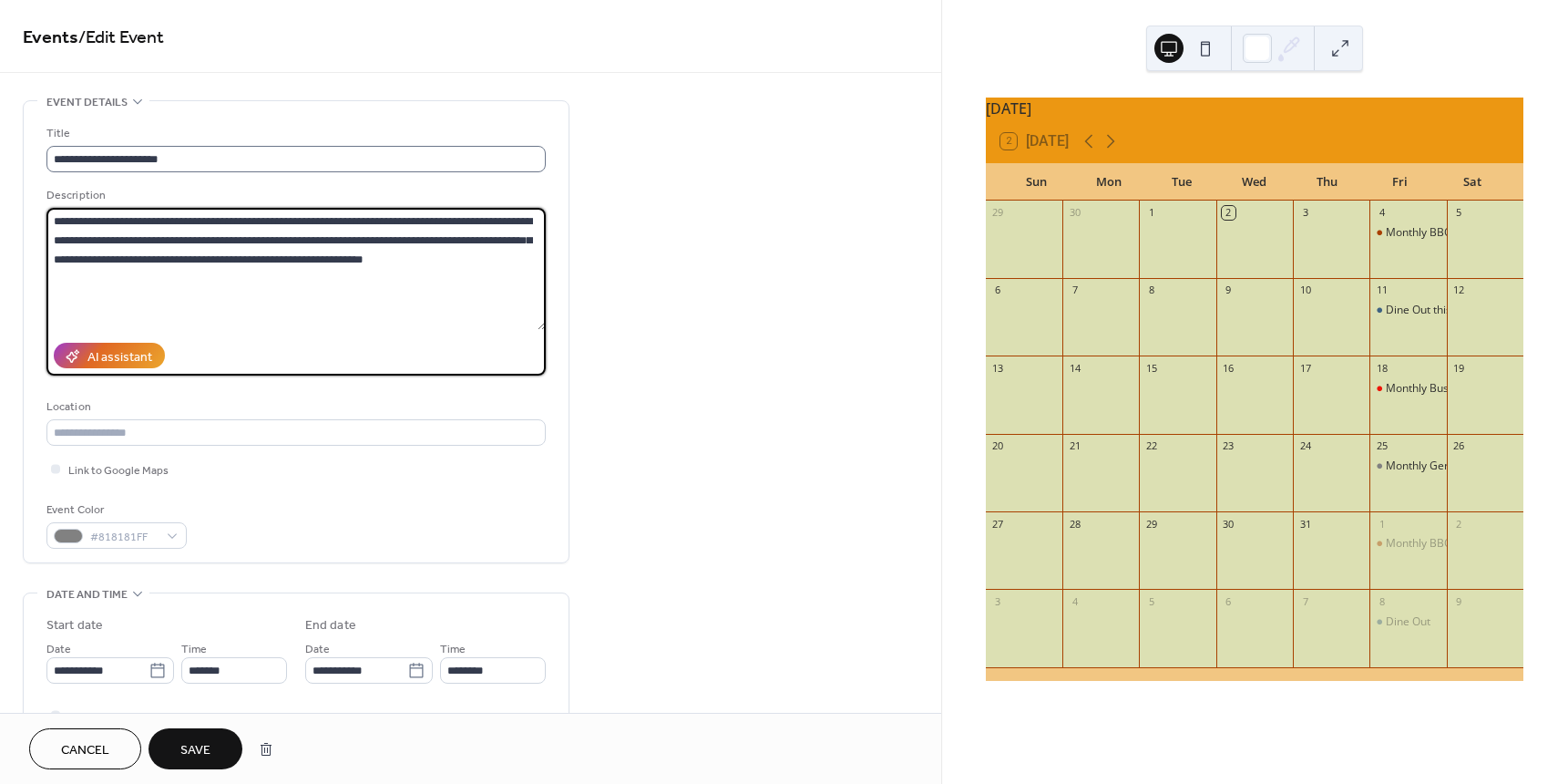 type on "**********" 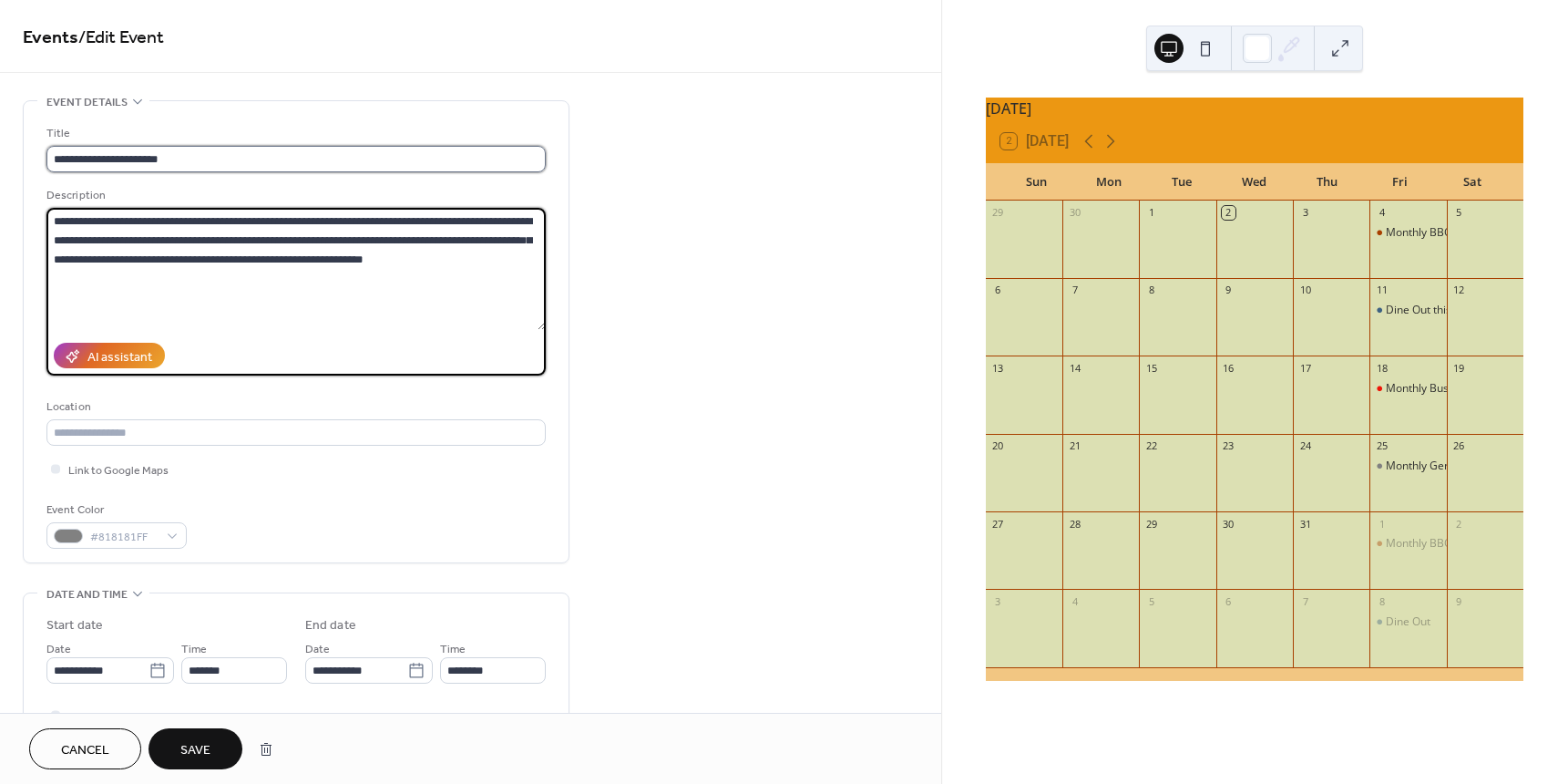 click on "**********" at bounding box center [296, 159] 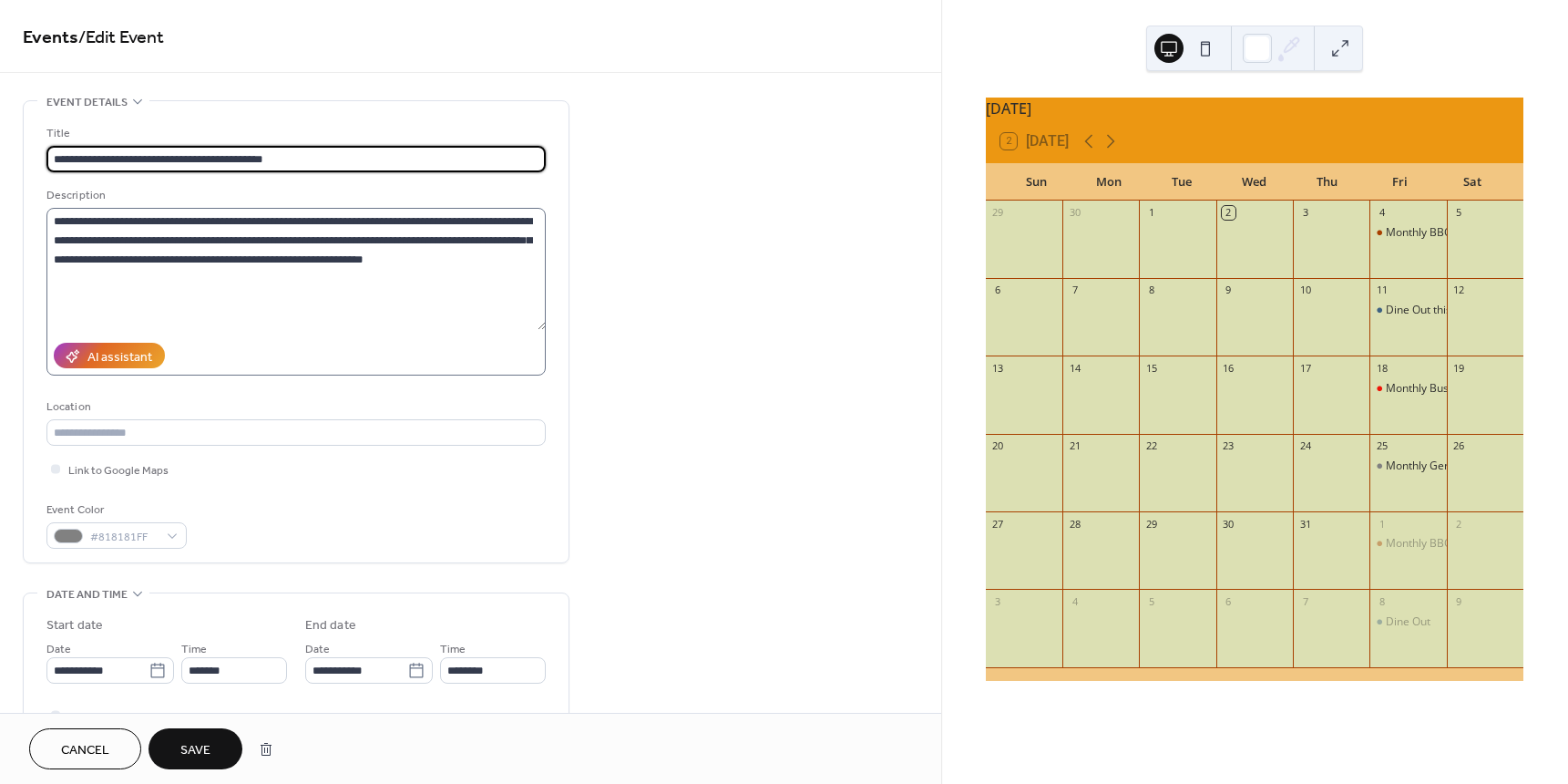 type on "**********" 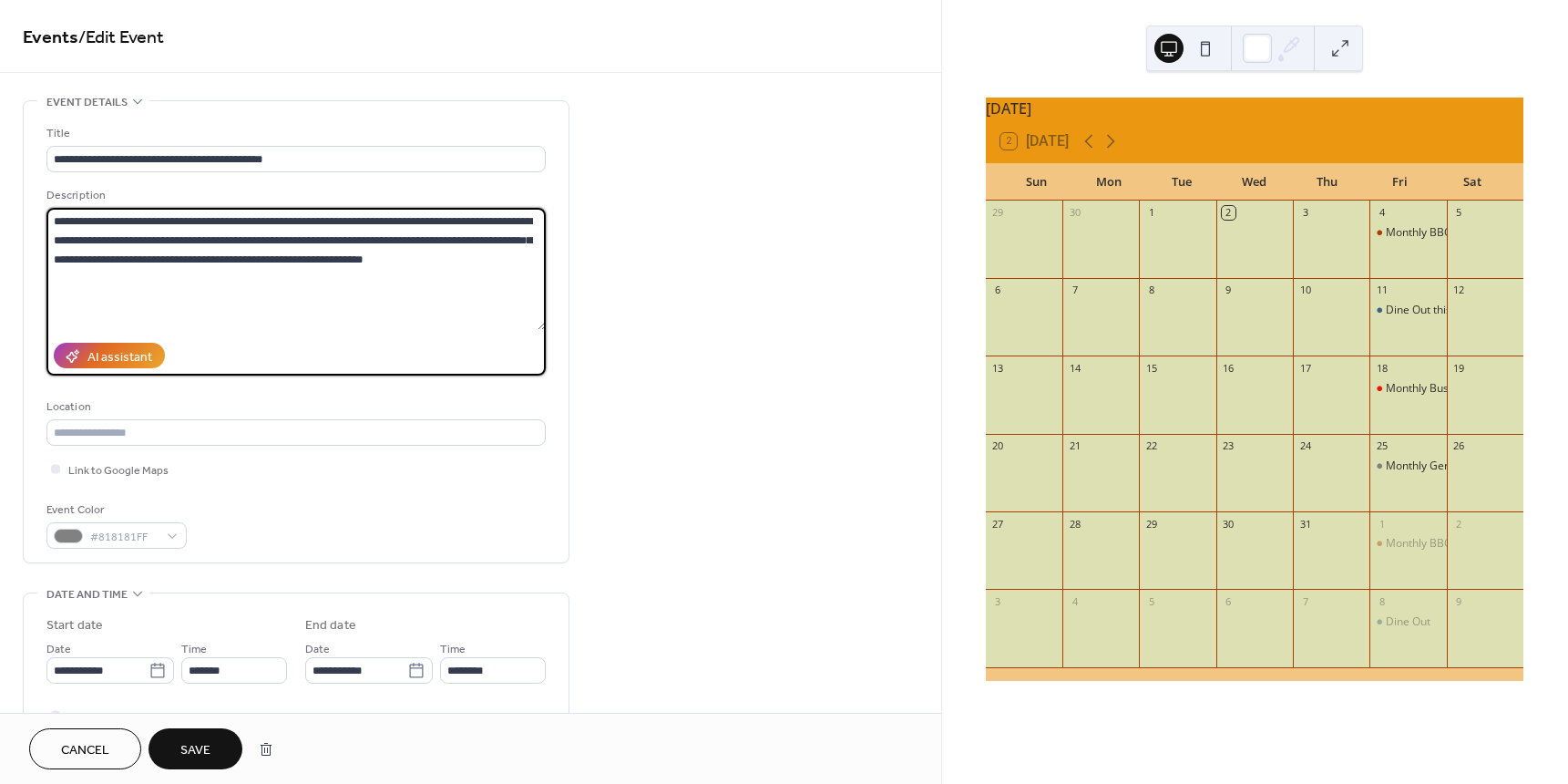click on "**********" at bounding box center (296, 269) 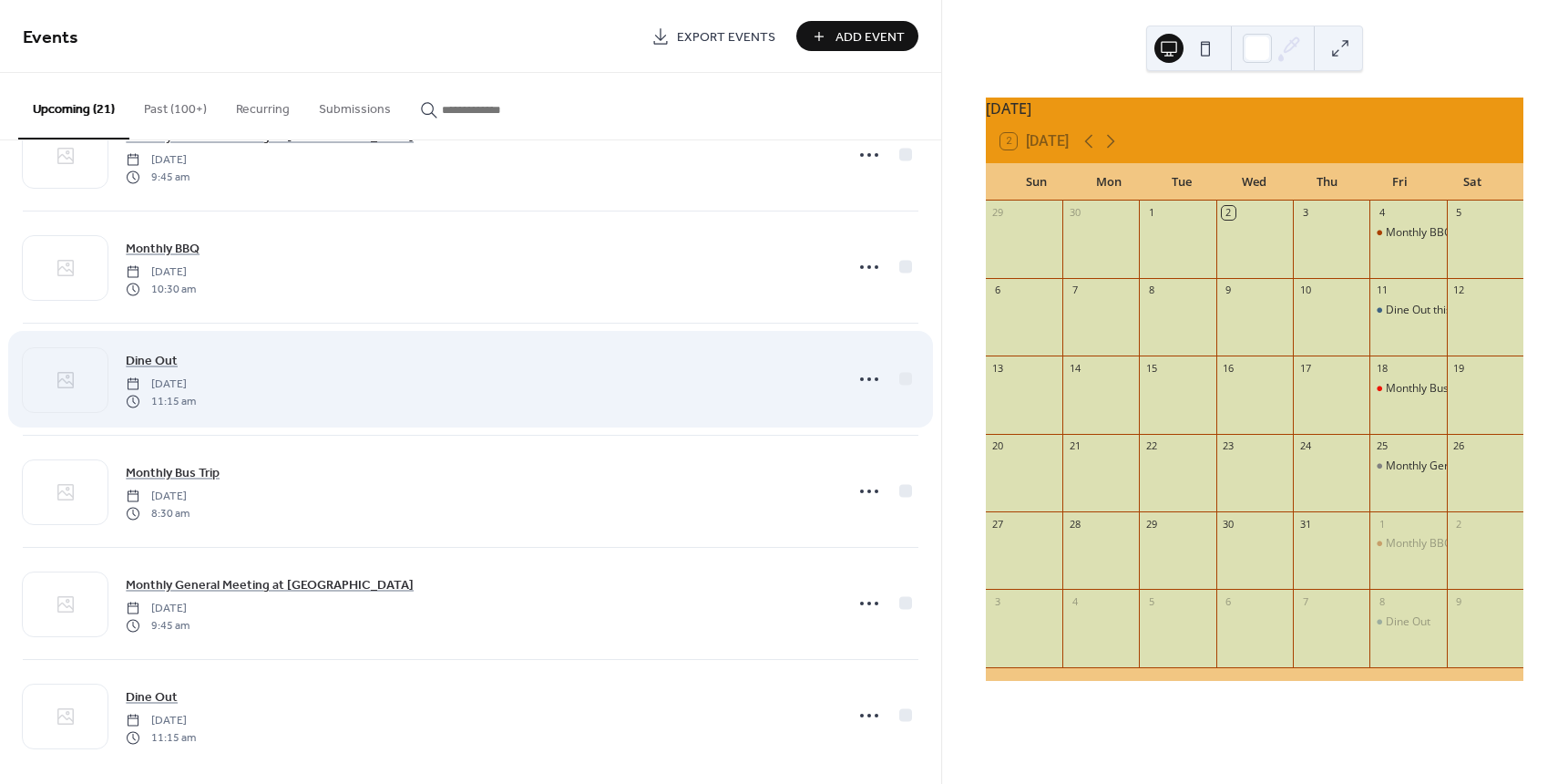 scroll, scrollTop: 1765, scrollLeft: 0, axis: vertical 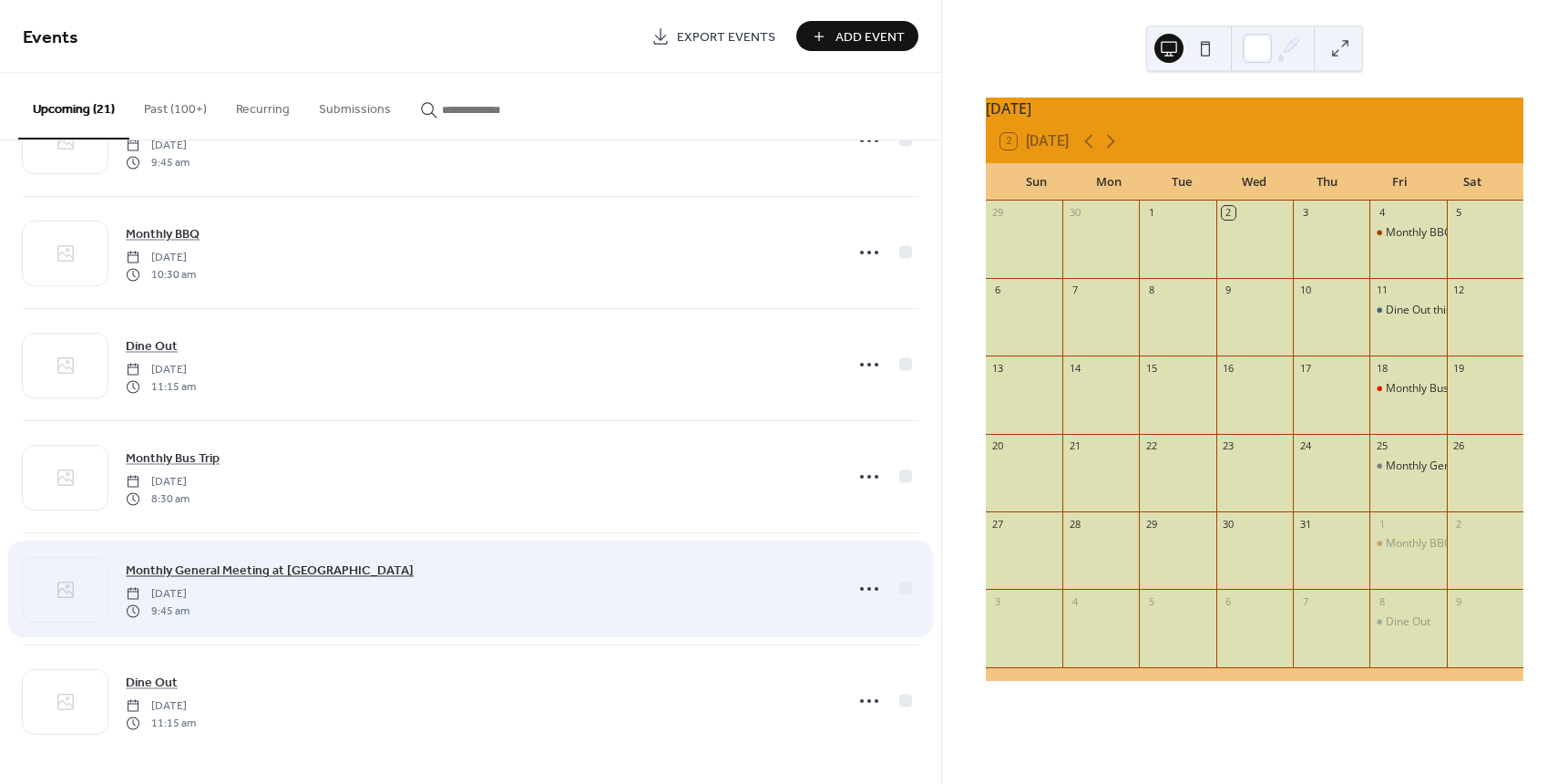 click on "Monthly General Meeting at [GEOGRAPHIC_DATA]" at bounding box center (270, 571) 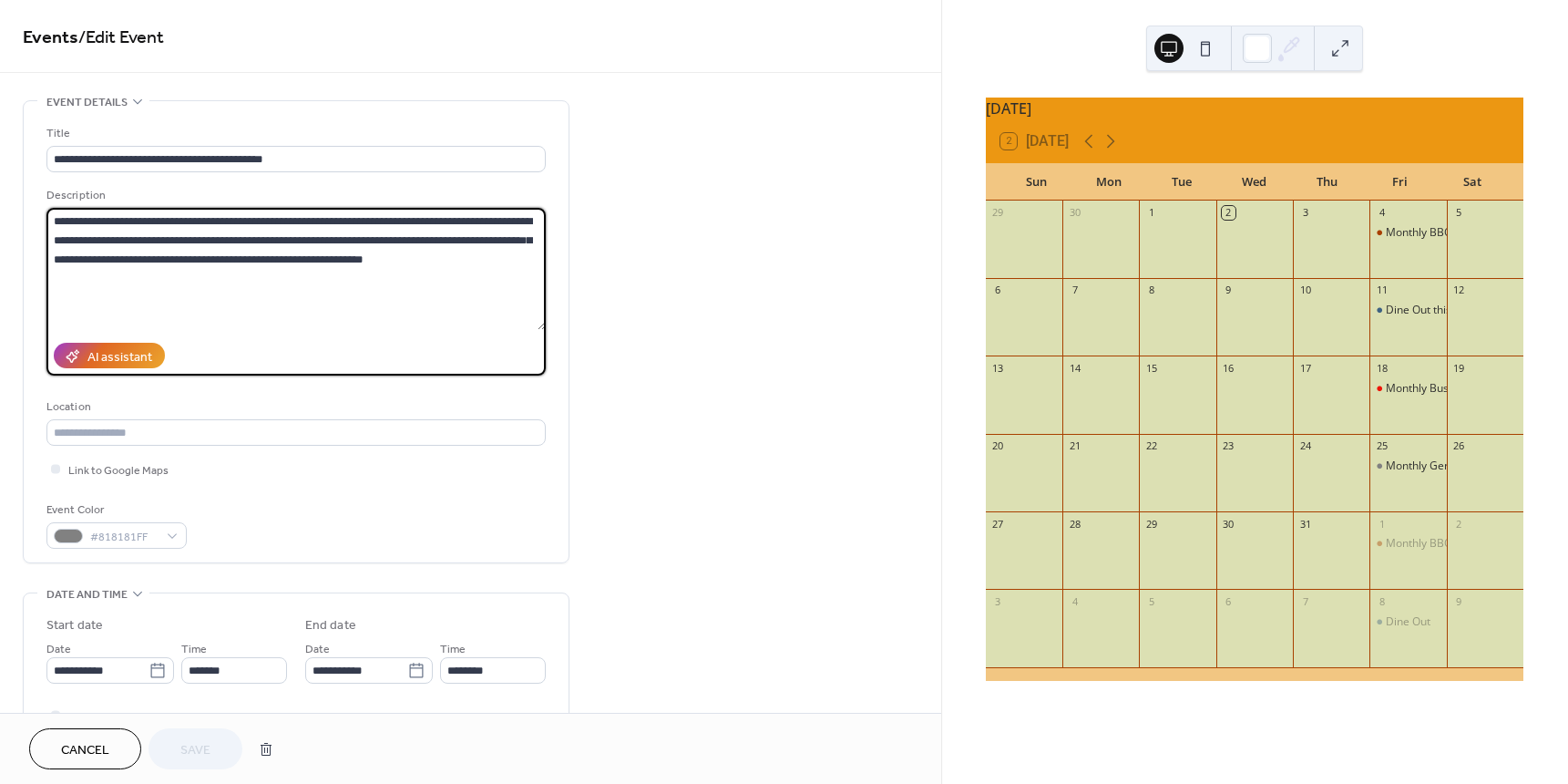 click on "**********" at bounding box center (296, 269) 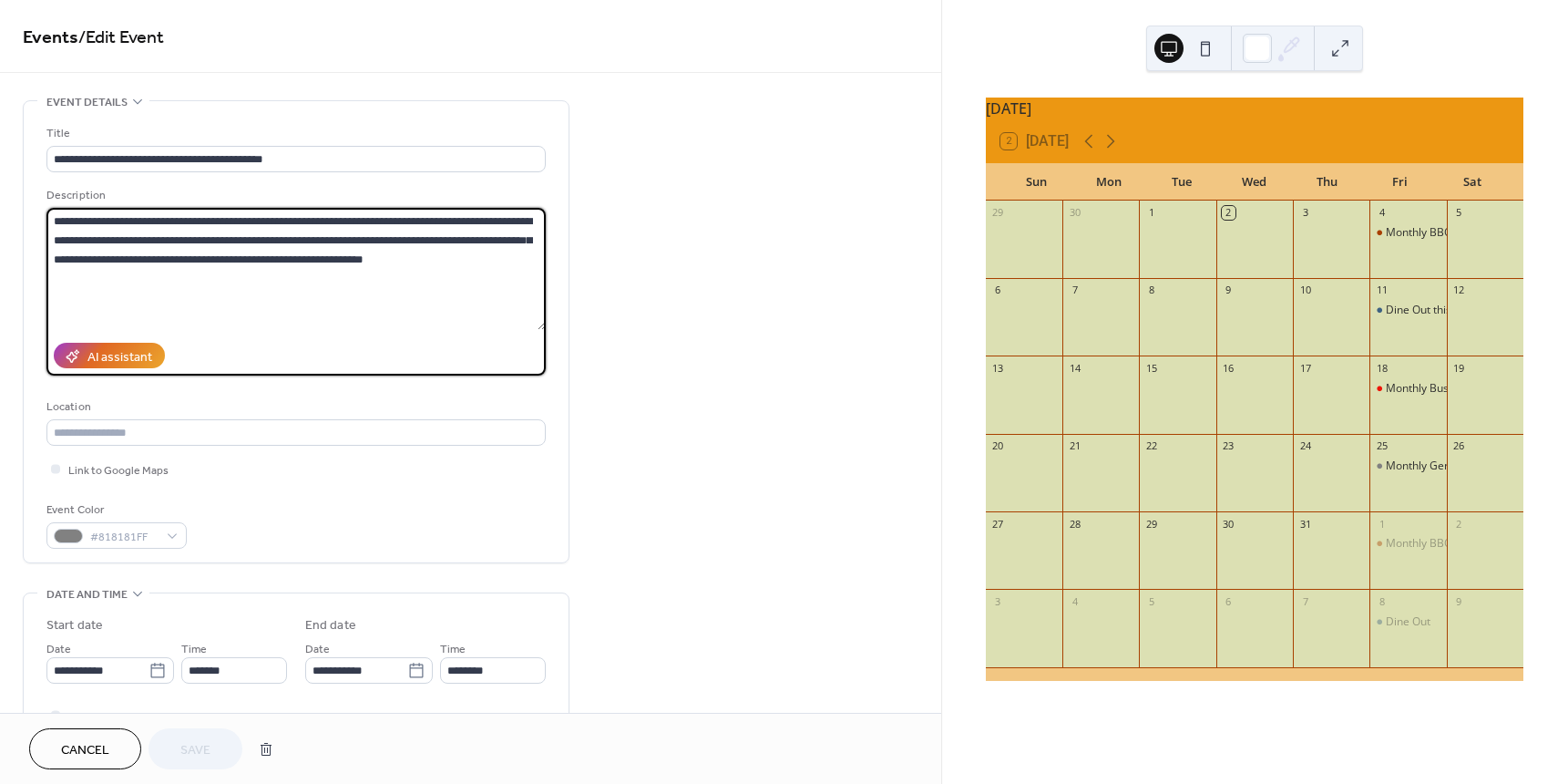 paste on "**********" 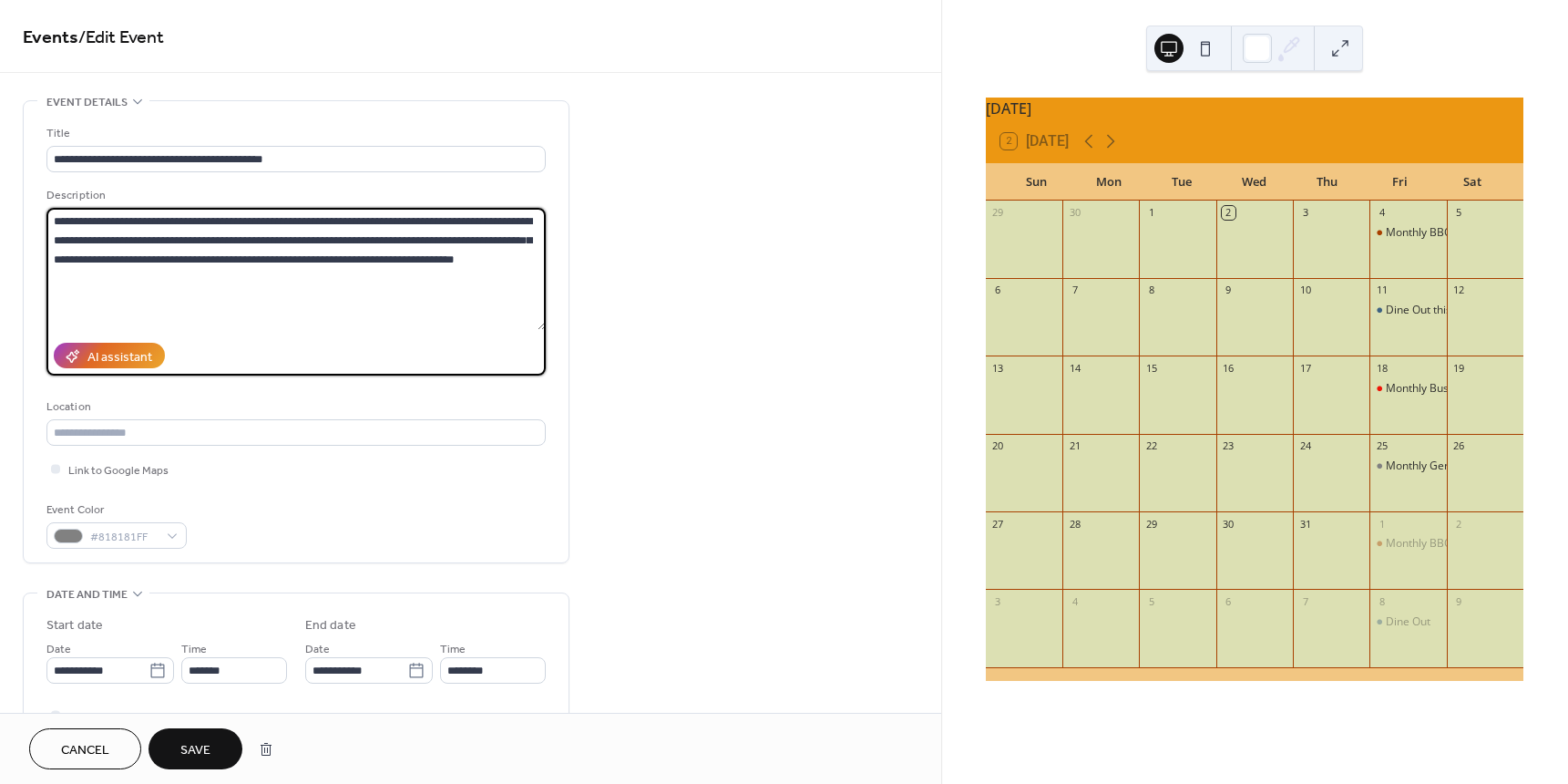 paste on "**********" 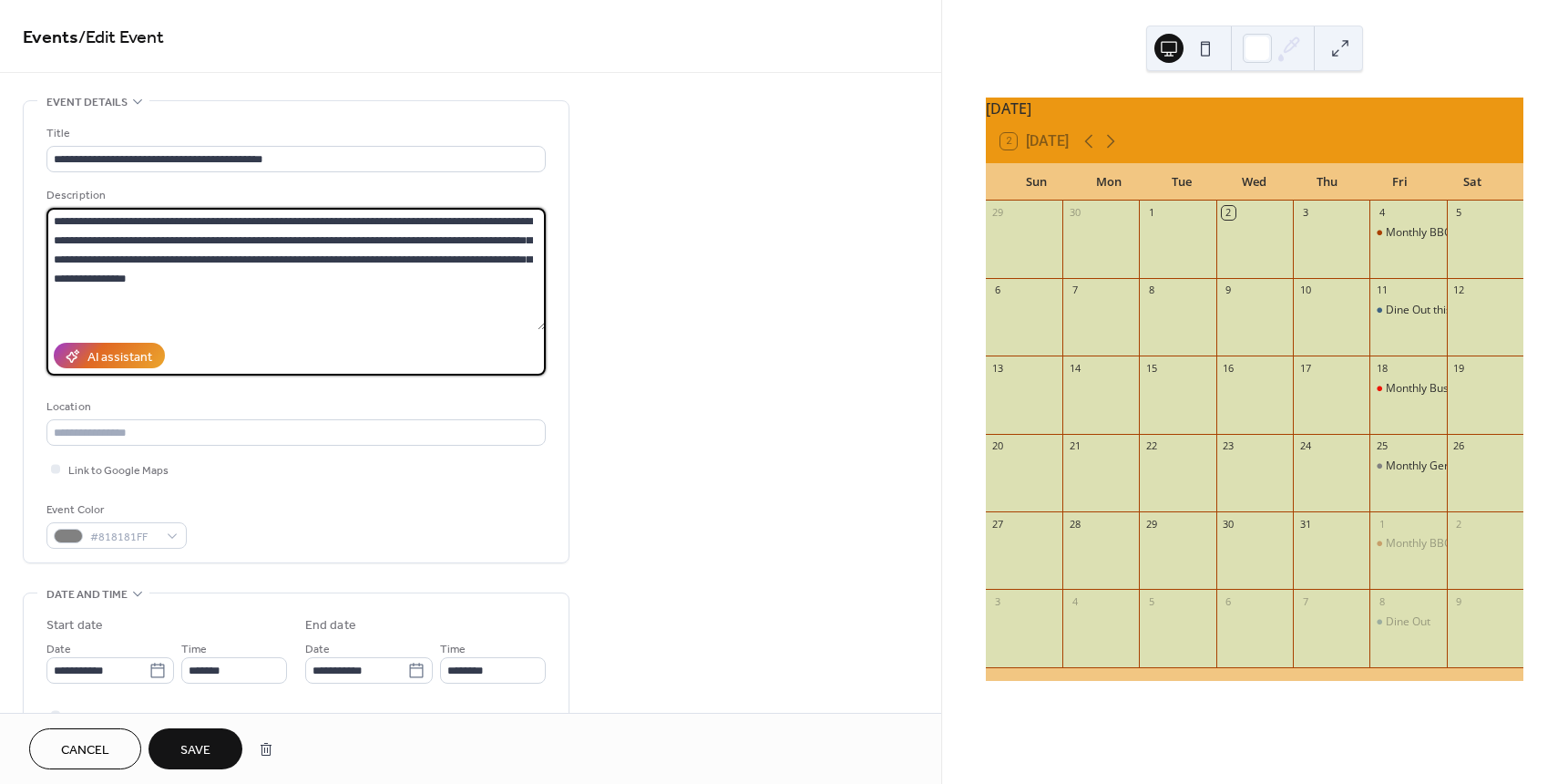 click on "**********" at bounding box center [296, 269] 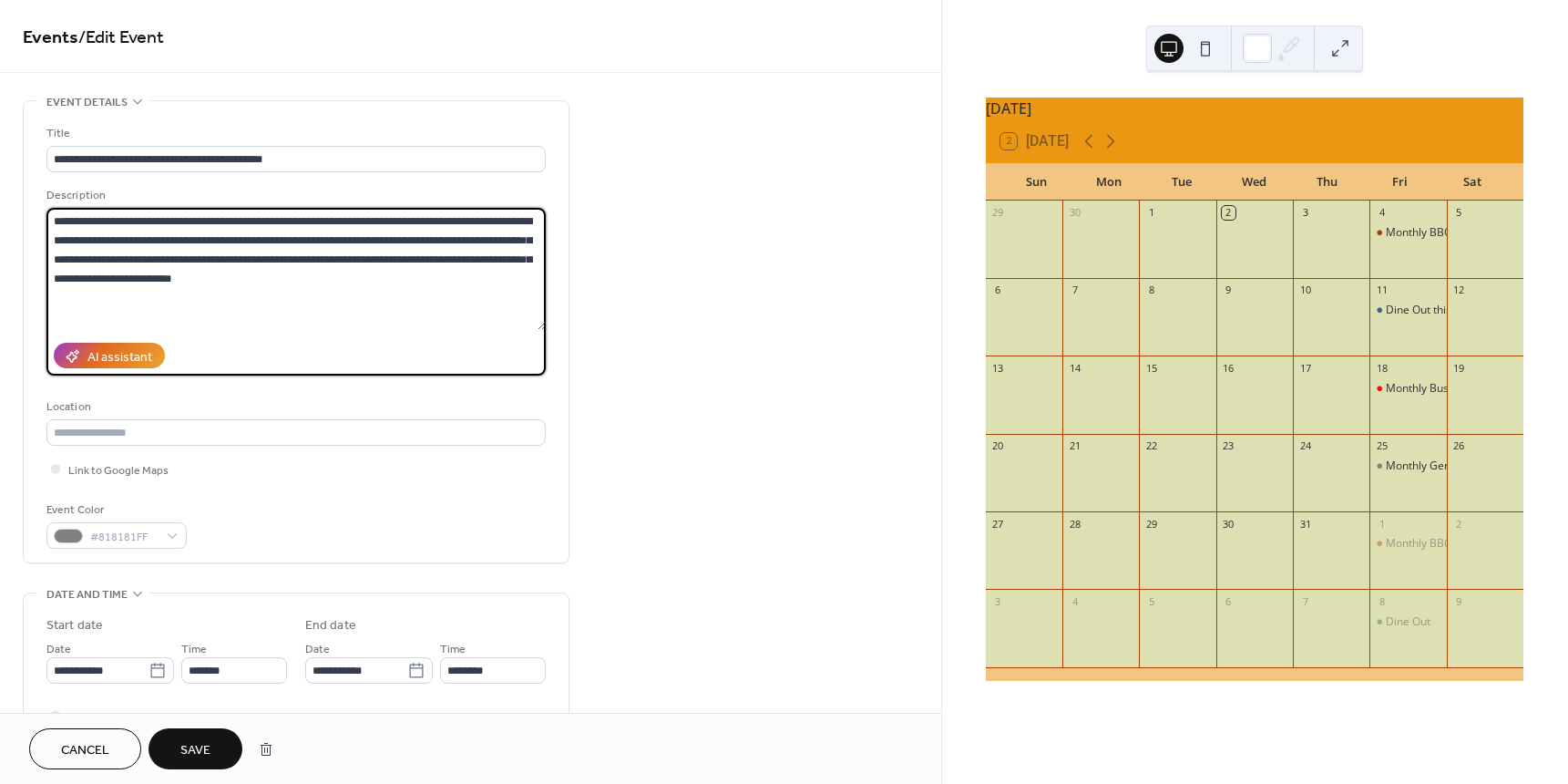click on "**********" at bounding box center (296, 269) 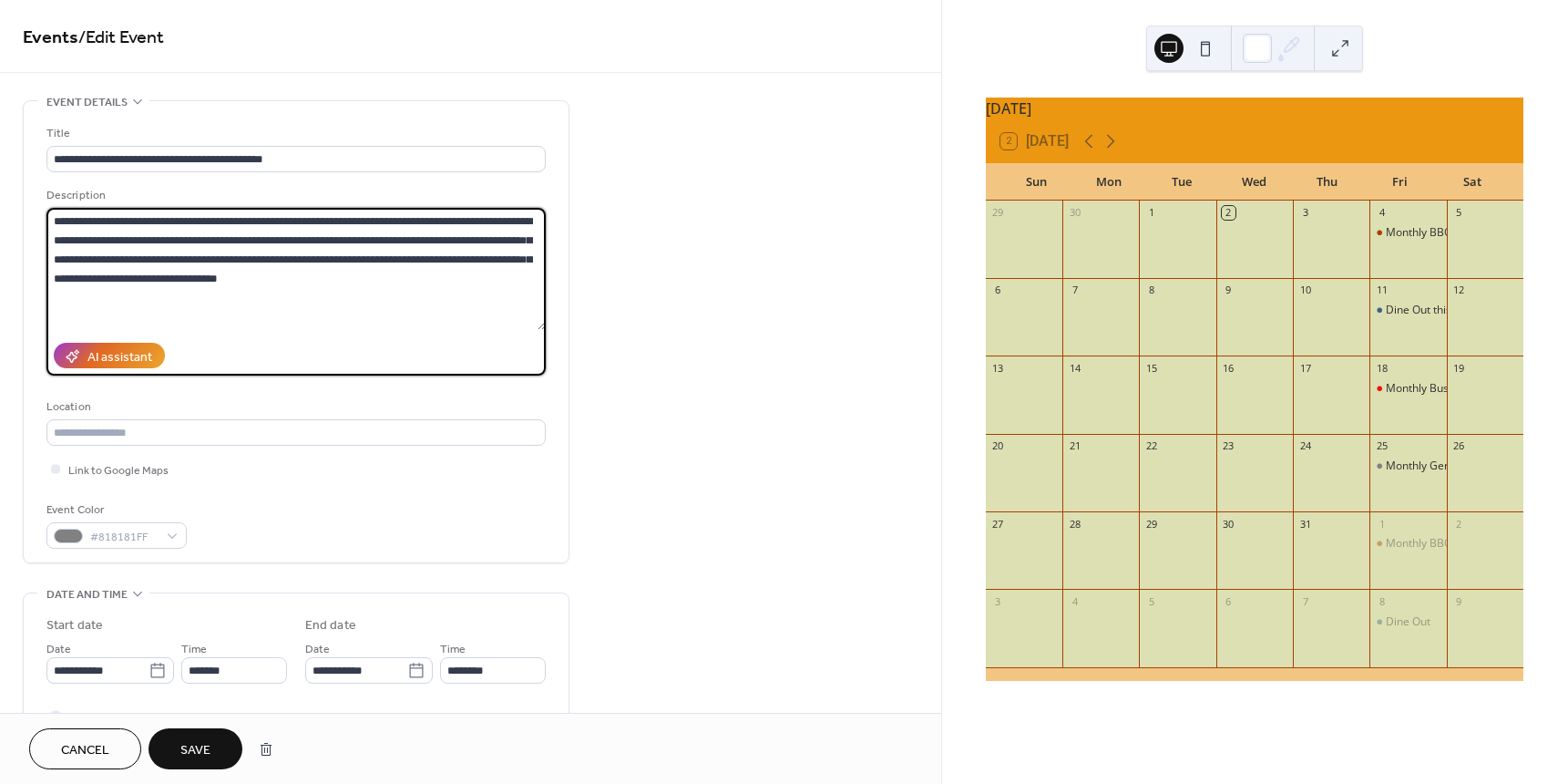paste on "**********" 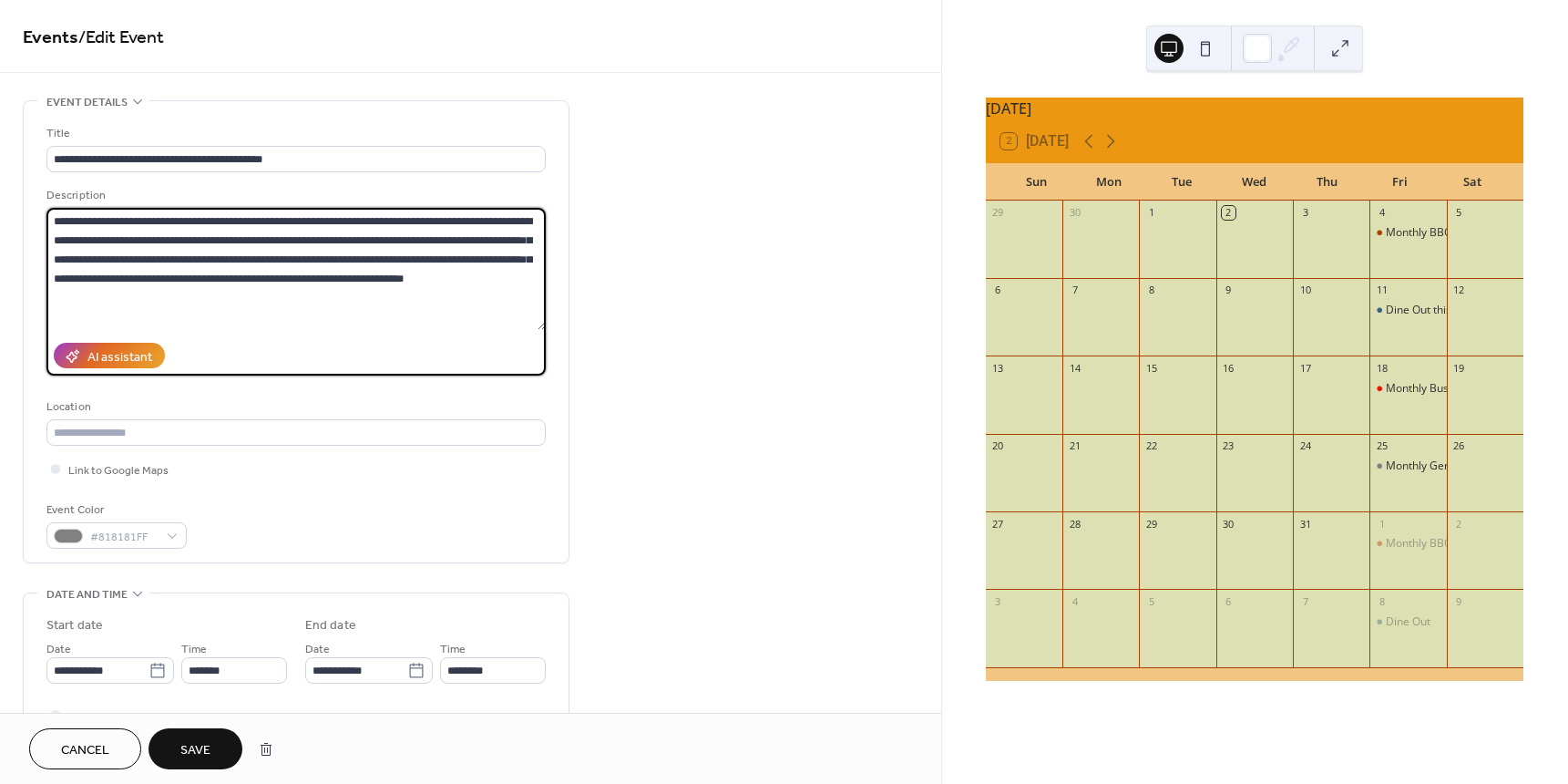 type on "**********" 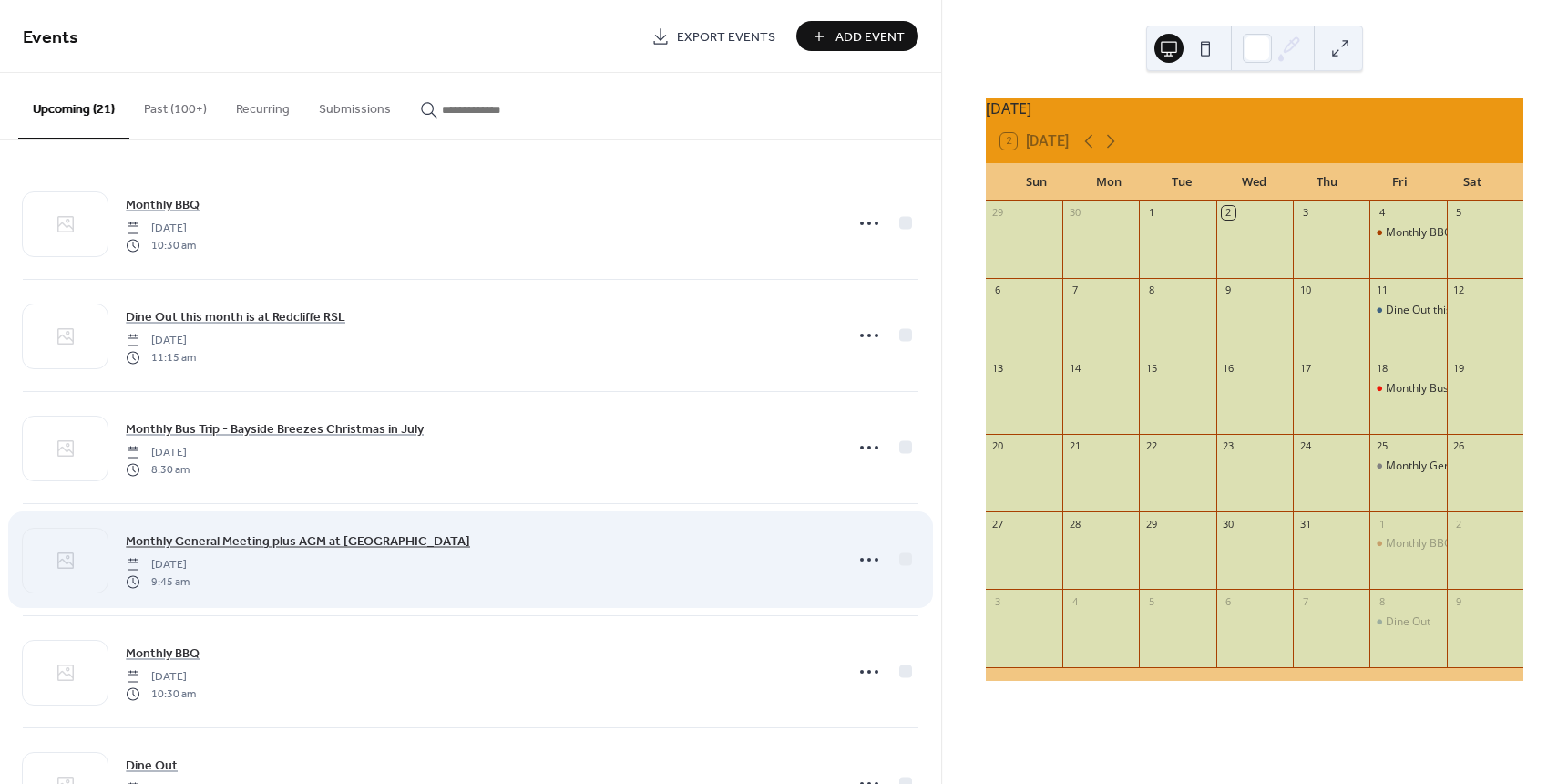 click on "Monthly General Meeting plus AGM at [GEOGRAPHIC_DATA]" at bounding box center (298, 542) 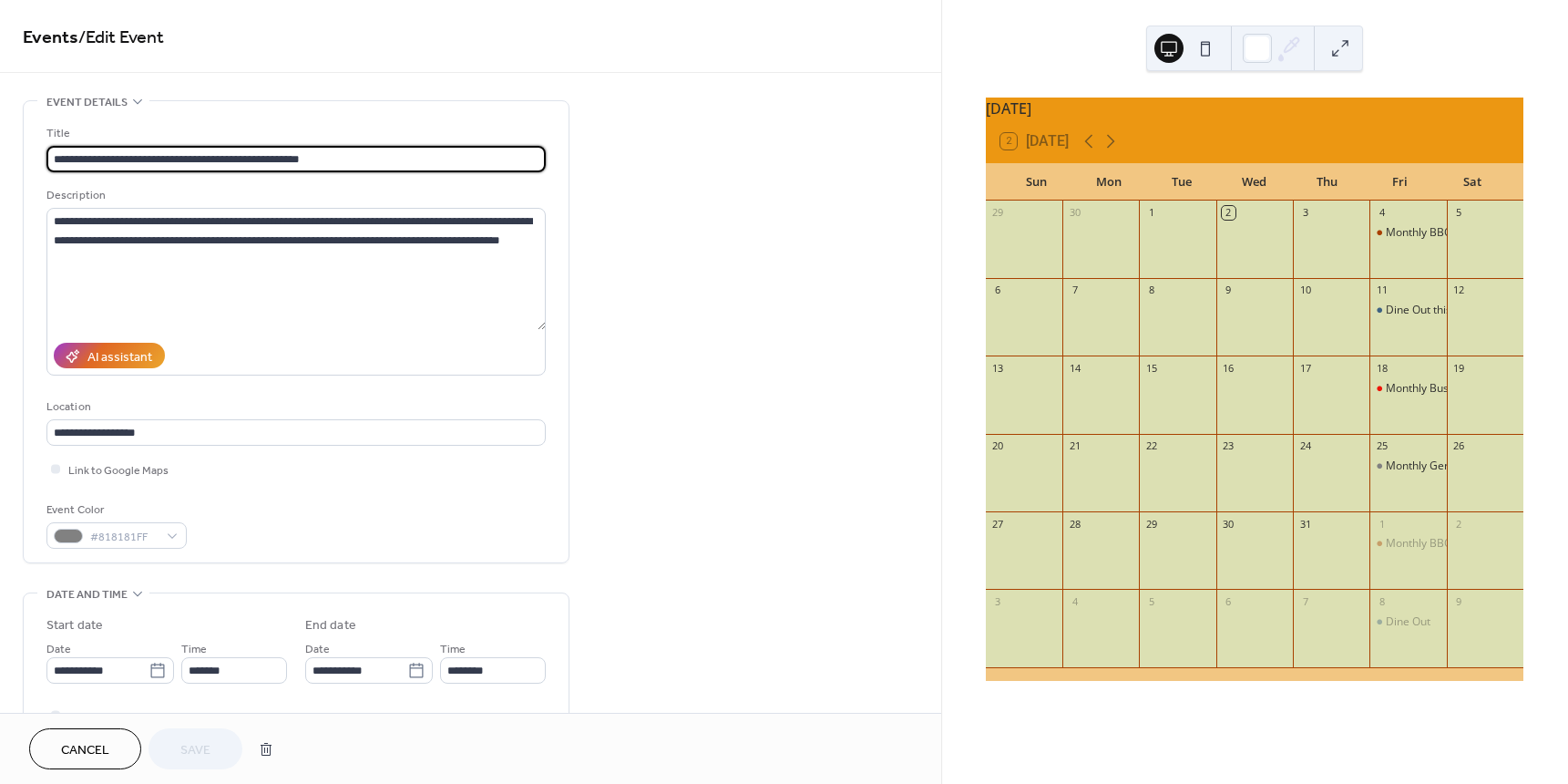 click on "Cancel" at bounding box center [85, 750] 